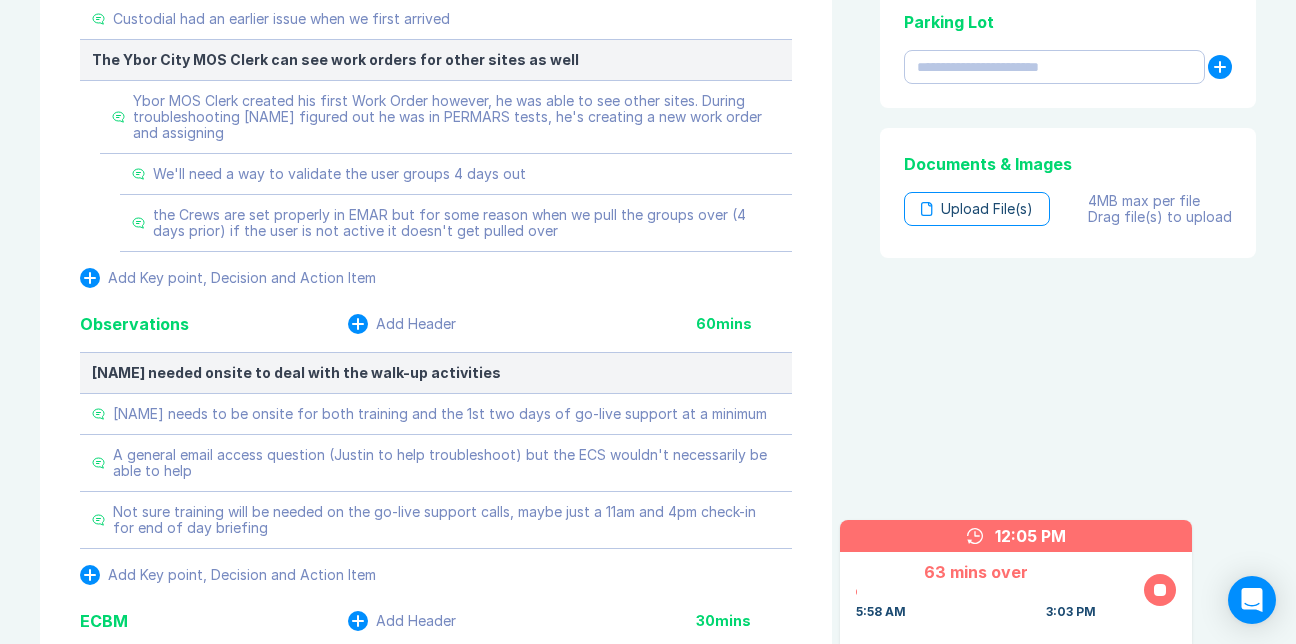 scroll, scrollTop: 860, scrollLeft: 0, axis: vertical 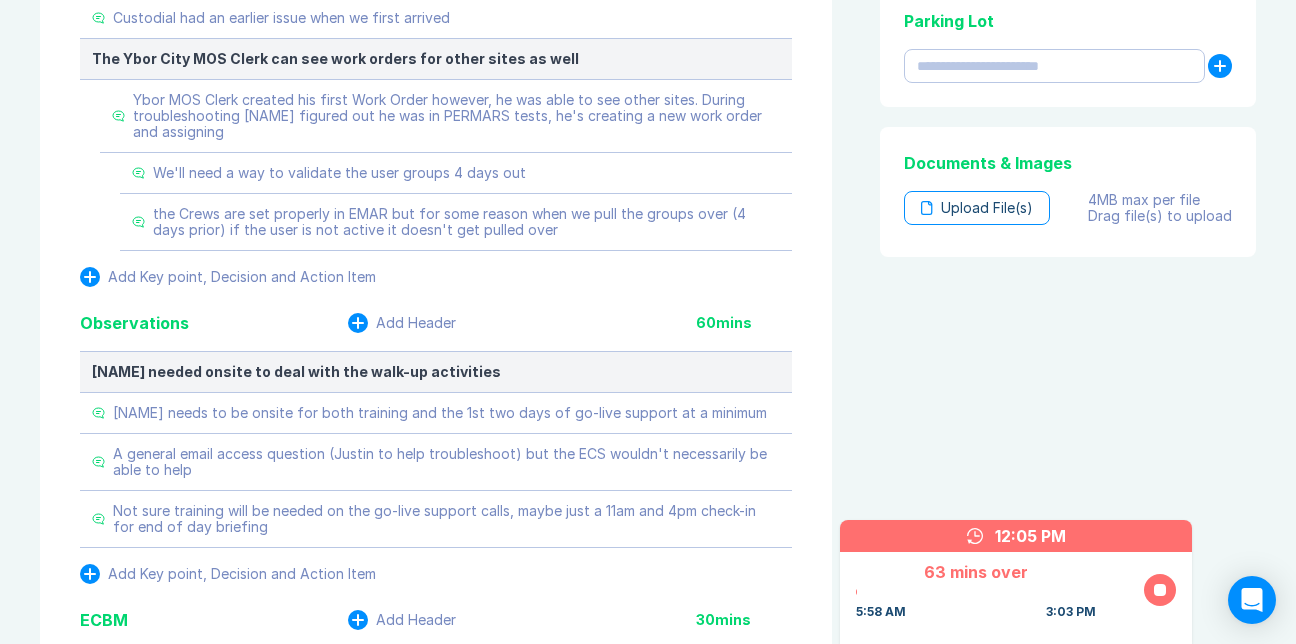 click 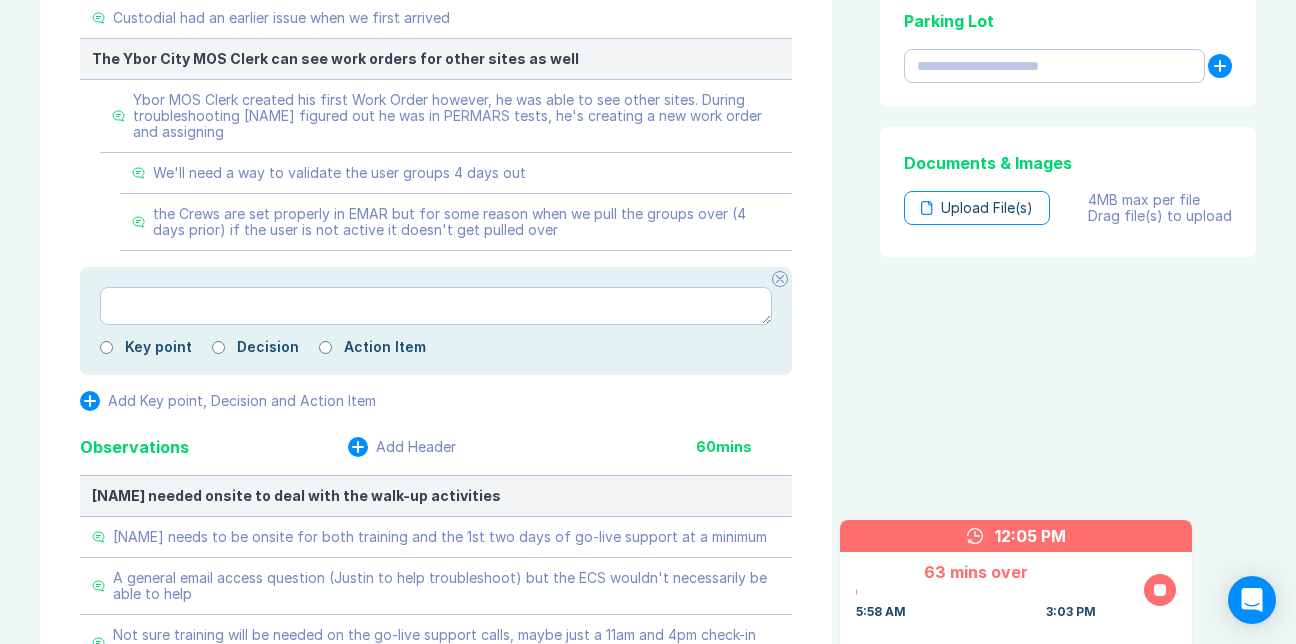 type on "*" 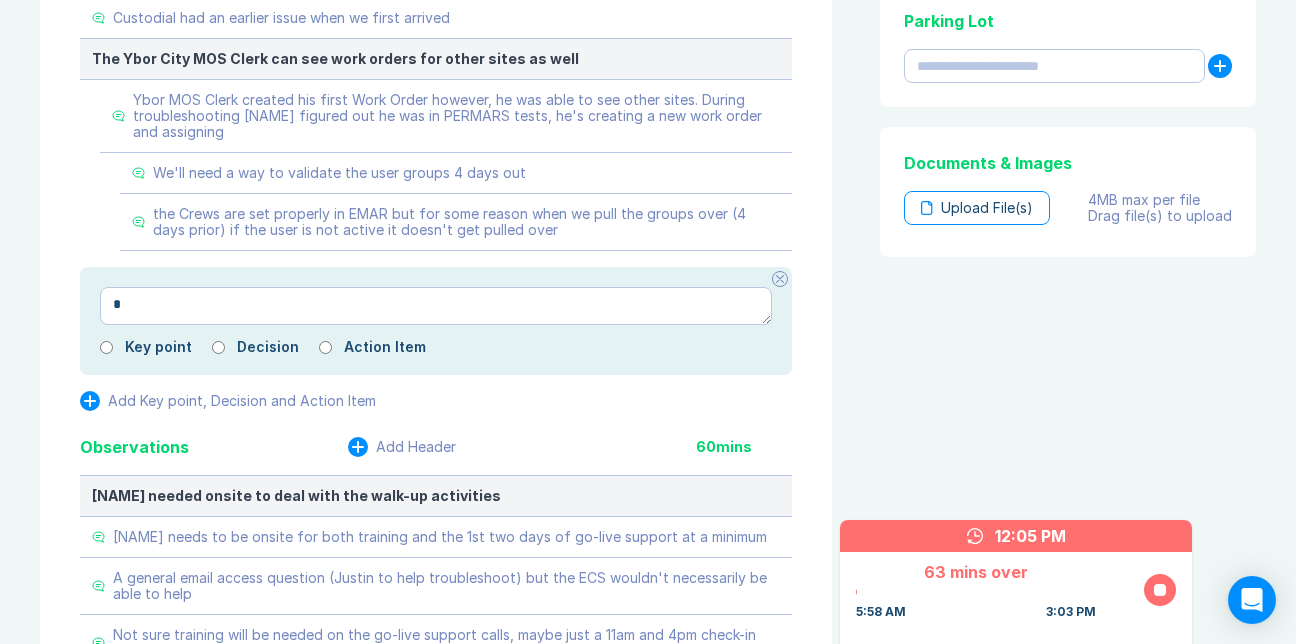 type on "*" 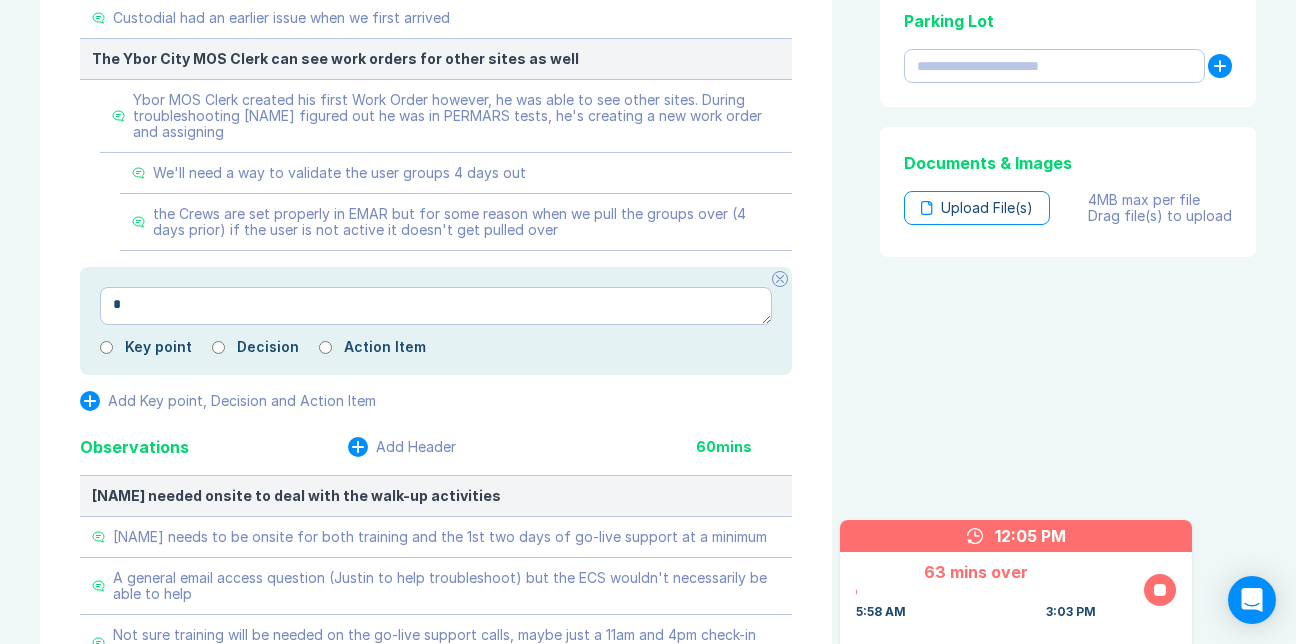 type on "**" 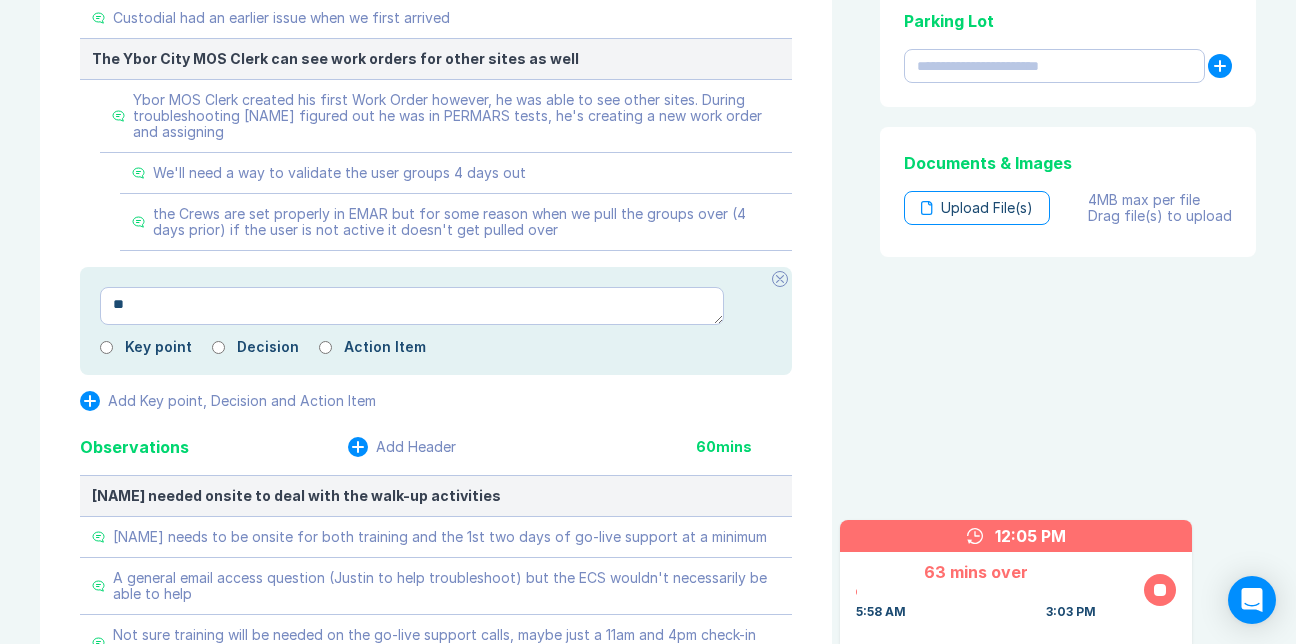 type on "*" 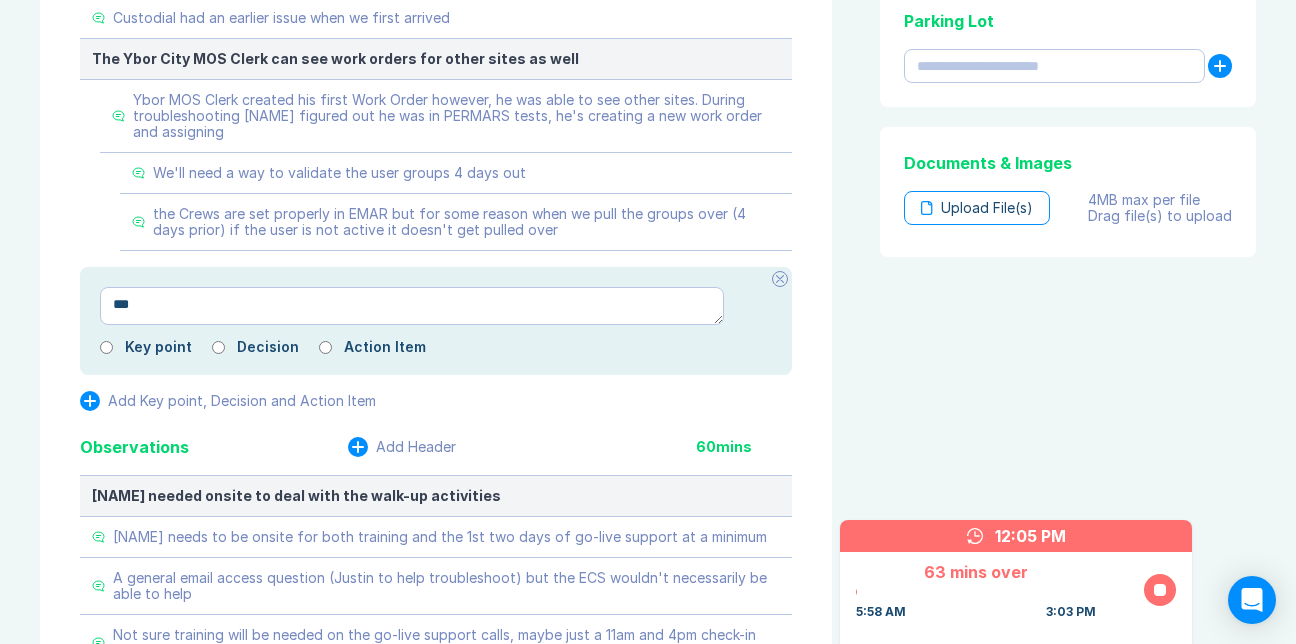 type on "*" 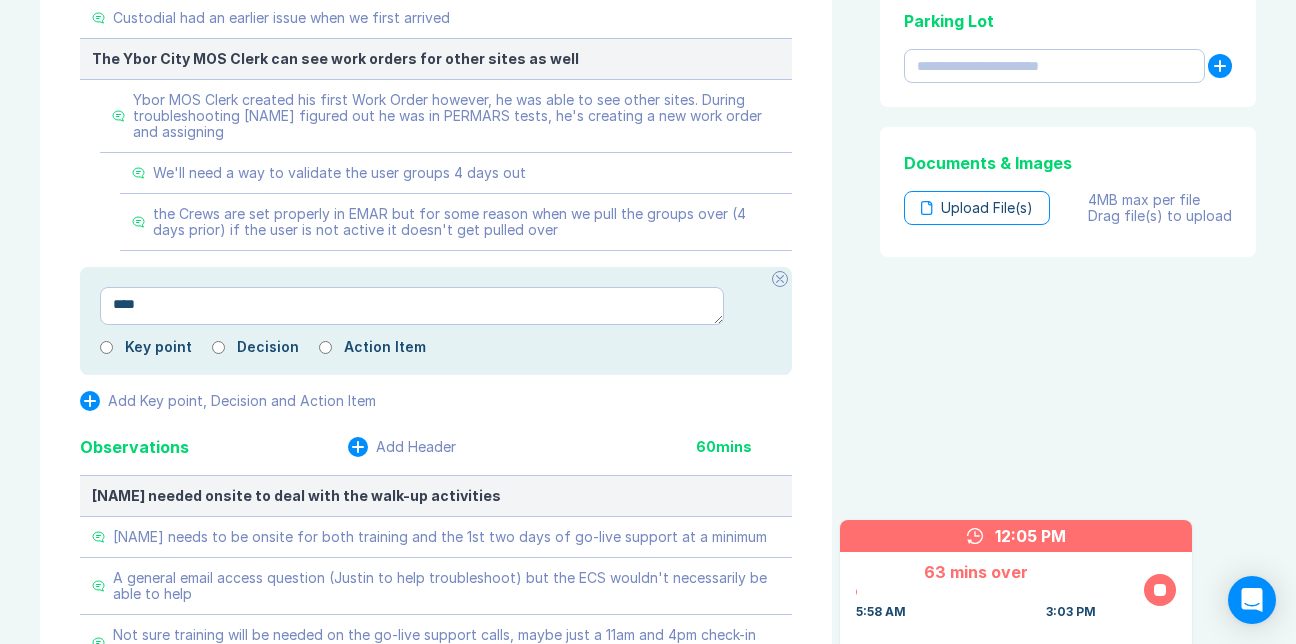 type on "*" 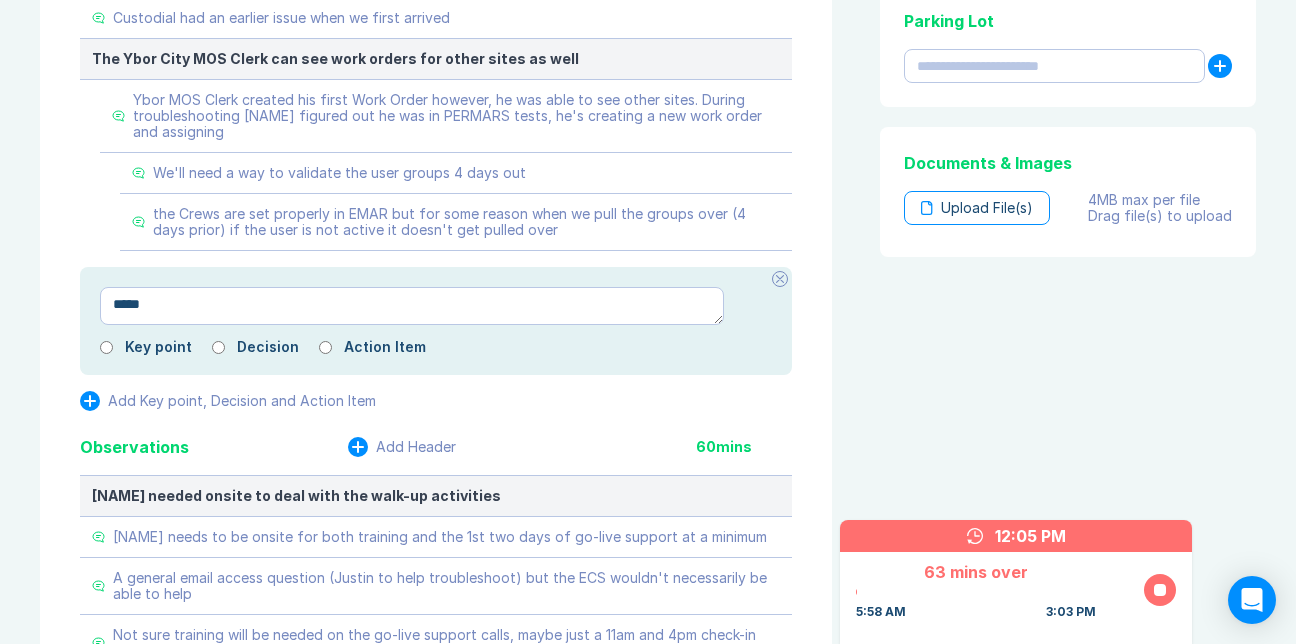 type on "*" 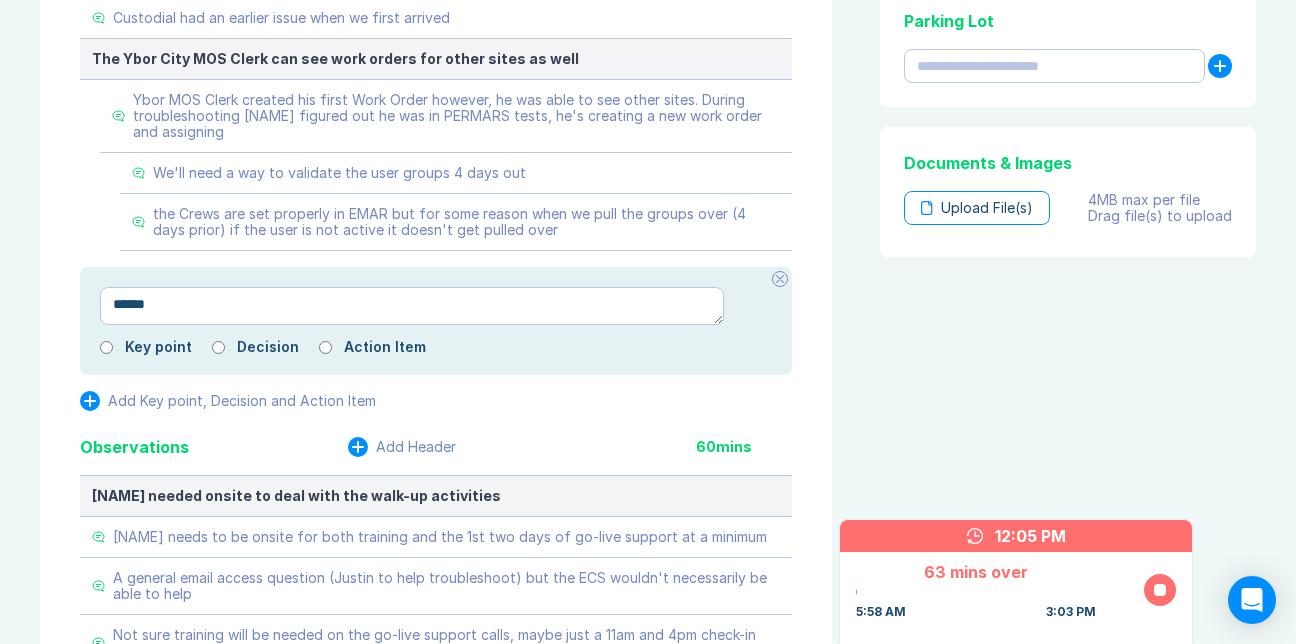 type on "*" 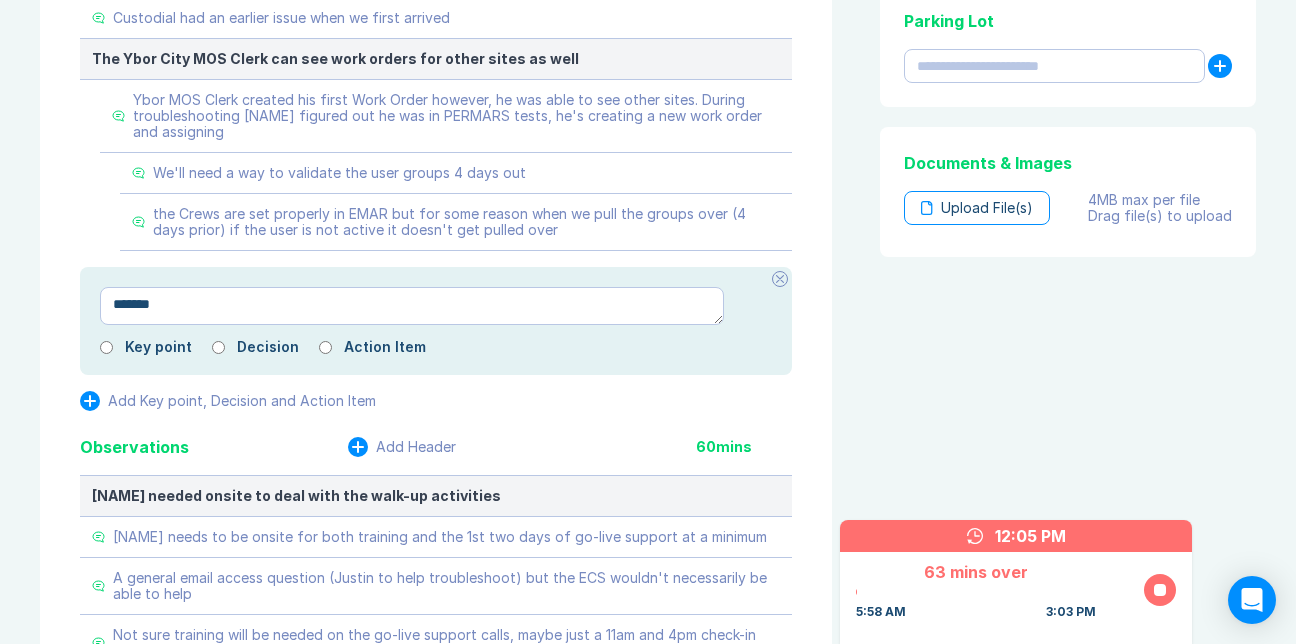 type on "*" 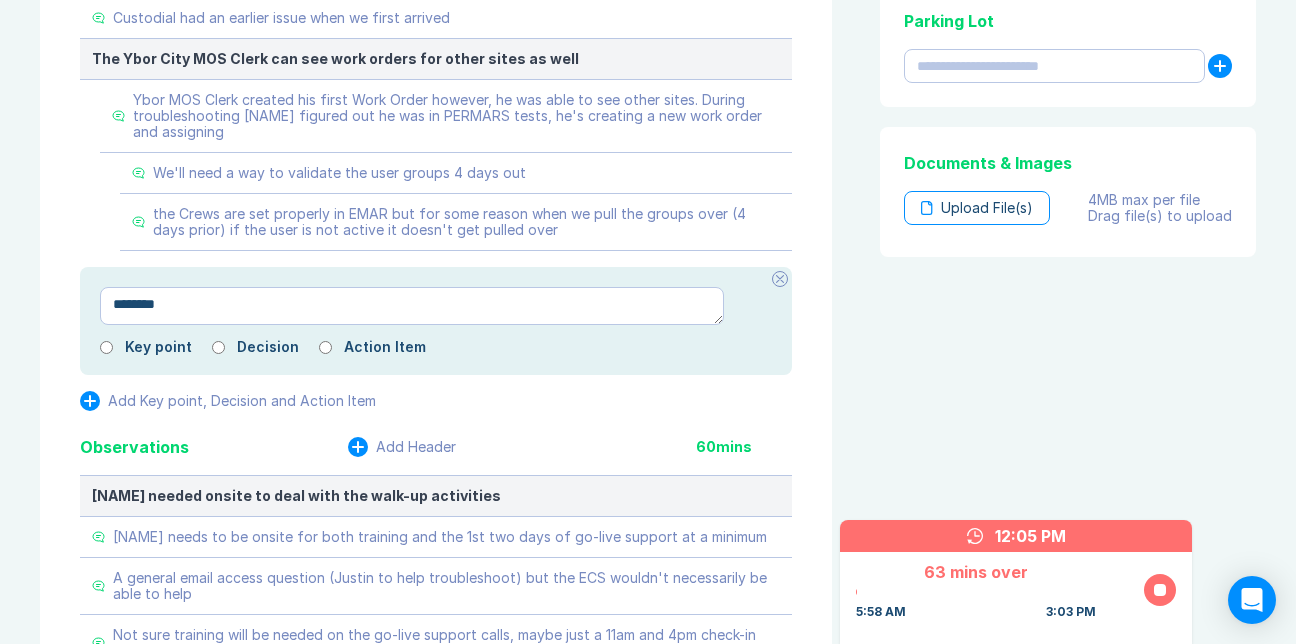 type on "*" 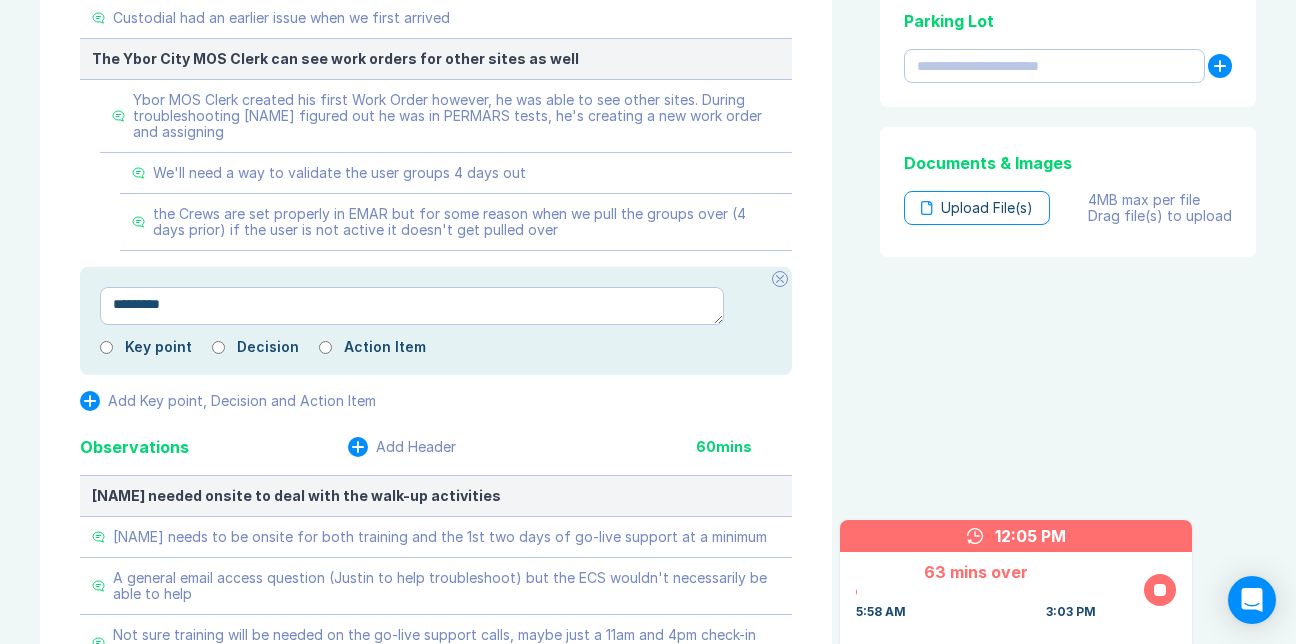 type on "*" 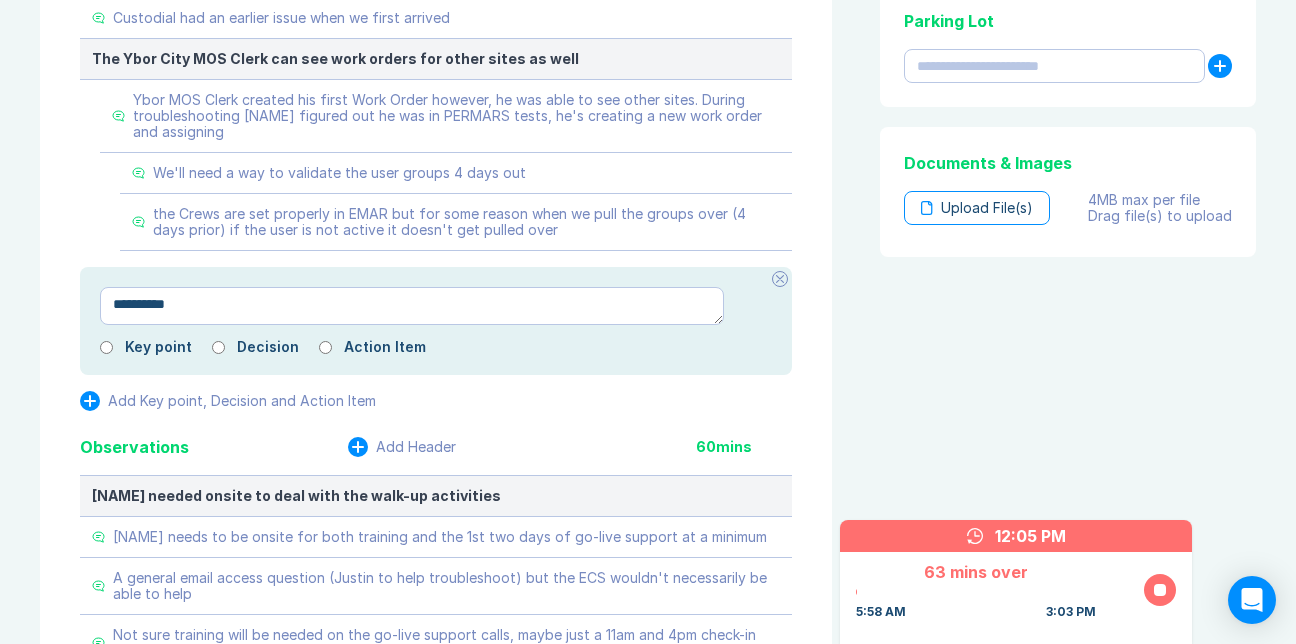 type on "*" 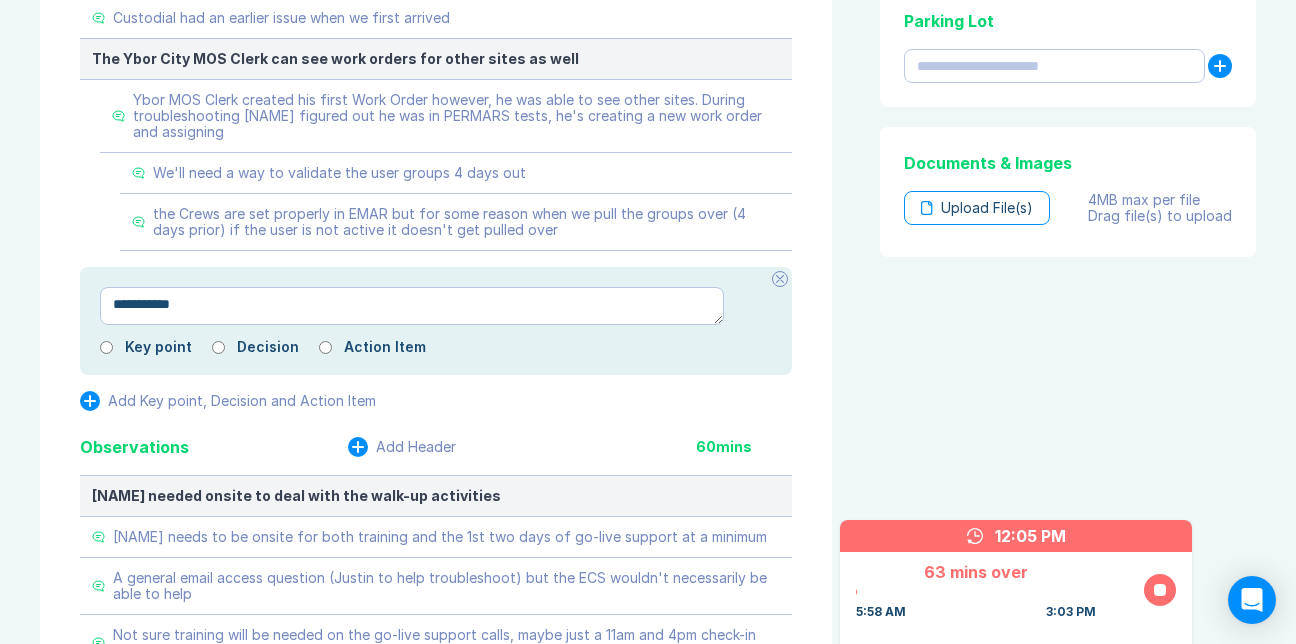 type on "*" 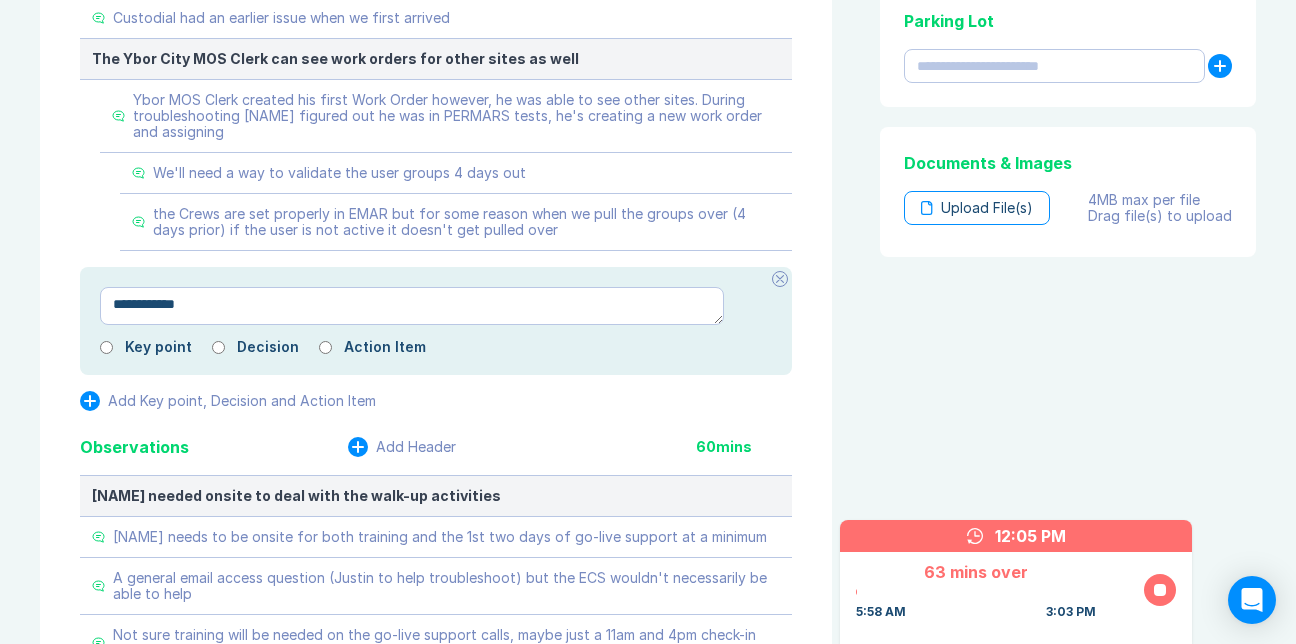 type on "*" 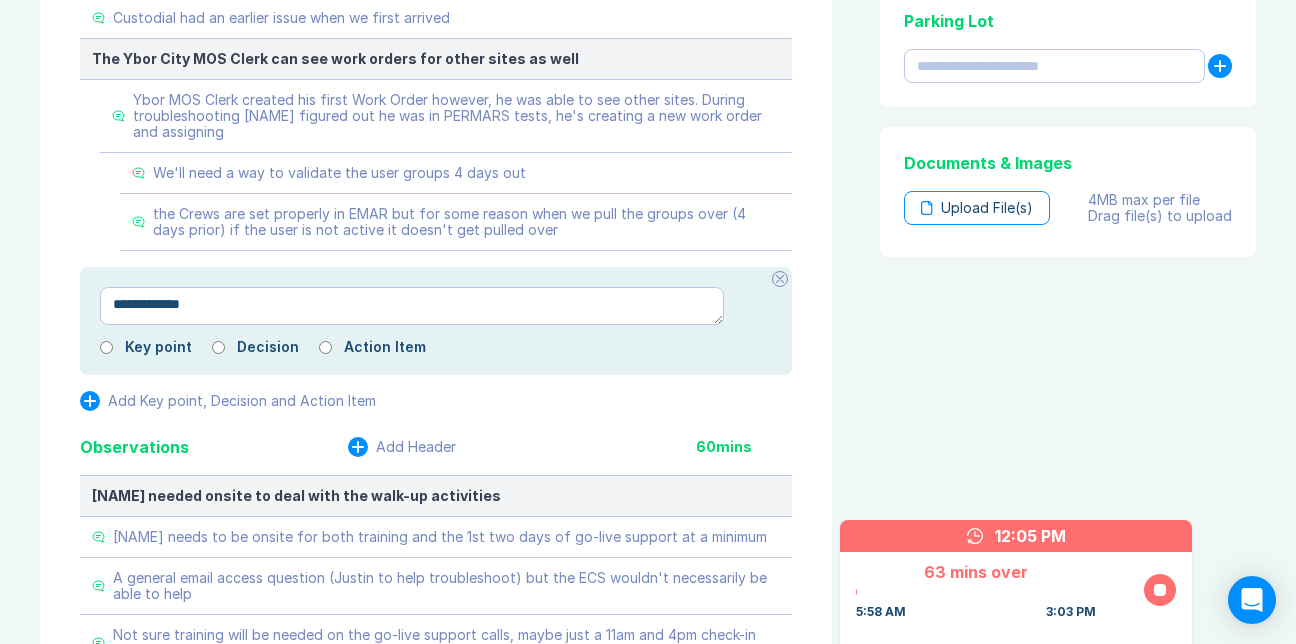 type on "*" 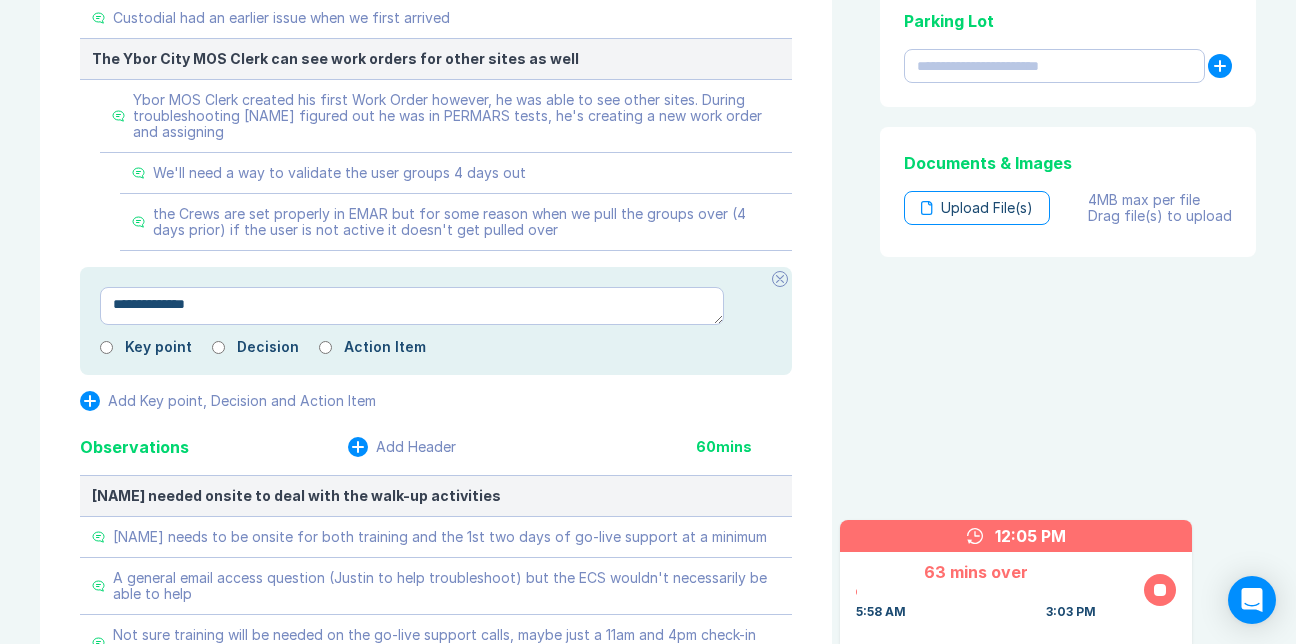 type on "*" 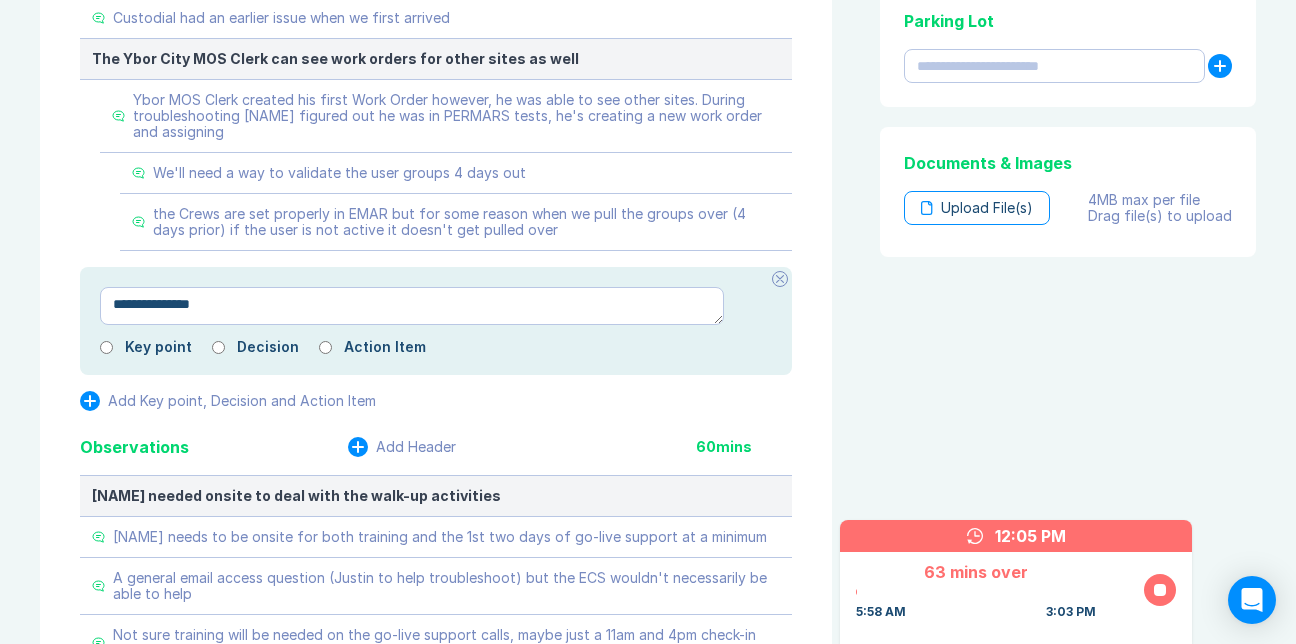 type on "*" 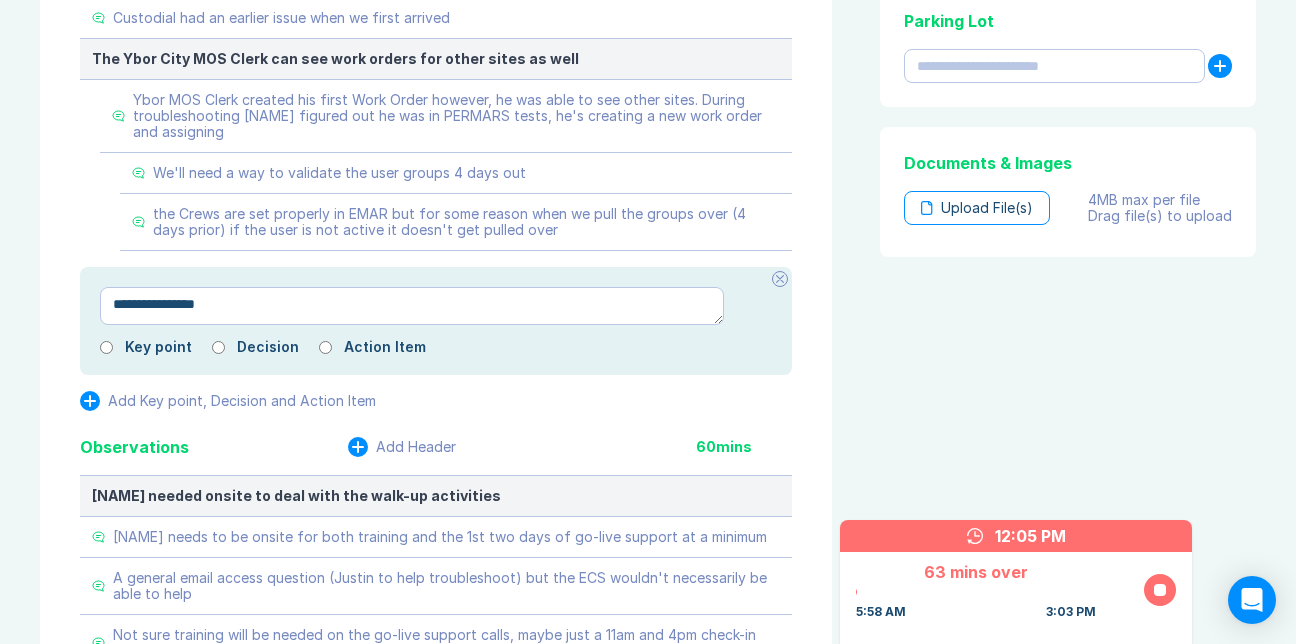 type on "*" 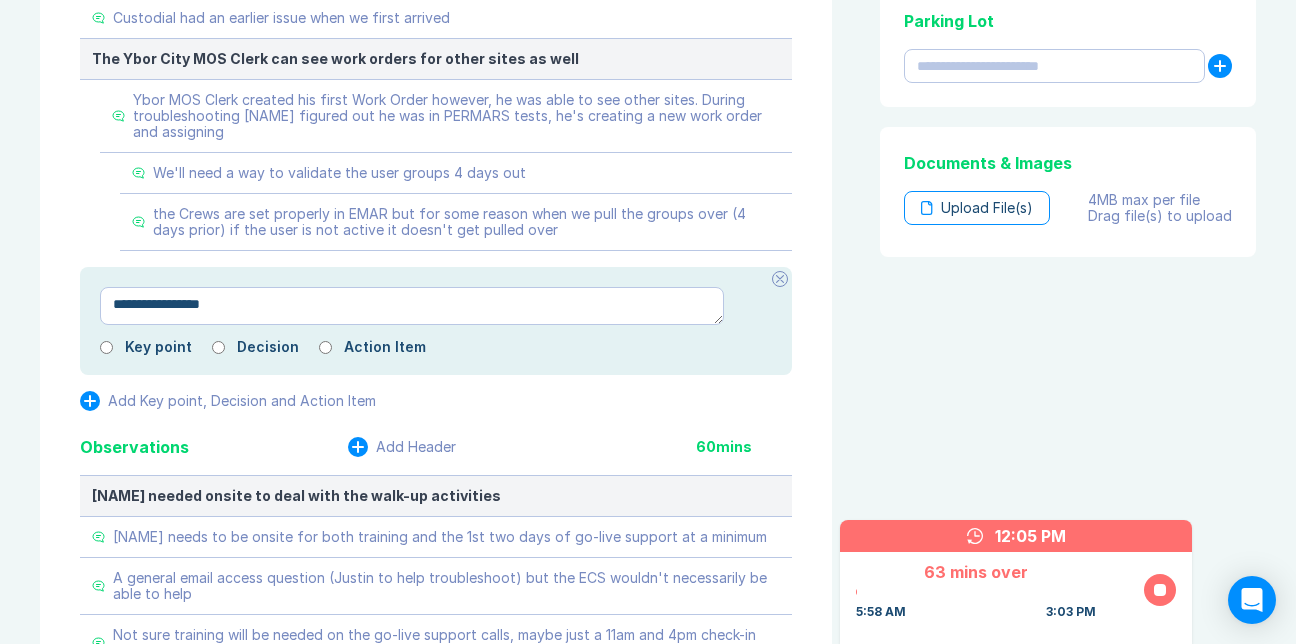 type on "*" 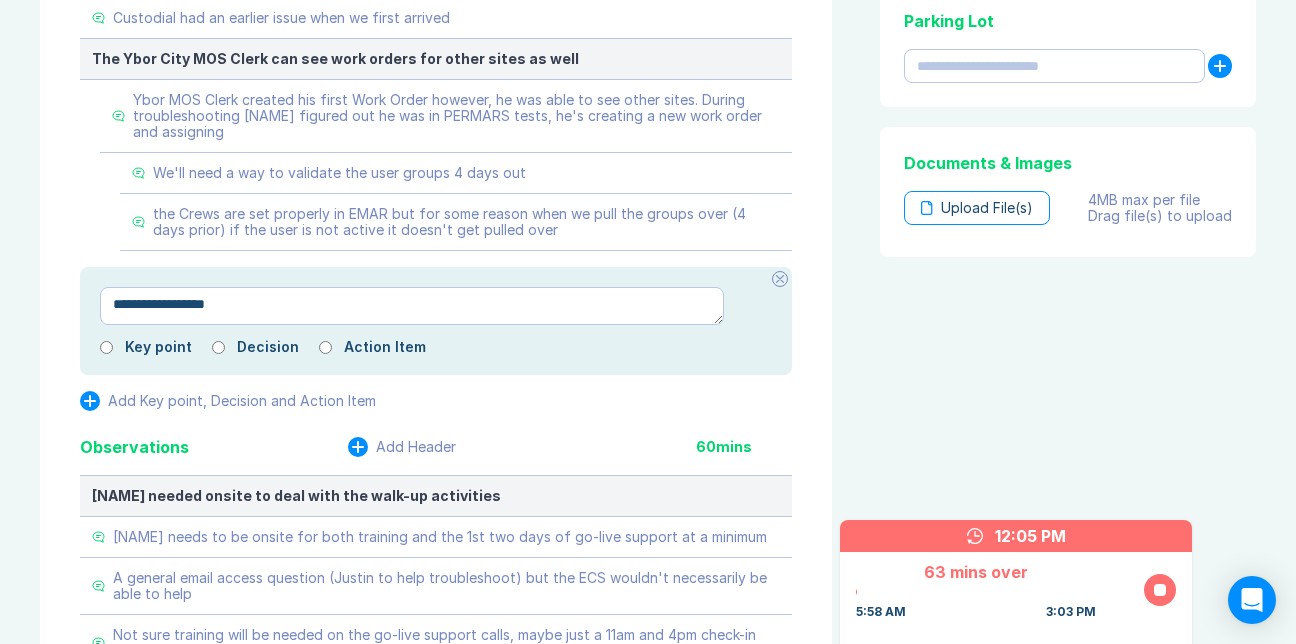 type on "*" 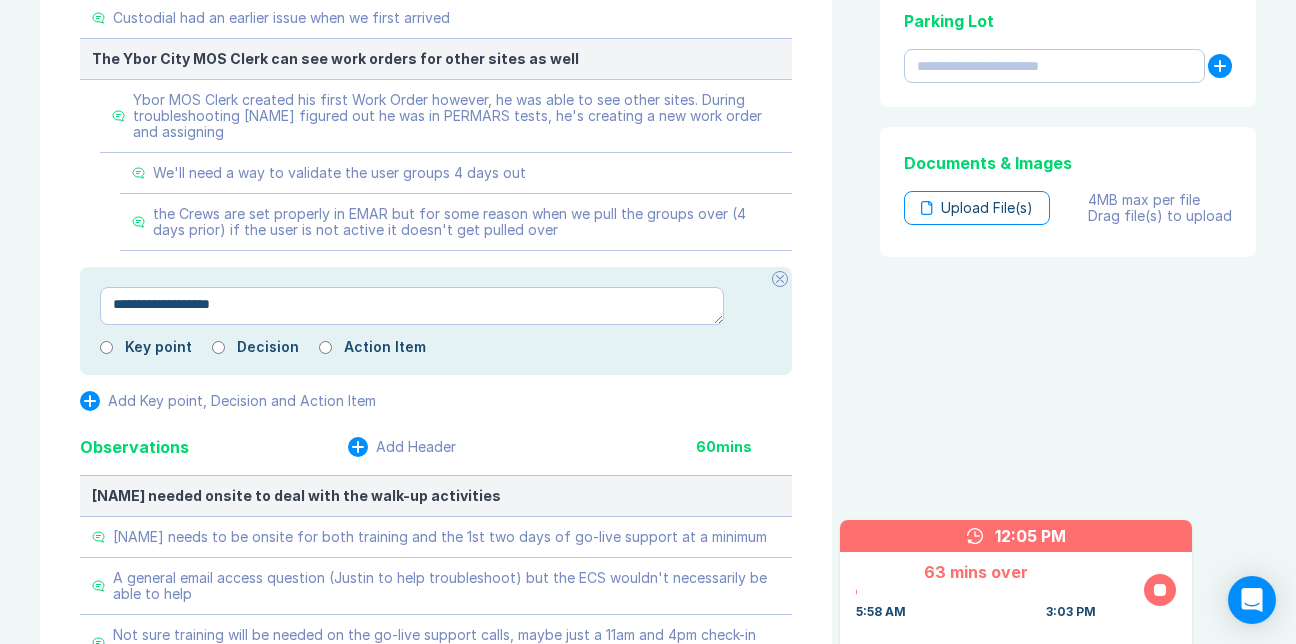 type on "**********" 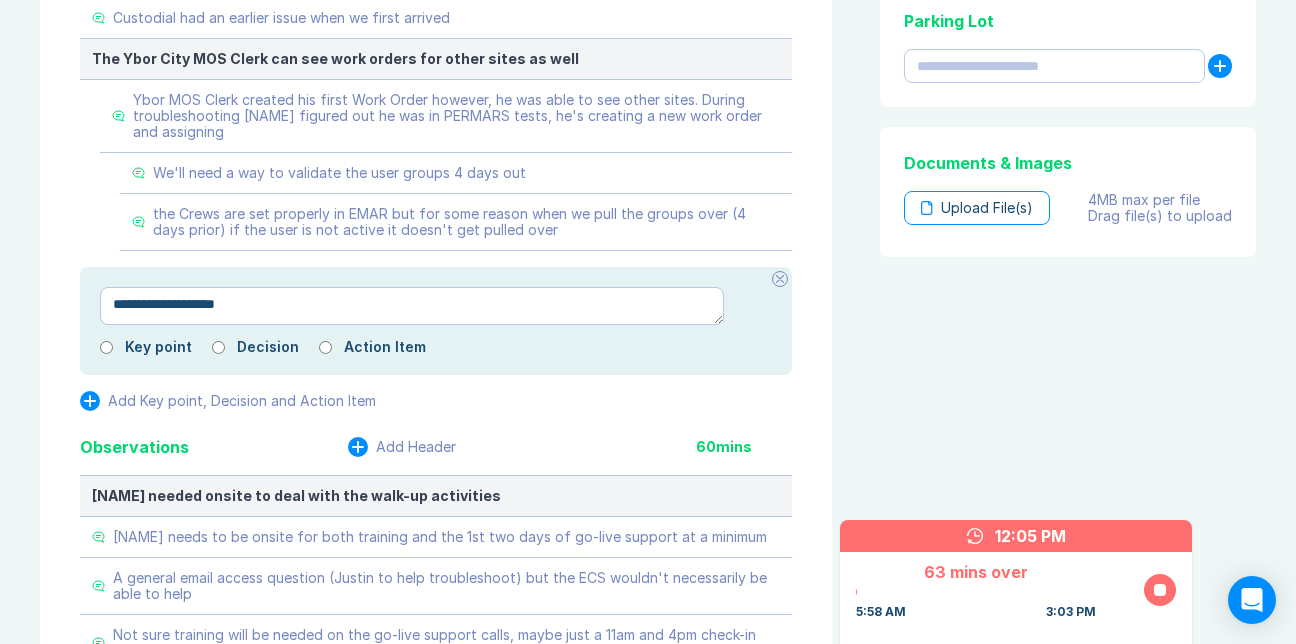 type on "*" 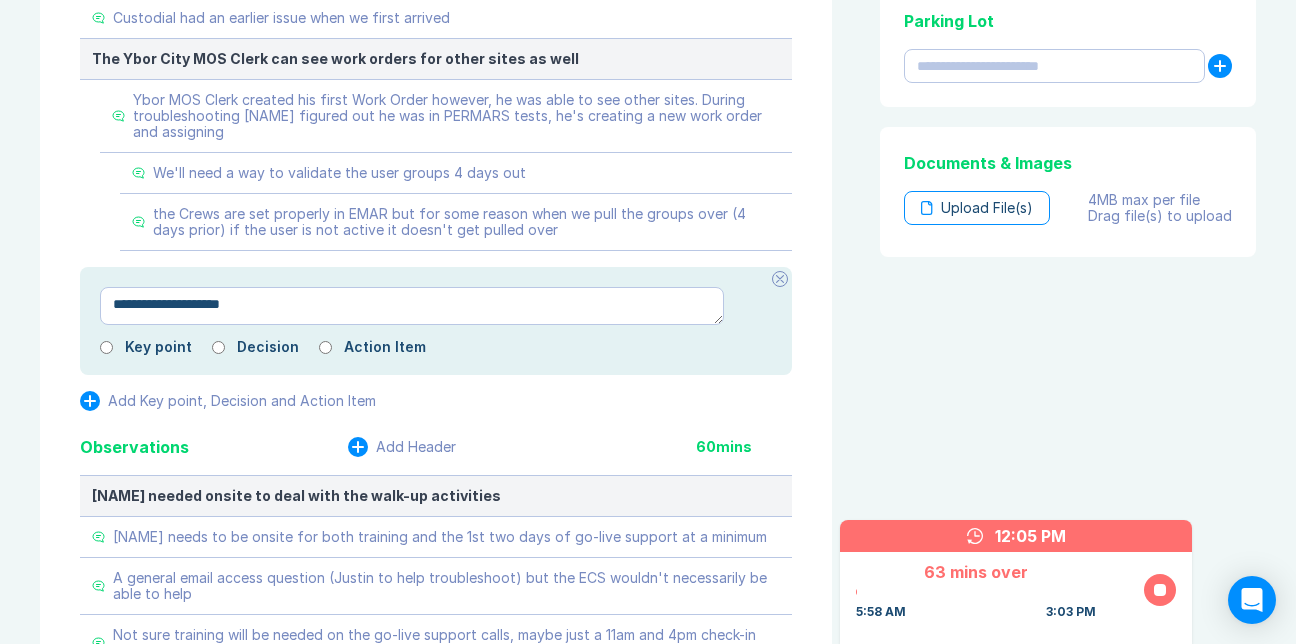 type on "*" 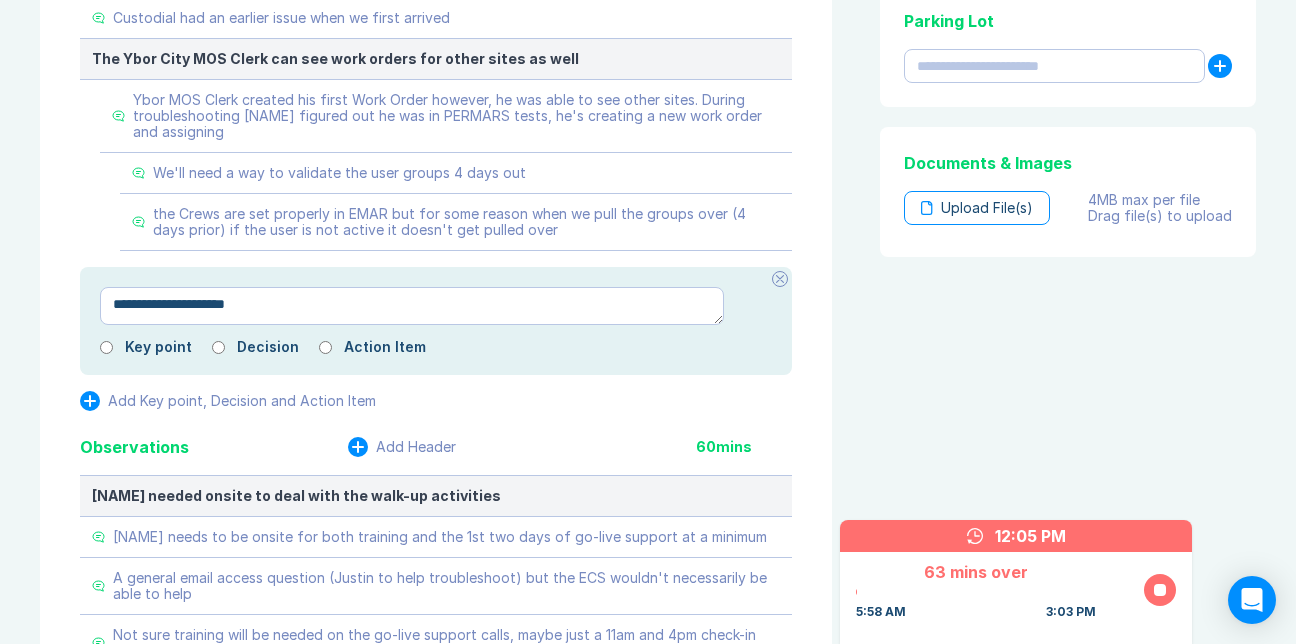 type on "*" 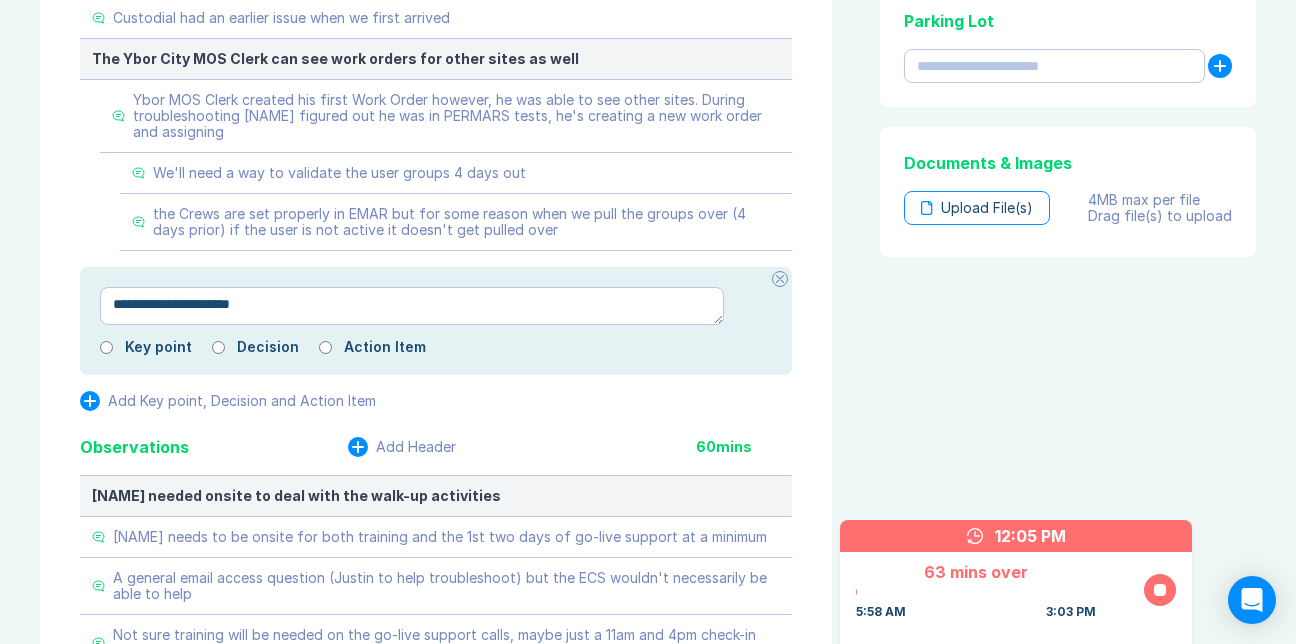 type on "*" 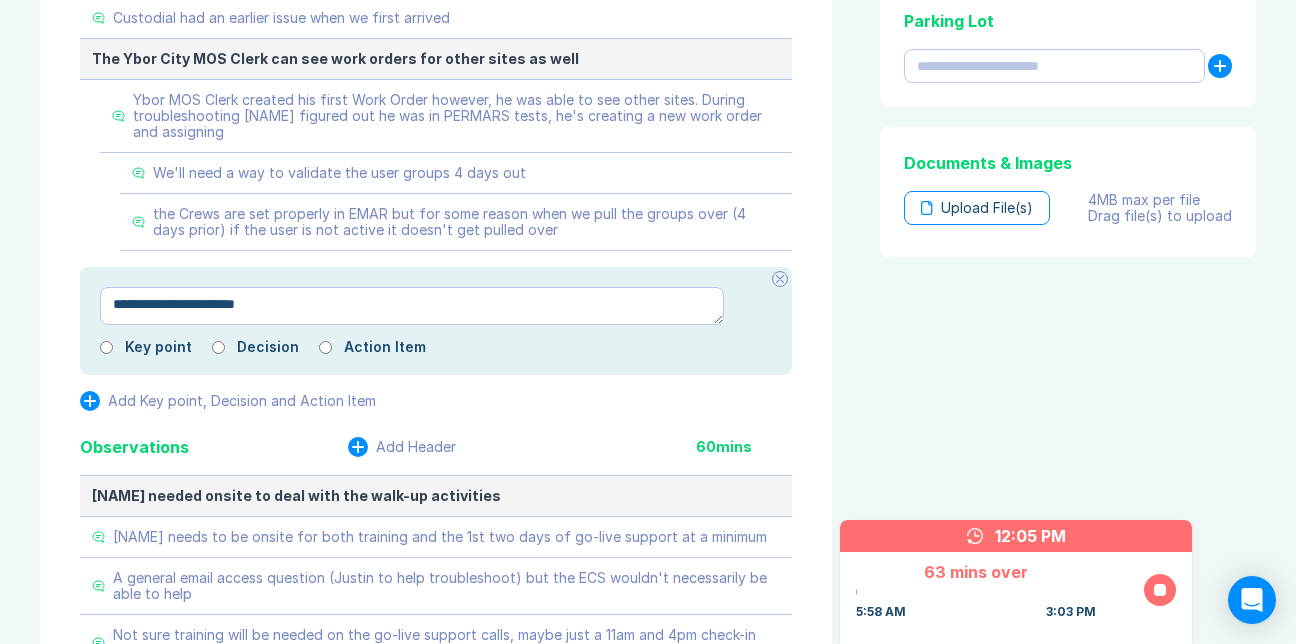 type on "*" 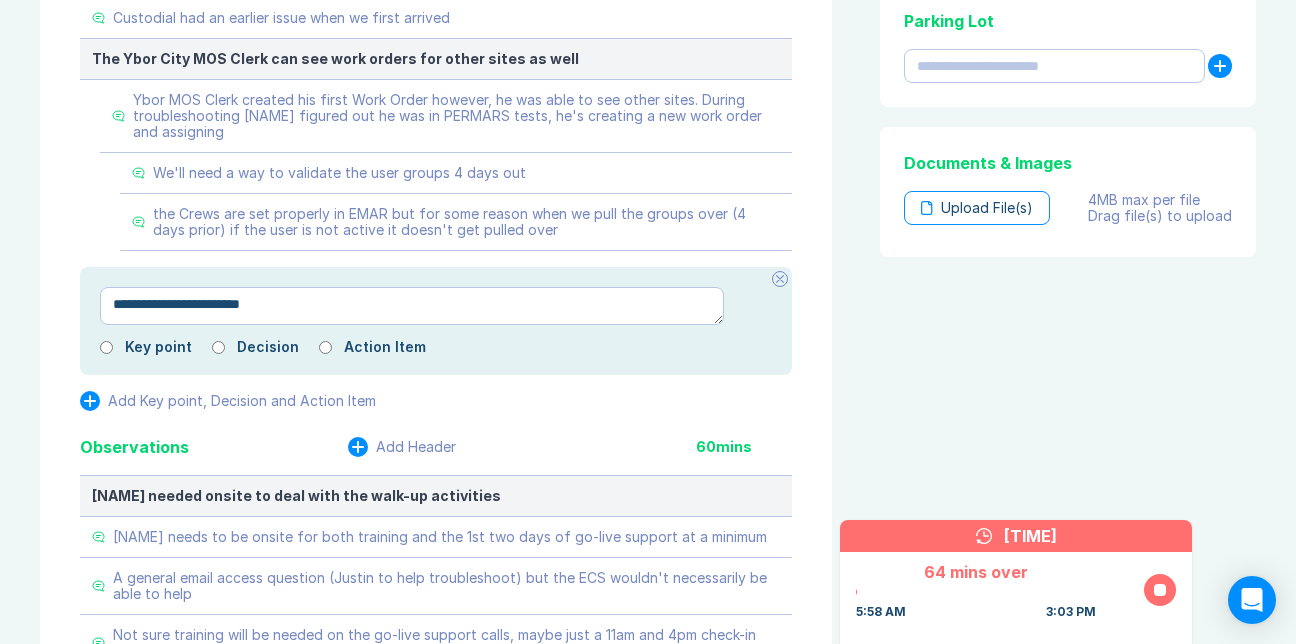 type on "*" 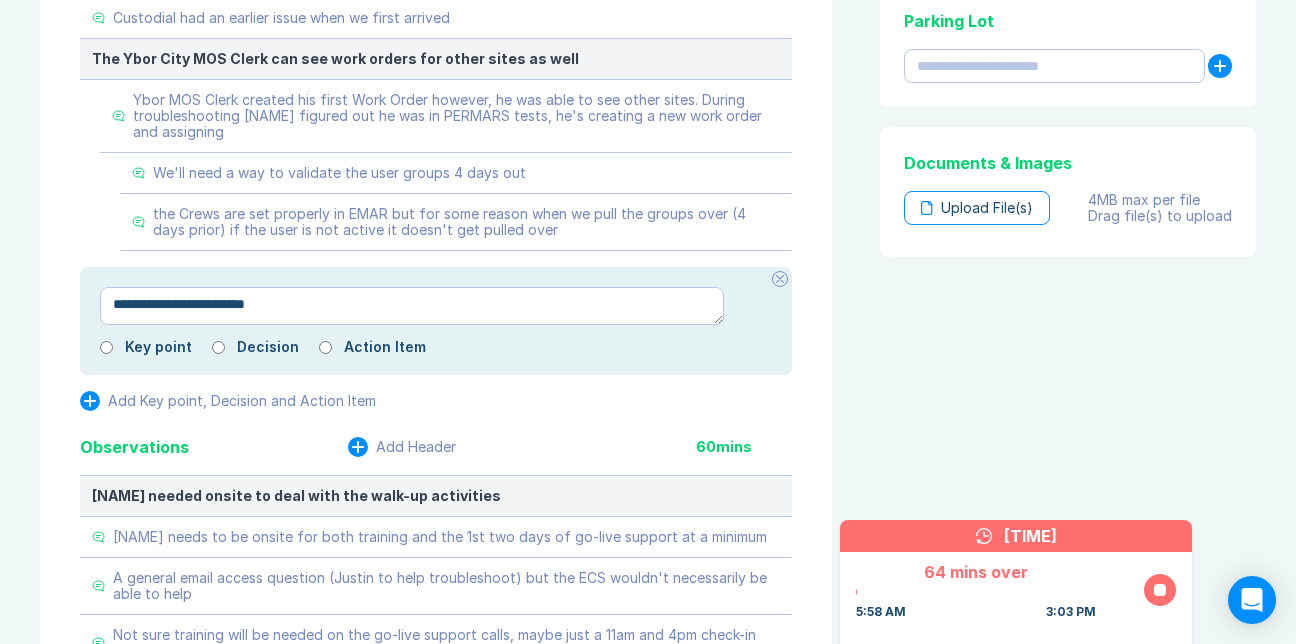 type on "*" 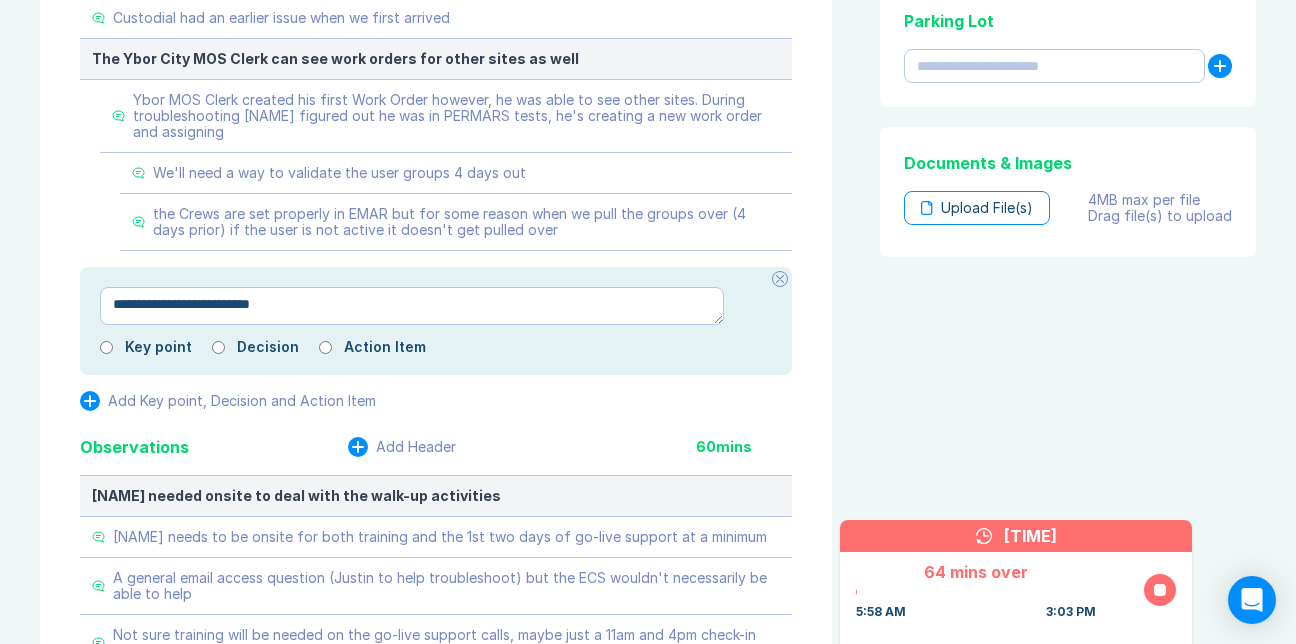 type on "**********" 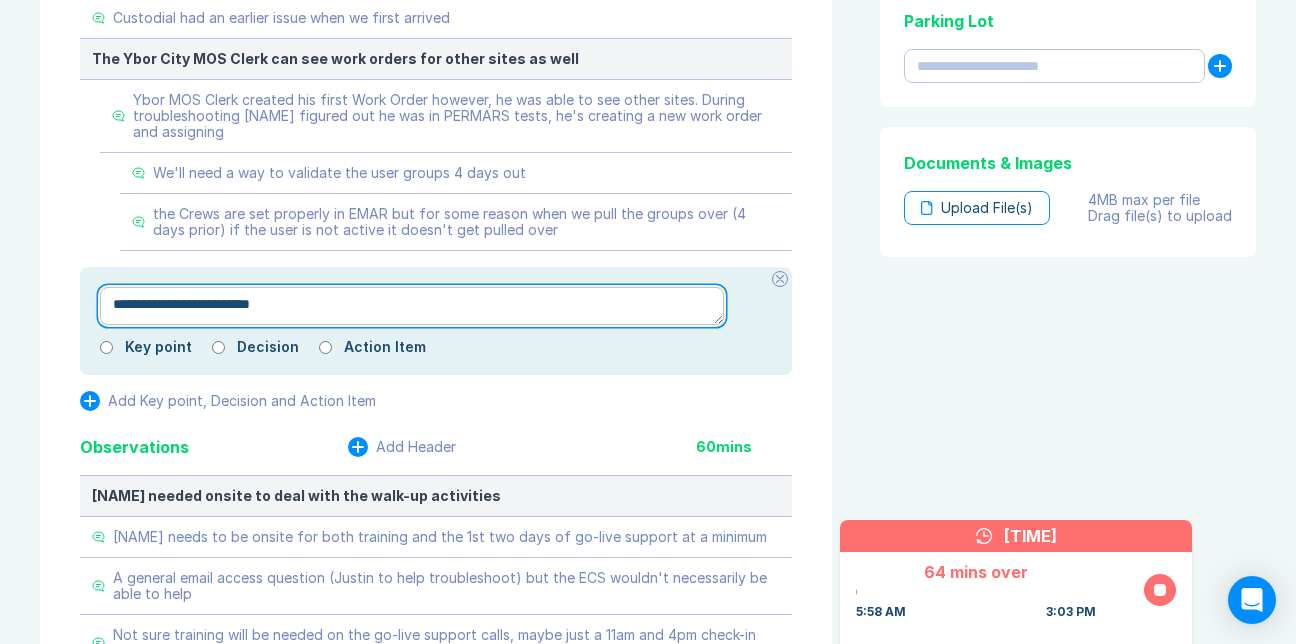 click on "**********" at bounding box center [412, 306] 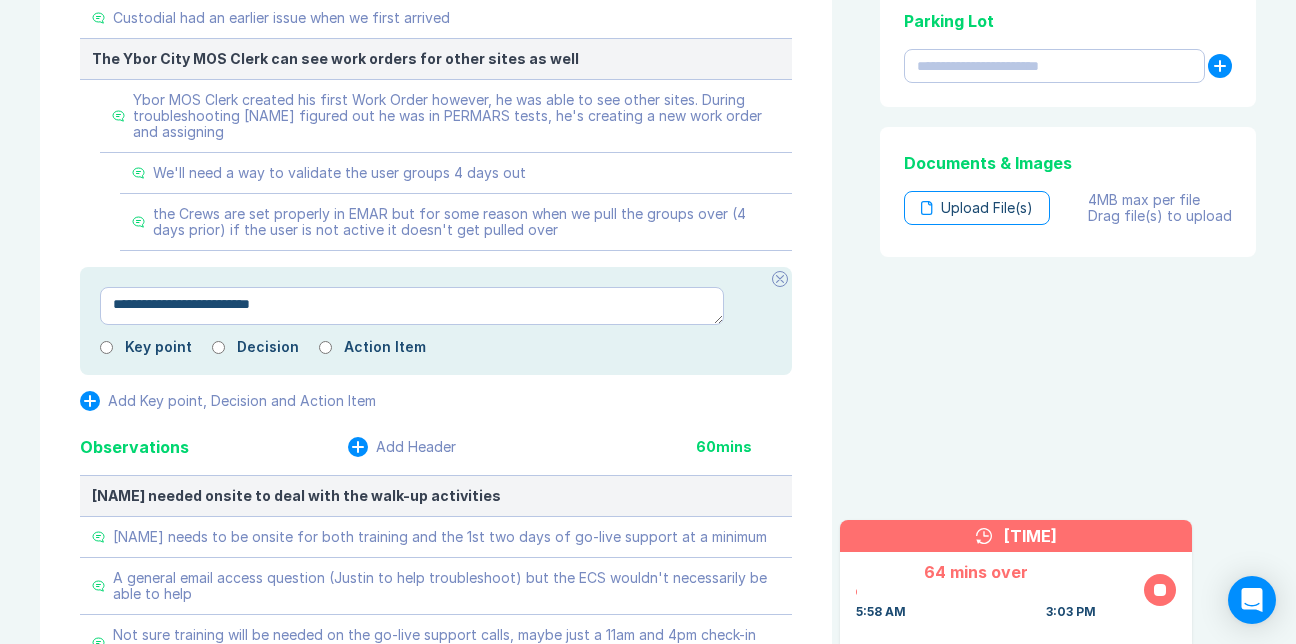 type on "*" 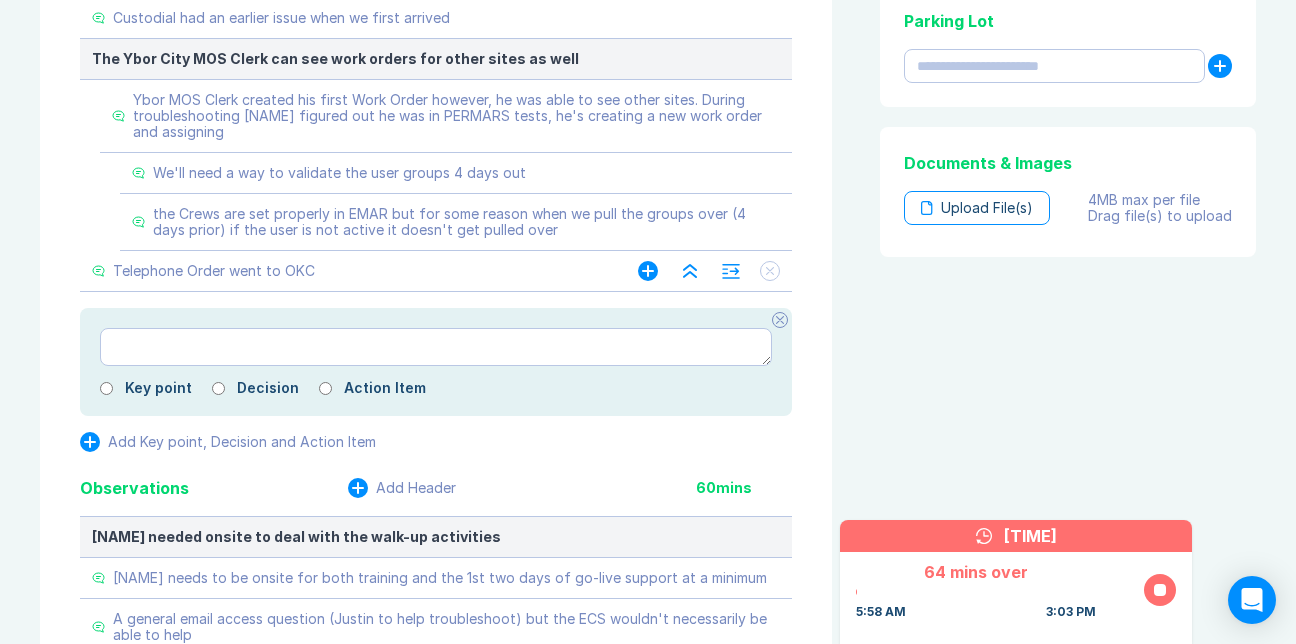 click 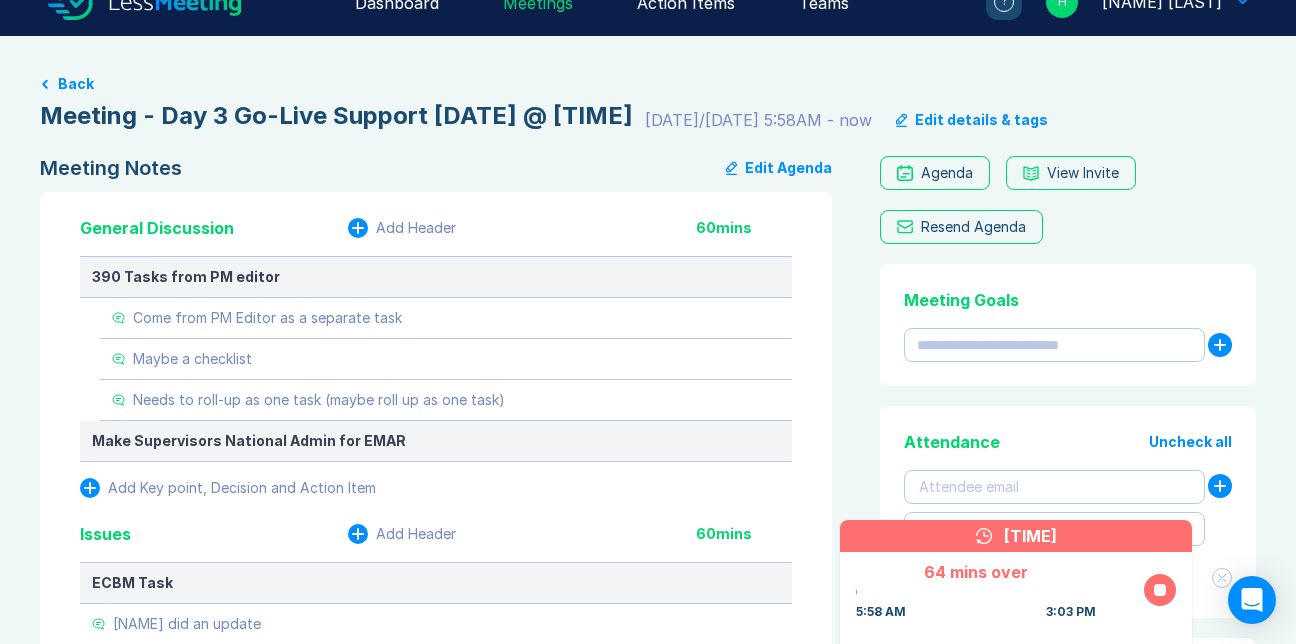 scroll, scrollTop: 32, scrollLeft: 0, axis: vertical 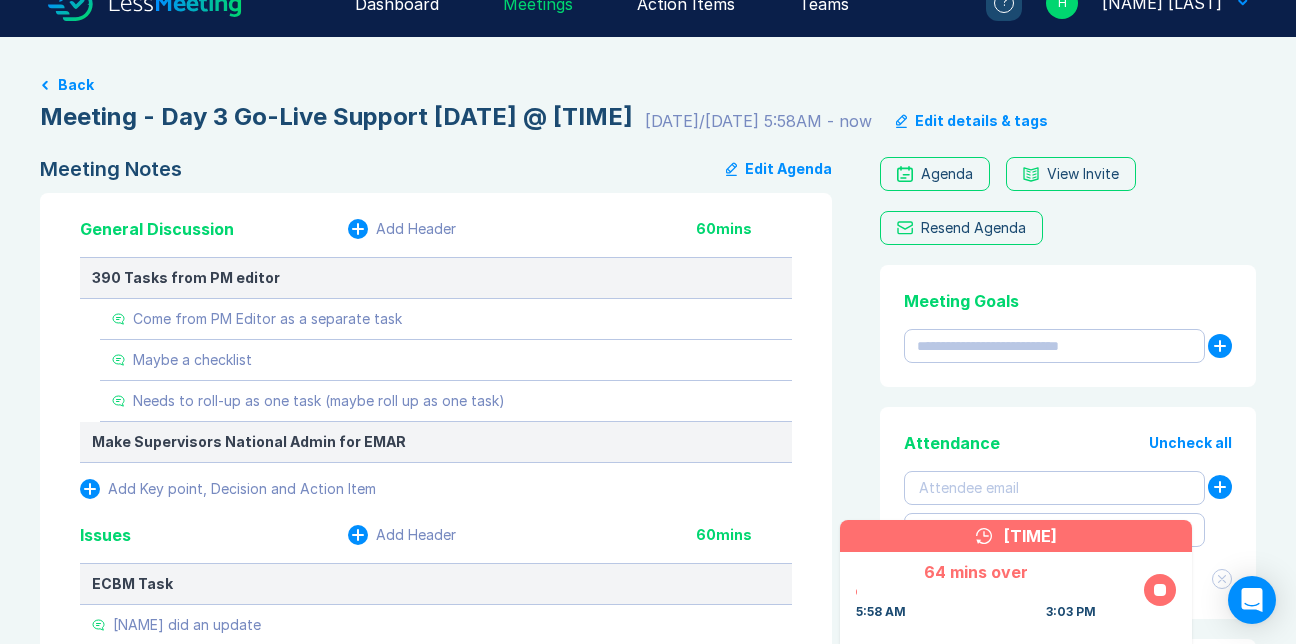 click on "Edit Agenda" at bounding box center [779, 169] 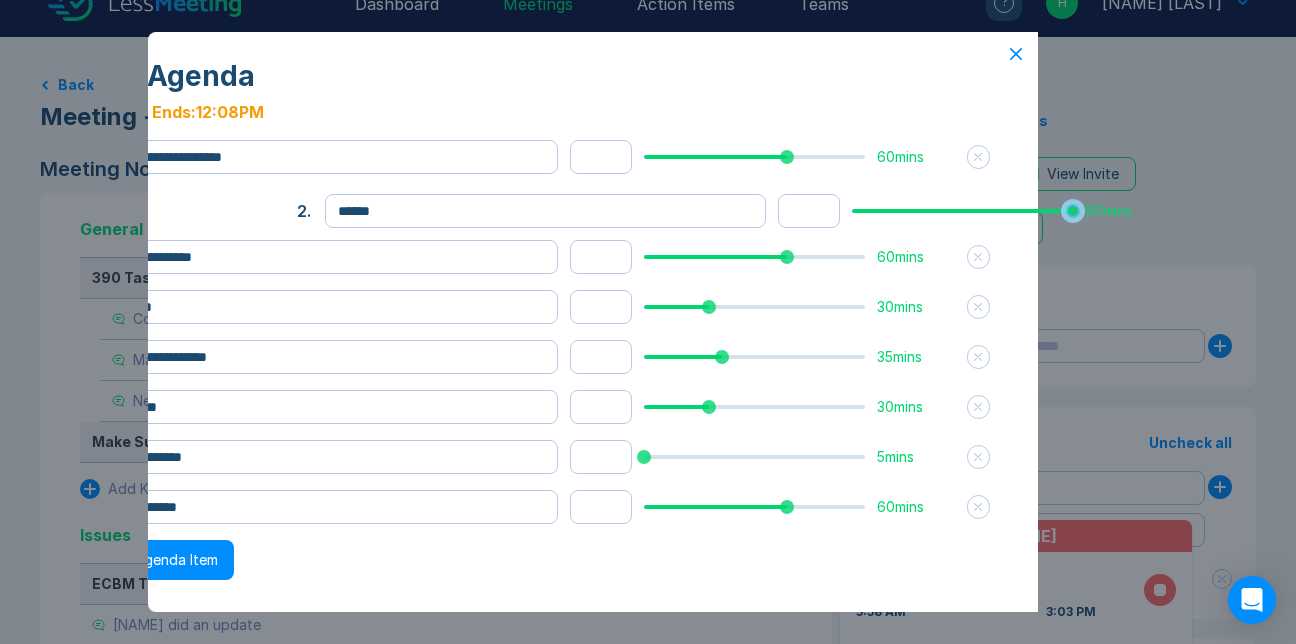 scroll, scrollTop: 0, scrollLeft: 0, axis: both 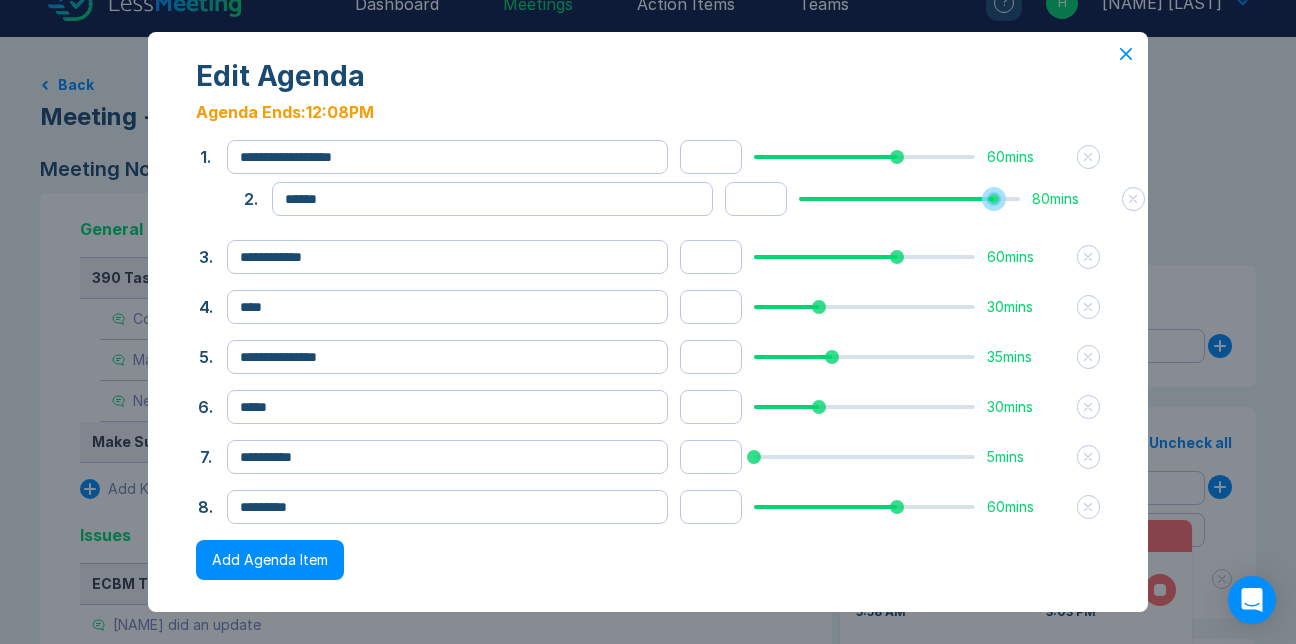 type on "**" 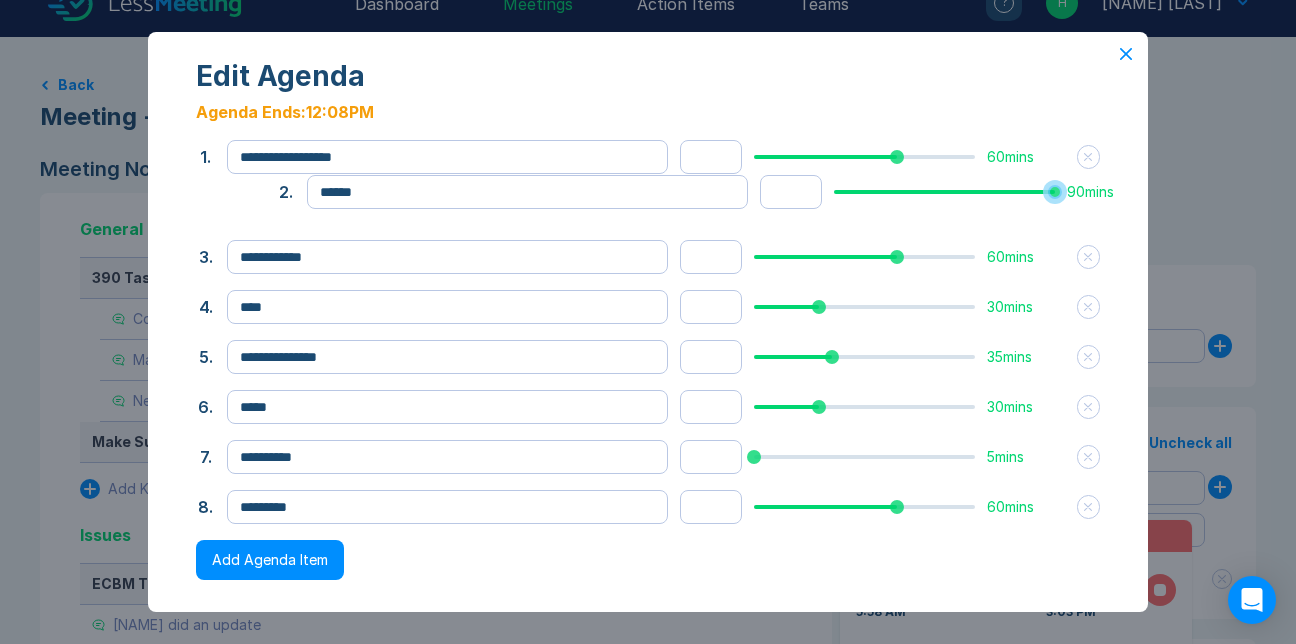 drag, startPoint x: 852, startPoint y: 226, endPoint x: 942, endPoint y: 193, distance: 95.85927 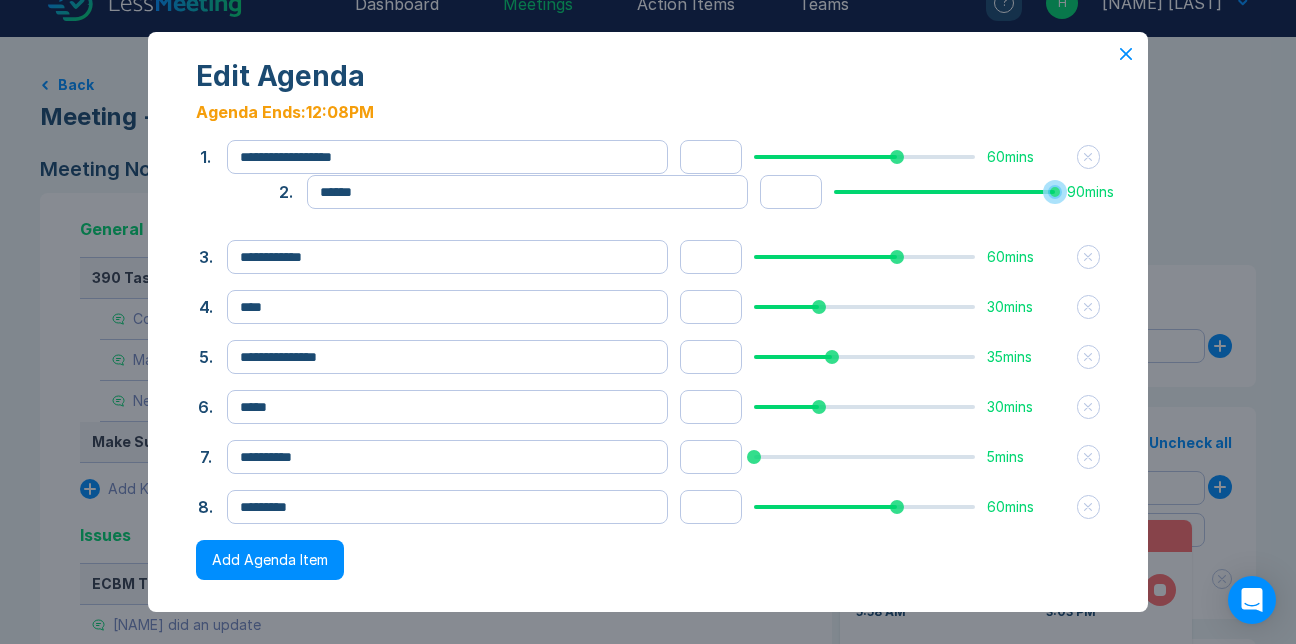 click at bounding box center [944, 192] 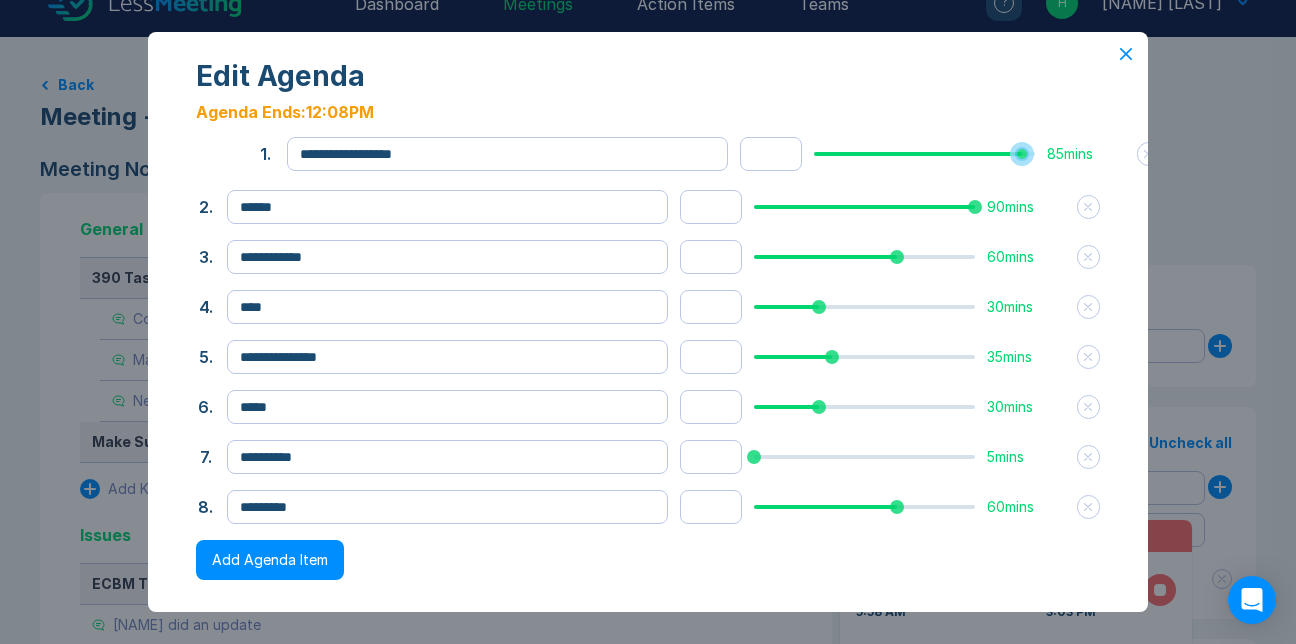 type on "**" 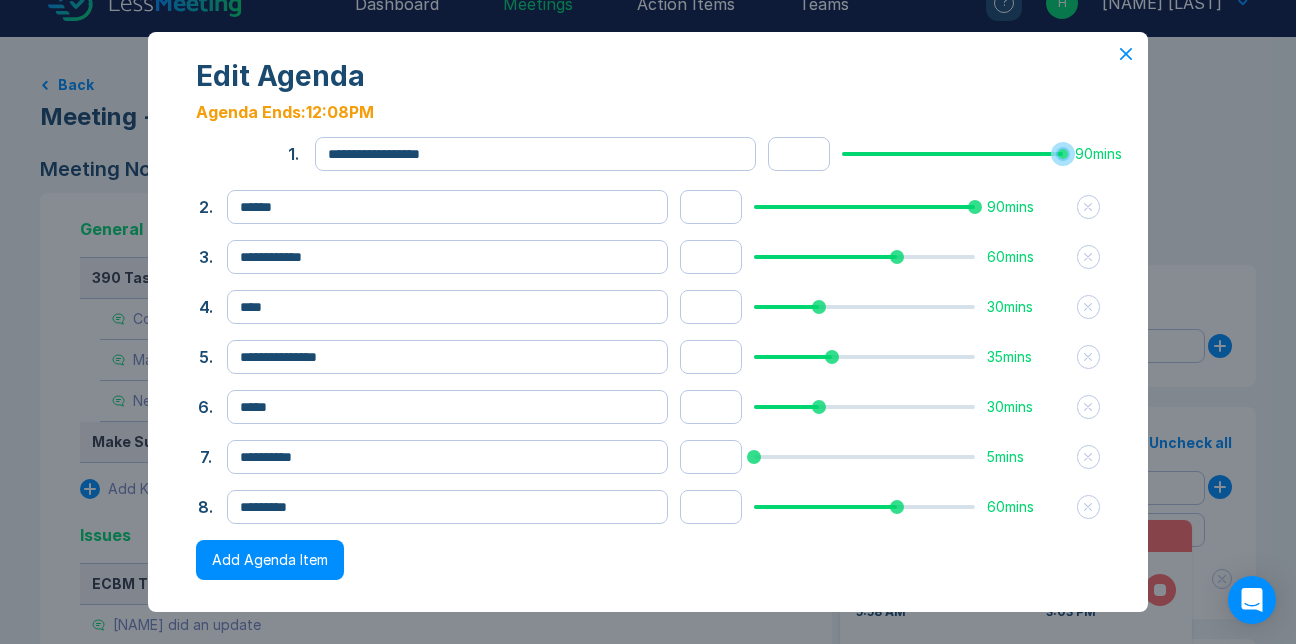 drag, startPoint x: 859, startPoint y: 174, endPoint x: 953, endPoint y: 166, distance: 94.33981 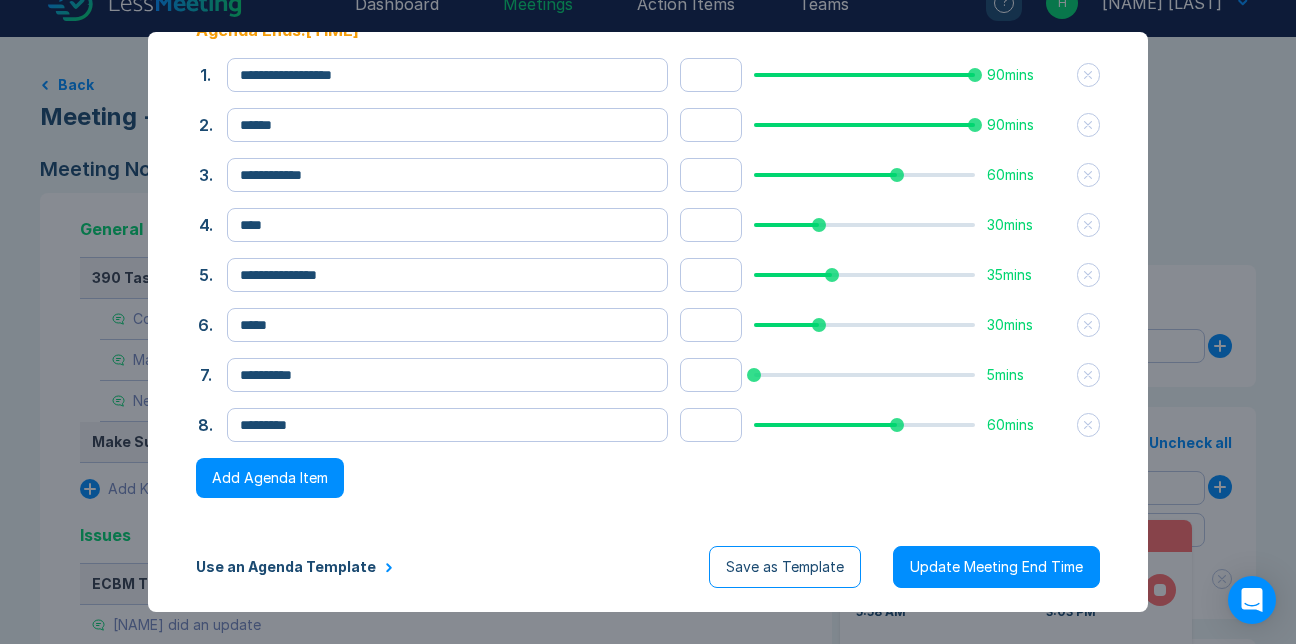 scroll, scrollTop: 140, scrollLeft: 0, axis: vertical 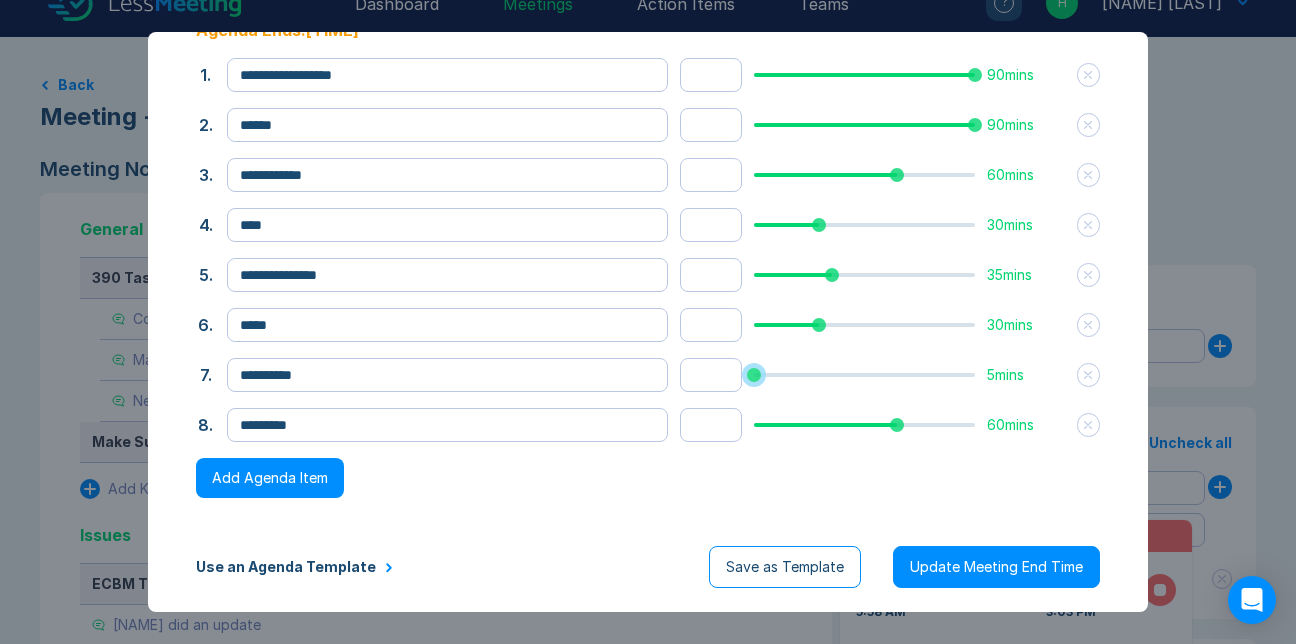 type on "**" 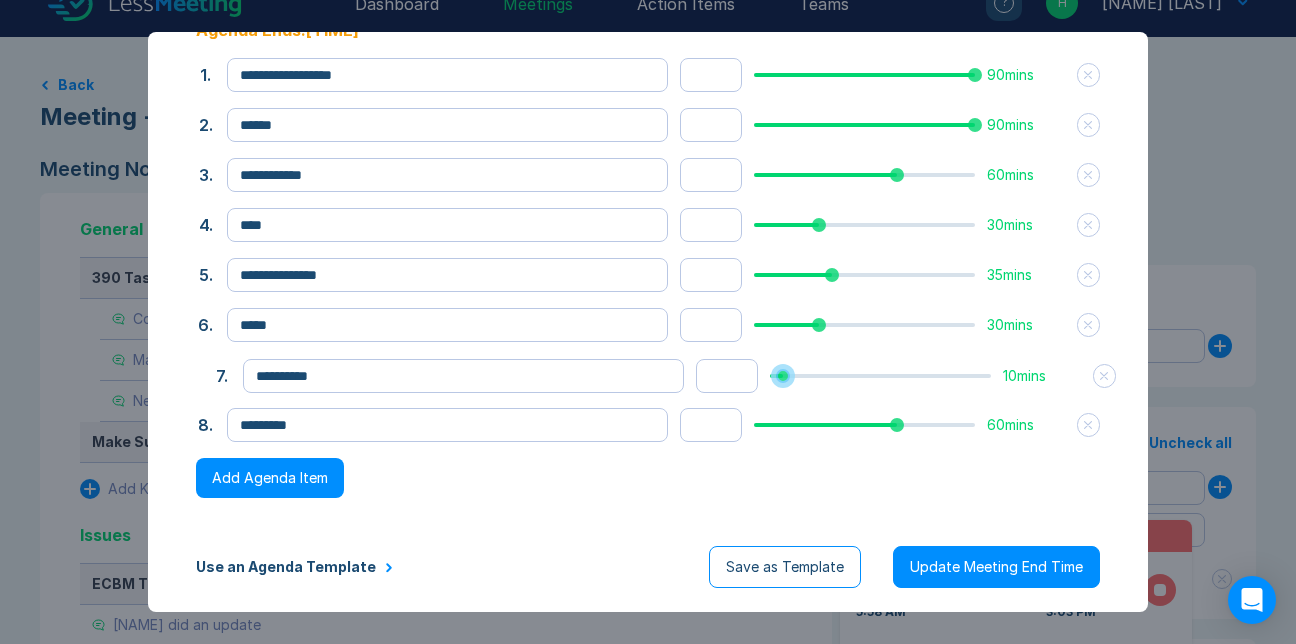 drag, startPoint x: 736, startPoint y: 377, endPoint x: 752, endPoint y: 378, distance: 16.03122 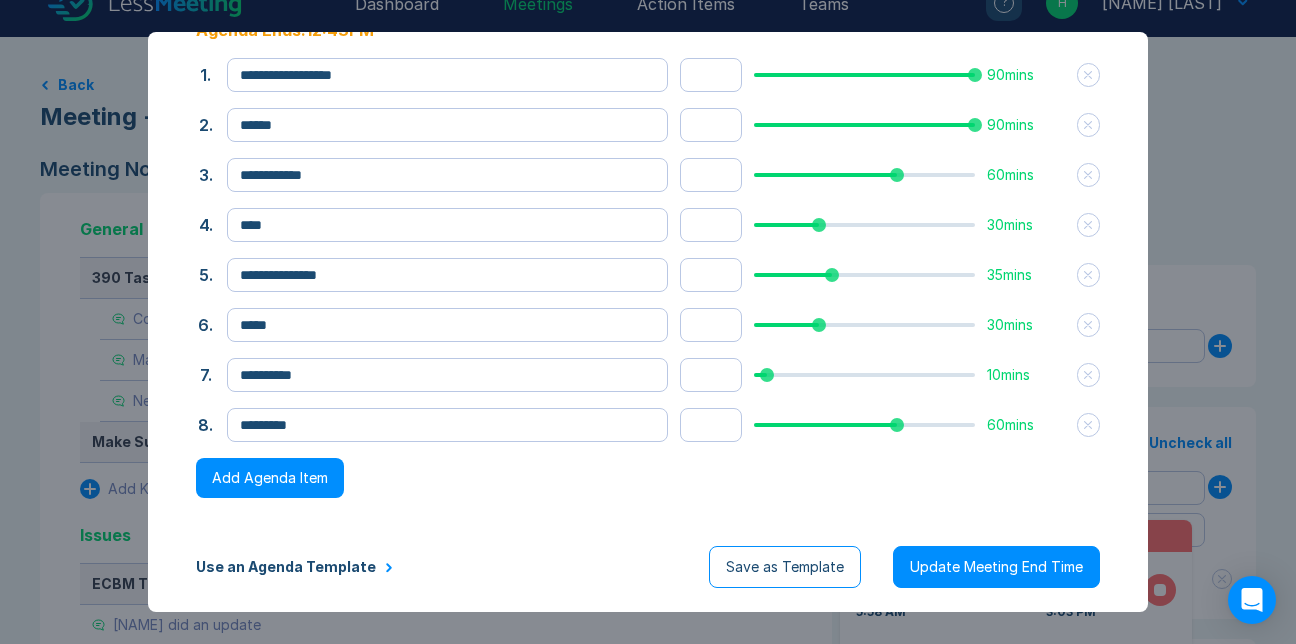 click on "Update Meeting End Time" at bounding box center (996, 567) 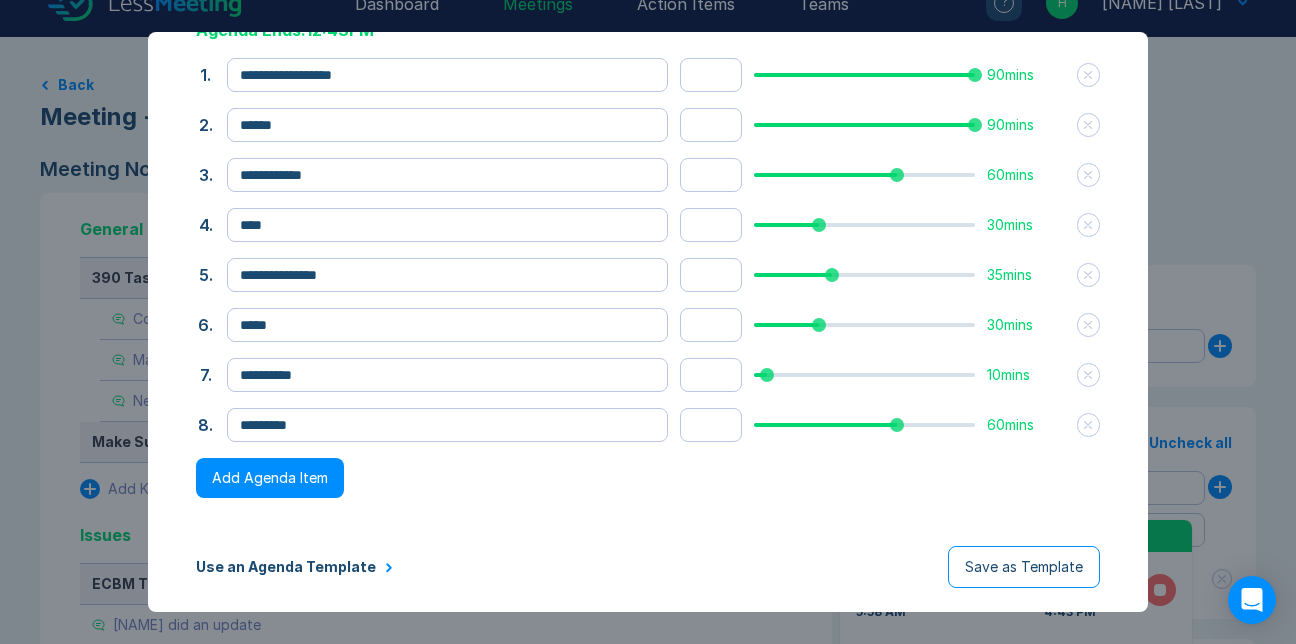 scroll, scrollTop: 0, scrollLeft: 0, axis: both 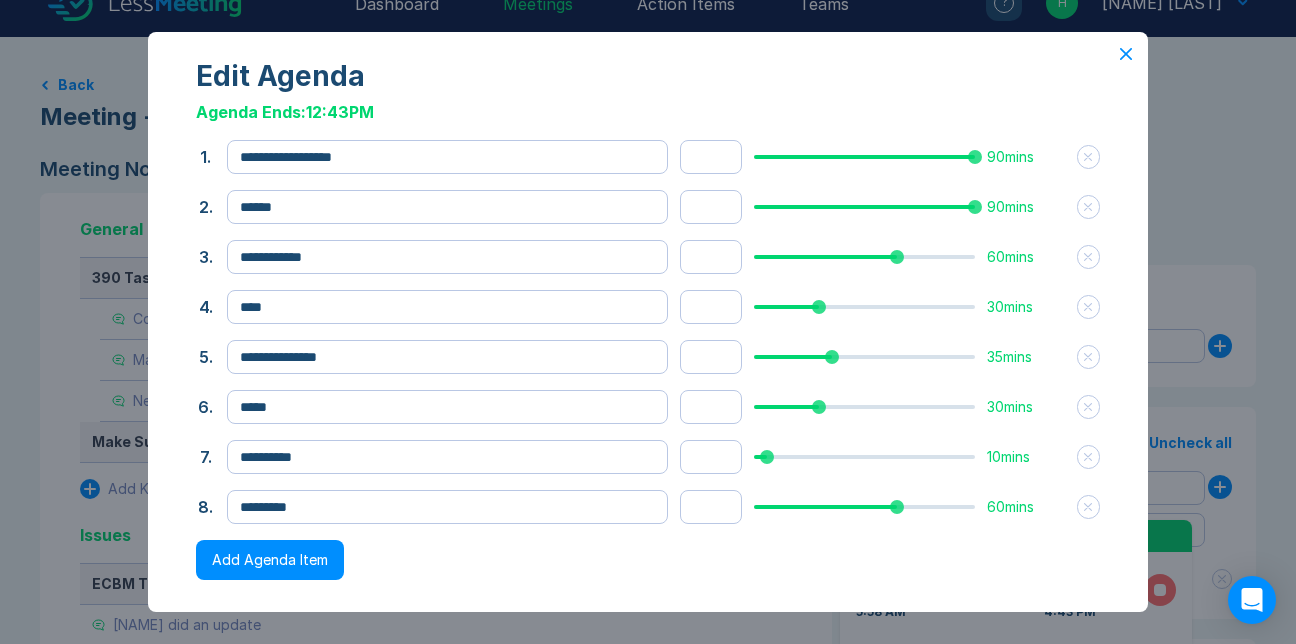 click 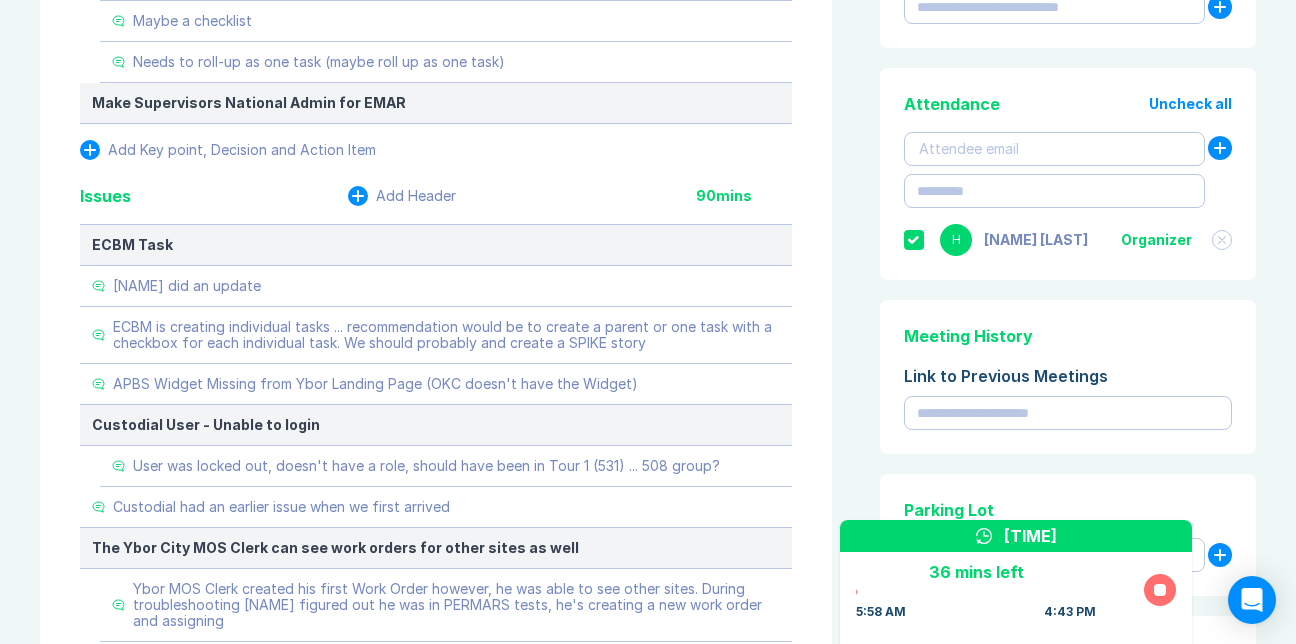 scroll, scrollTop: 0, scrollLeft: 0, axis: both 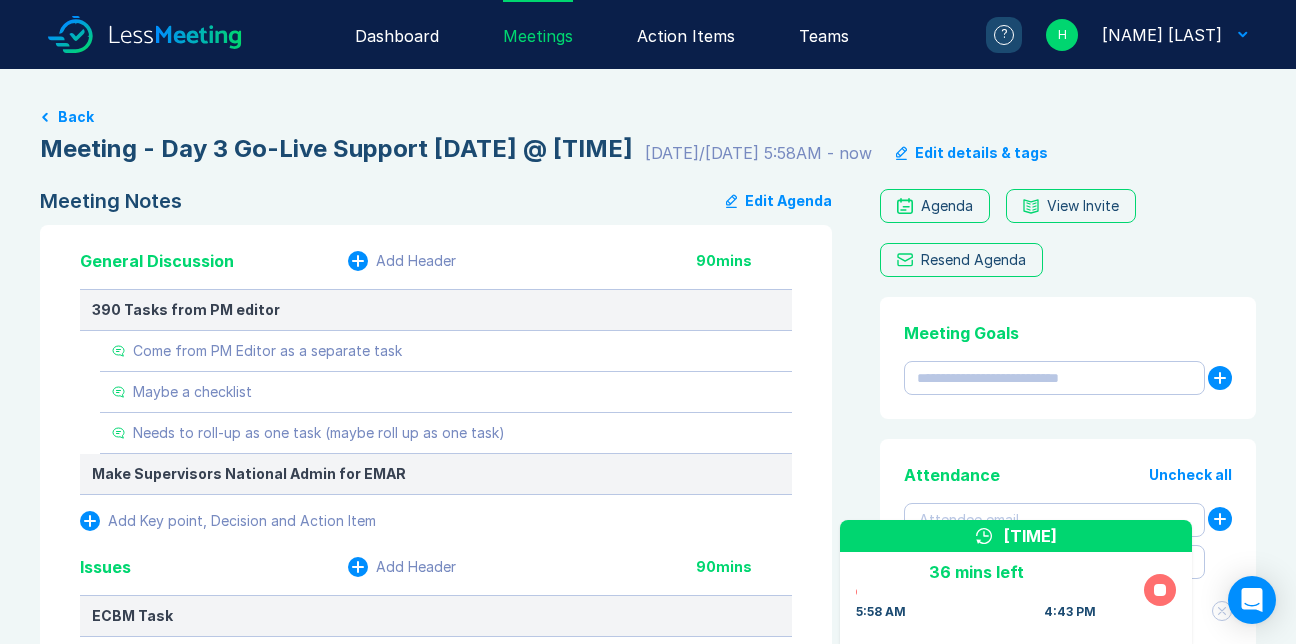 type 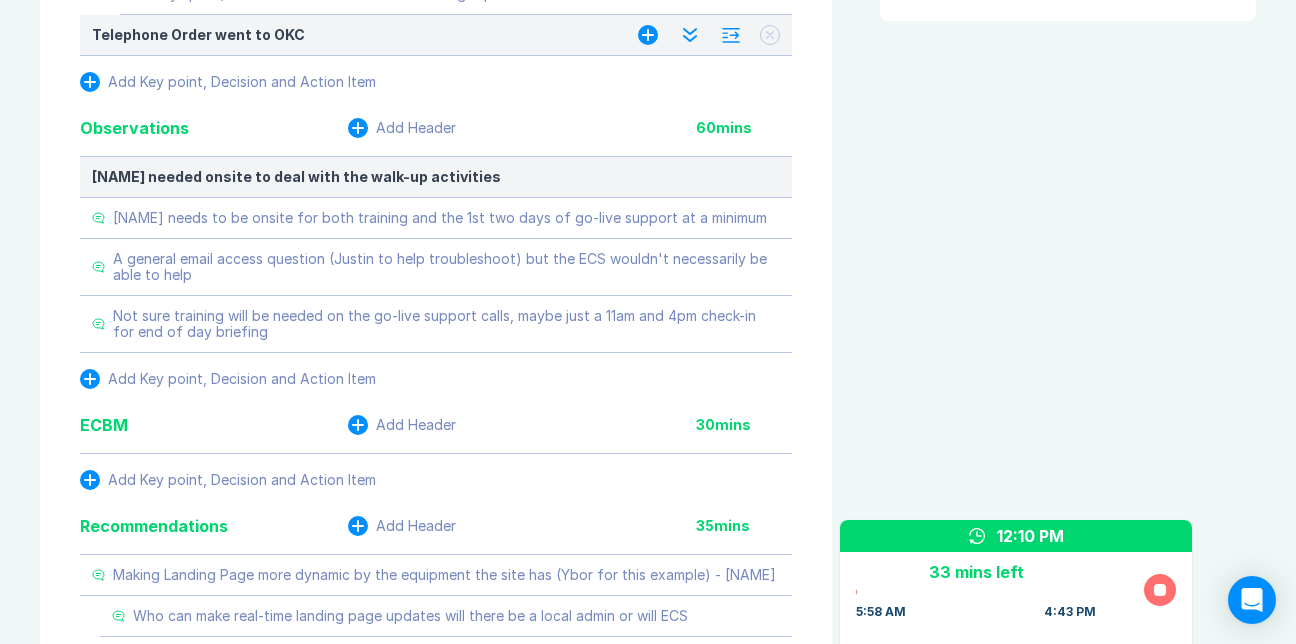 scroll, scrollTop: 1097, scrollLeft: 0, axis: vertical 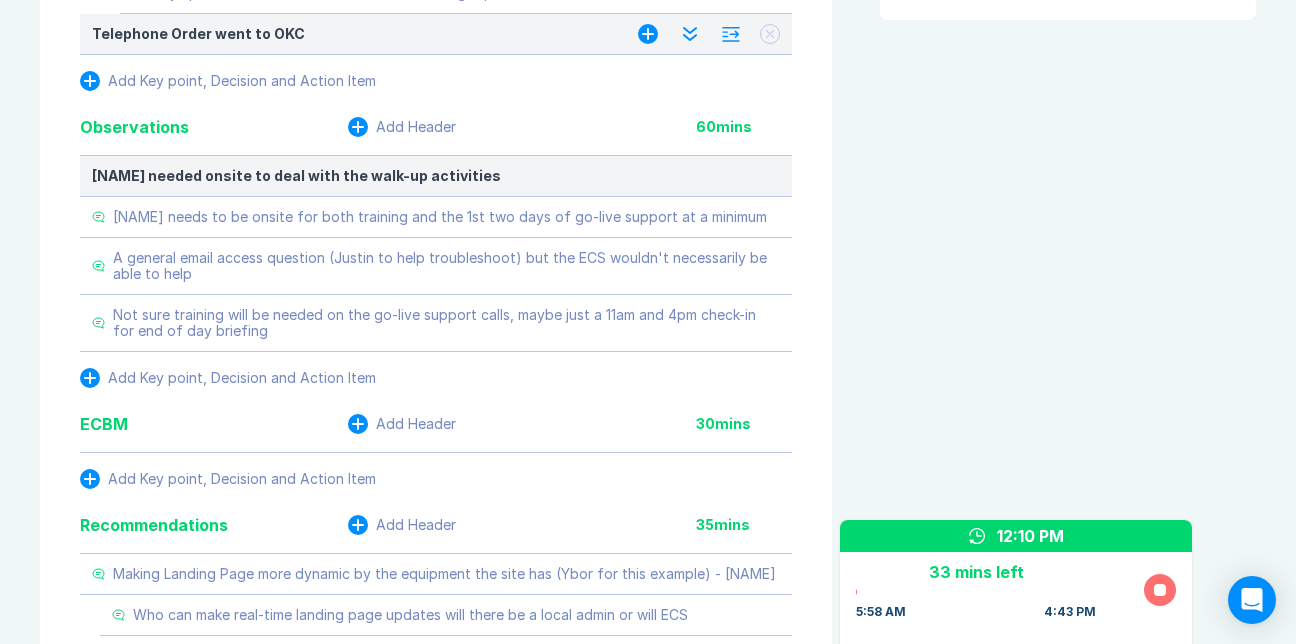 click on "Telephone Order went to OKC" at bounding box center [345, 34] 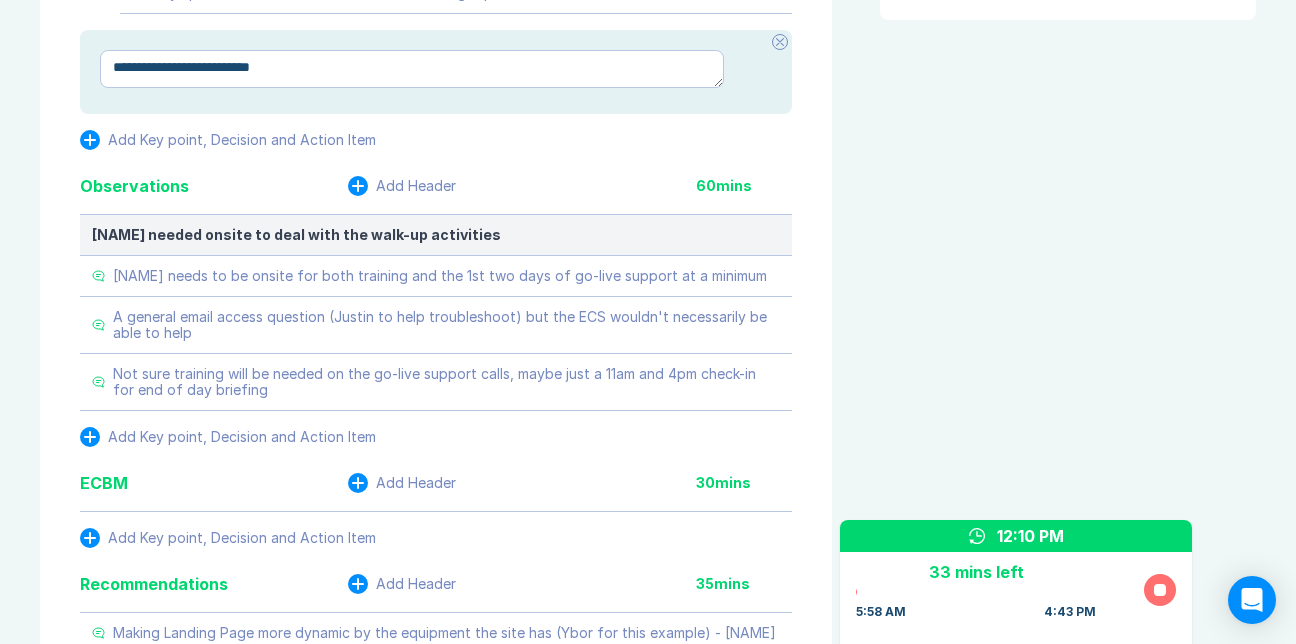 type on "*" 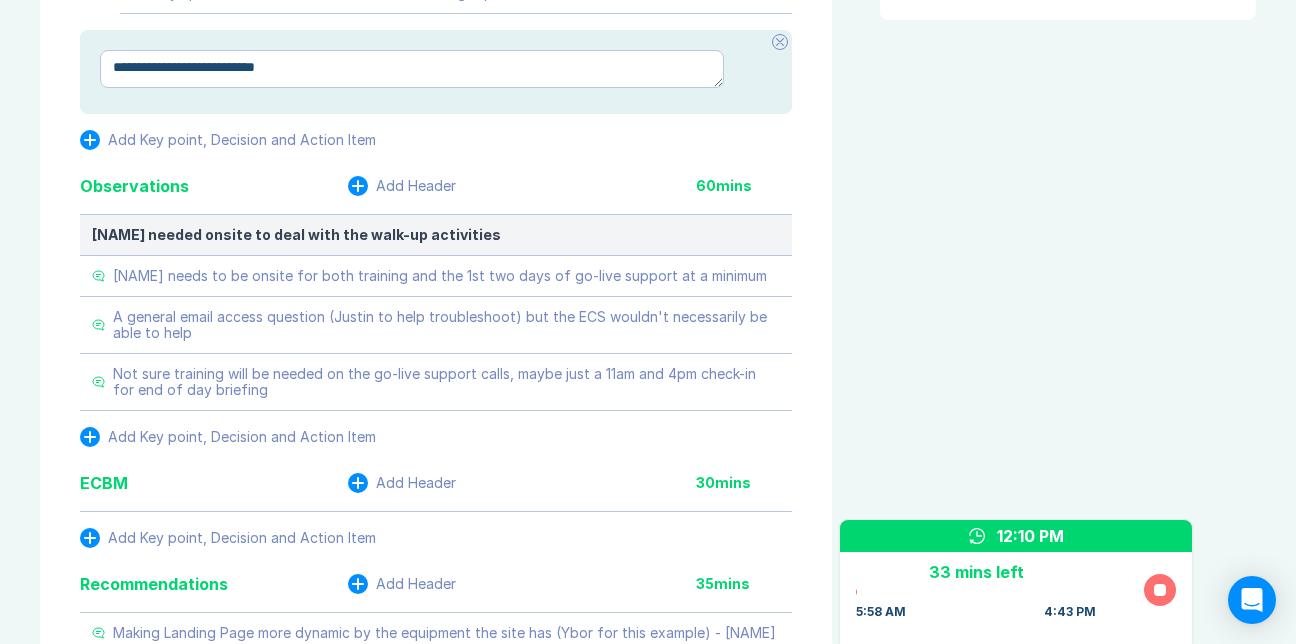 type on "*" 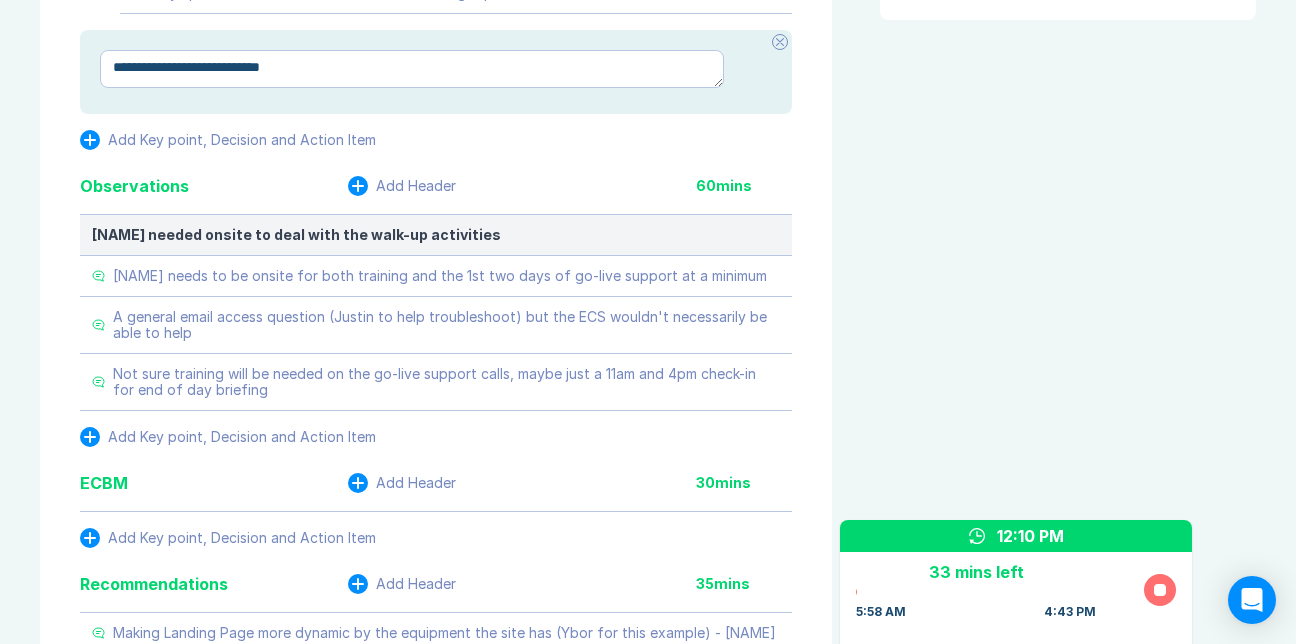 type on "*" 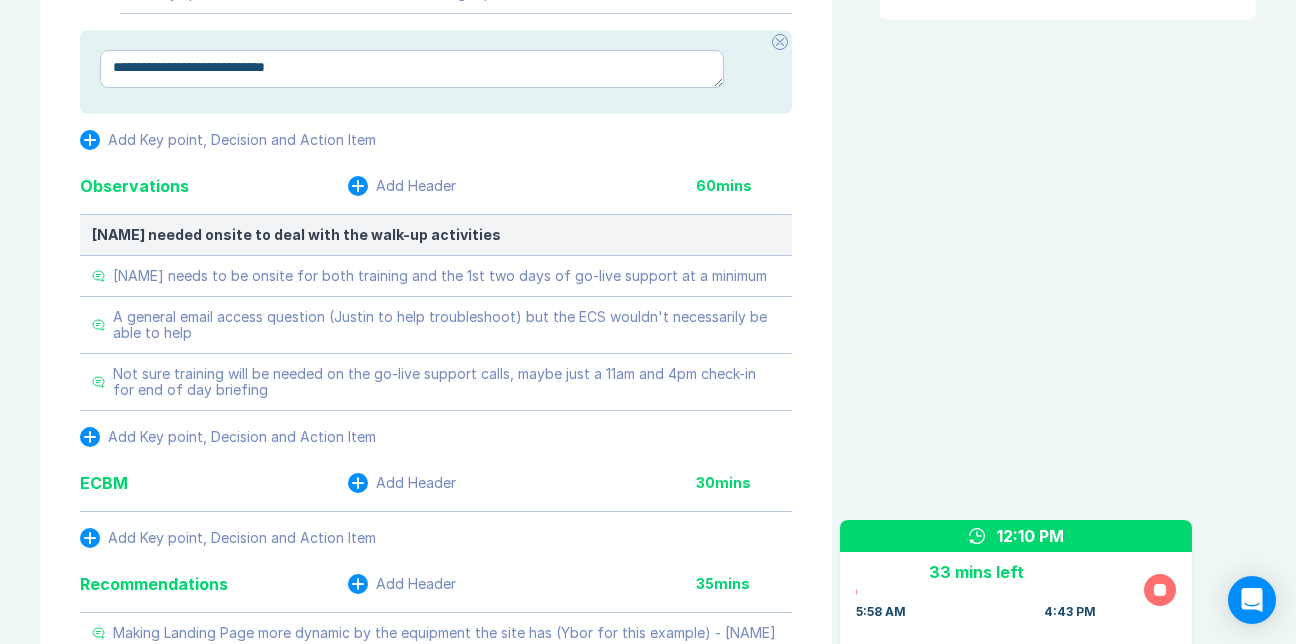 type on "*" 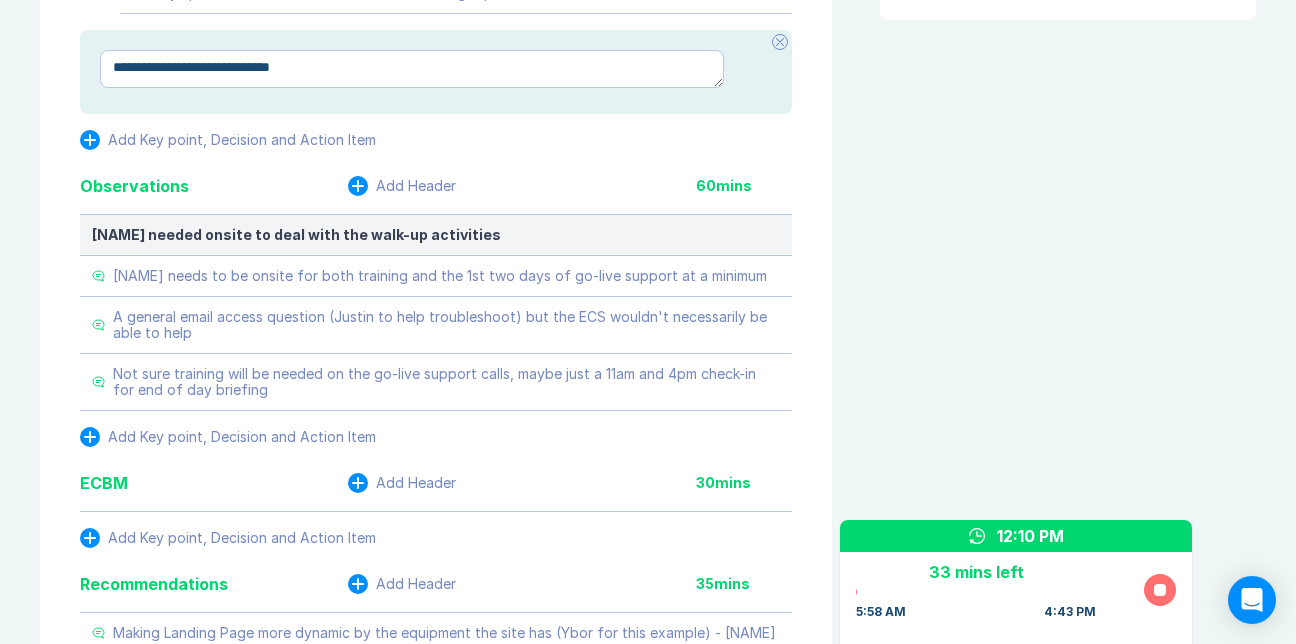 type on "*" 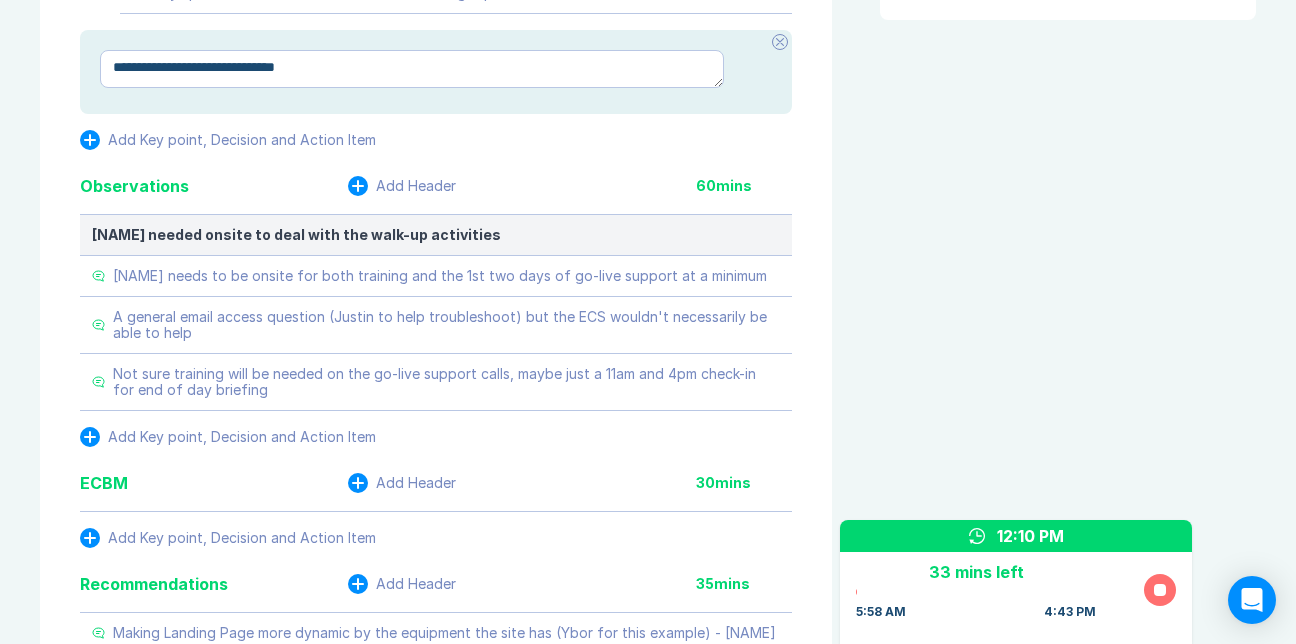 type on "*" 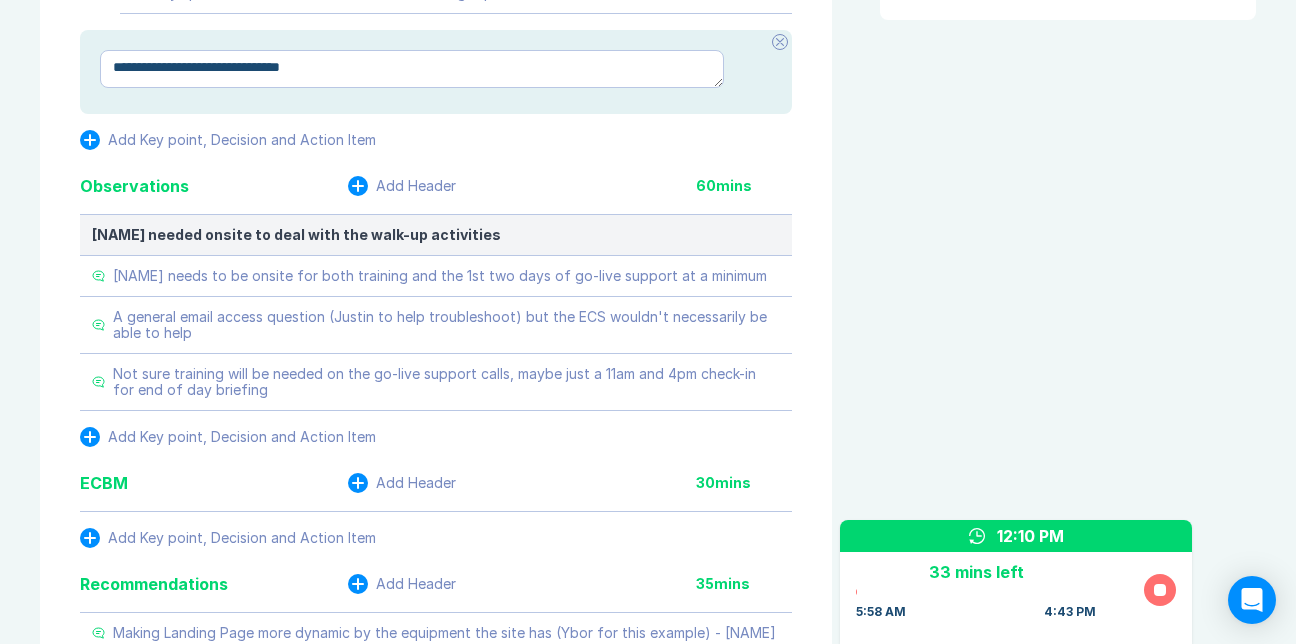 type on "*" 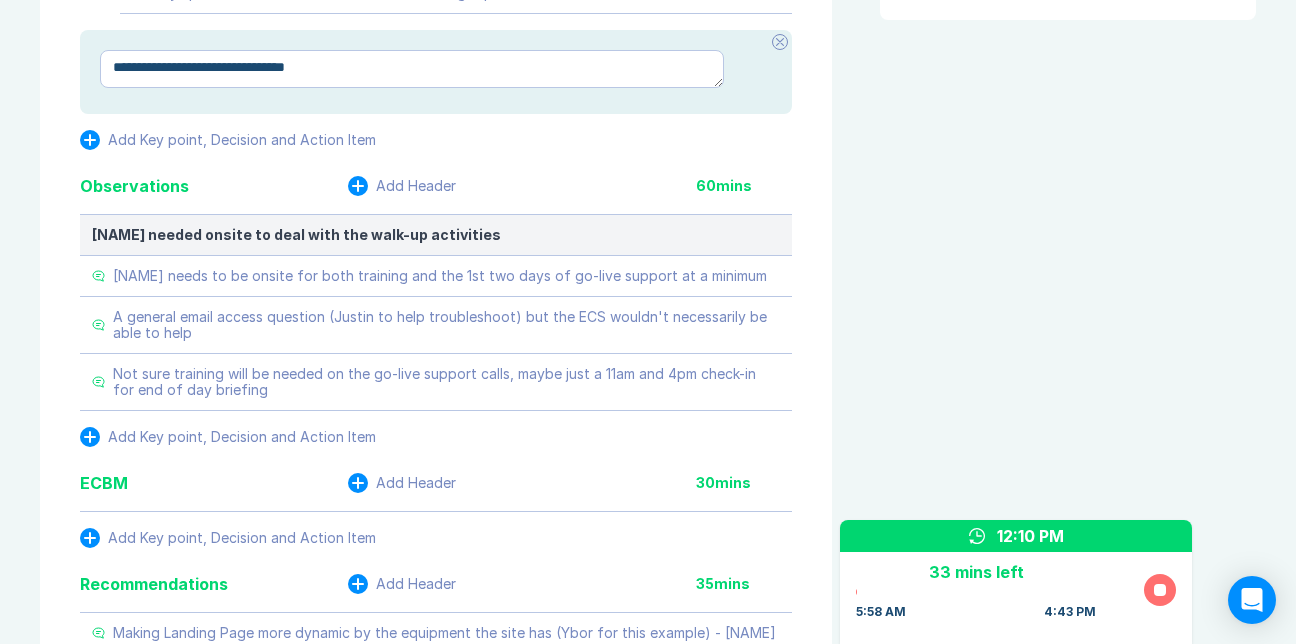 type on "*" 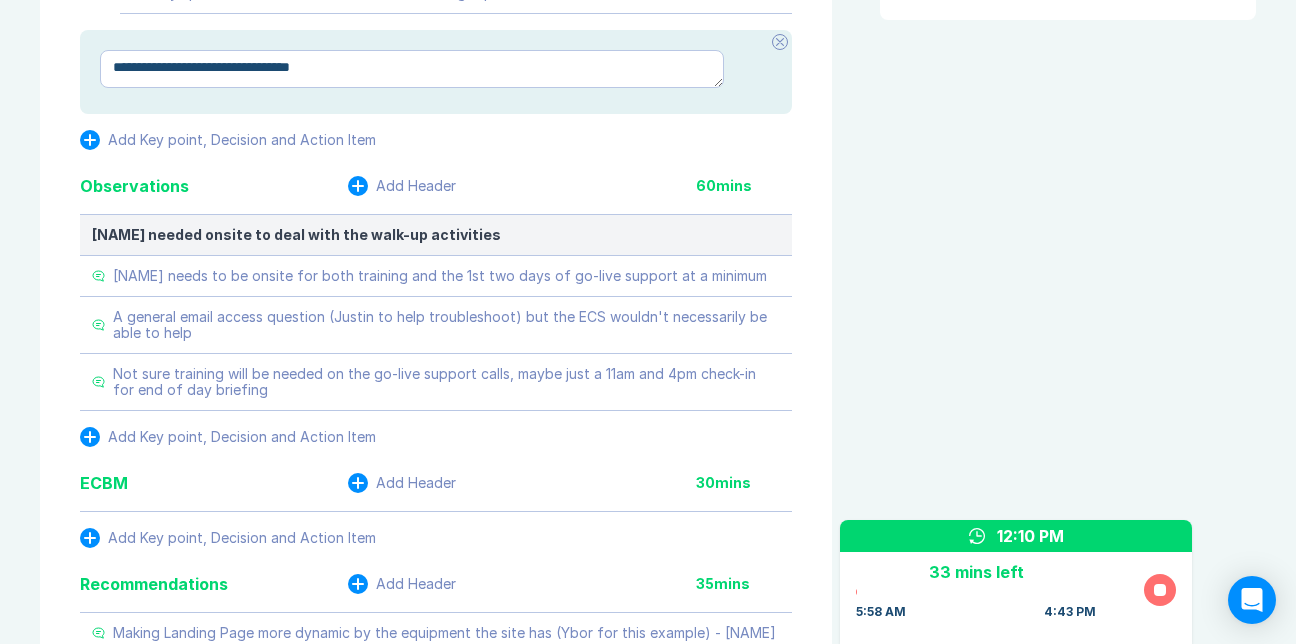 type on "*" 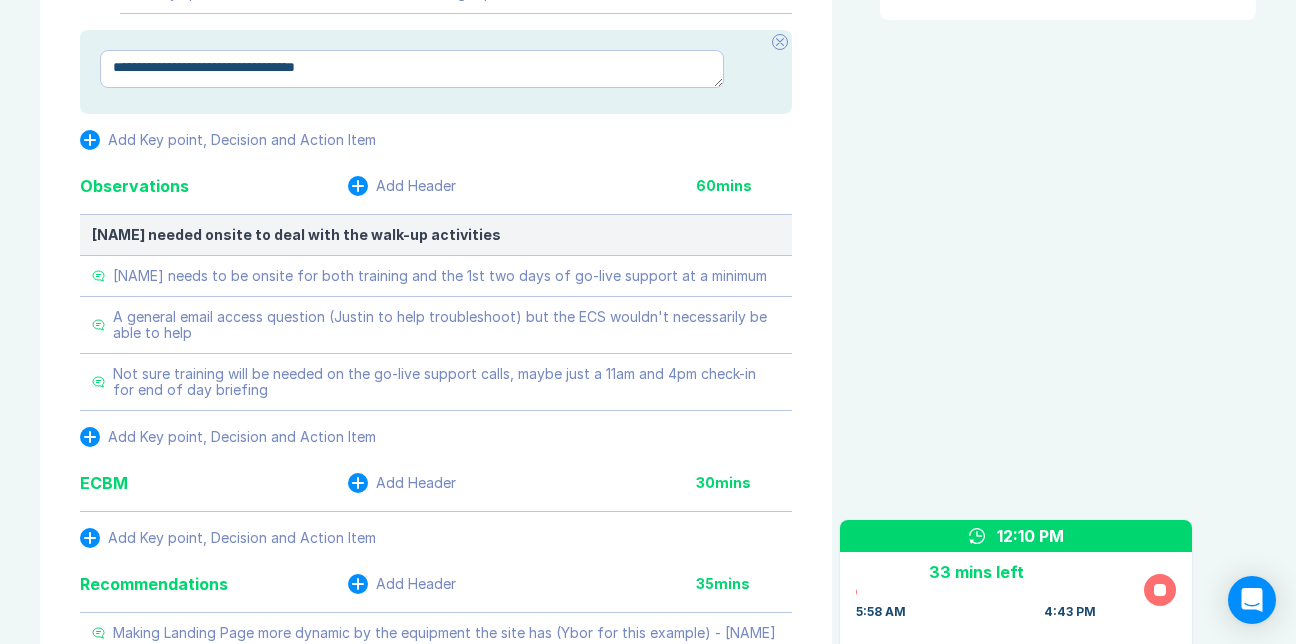 type on "*" 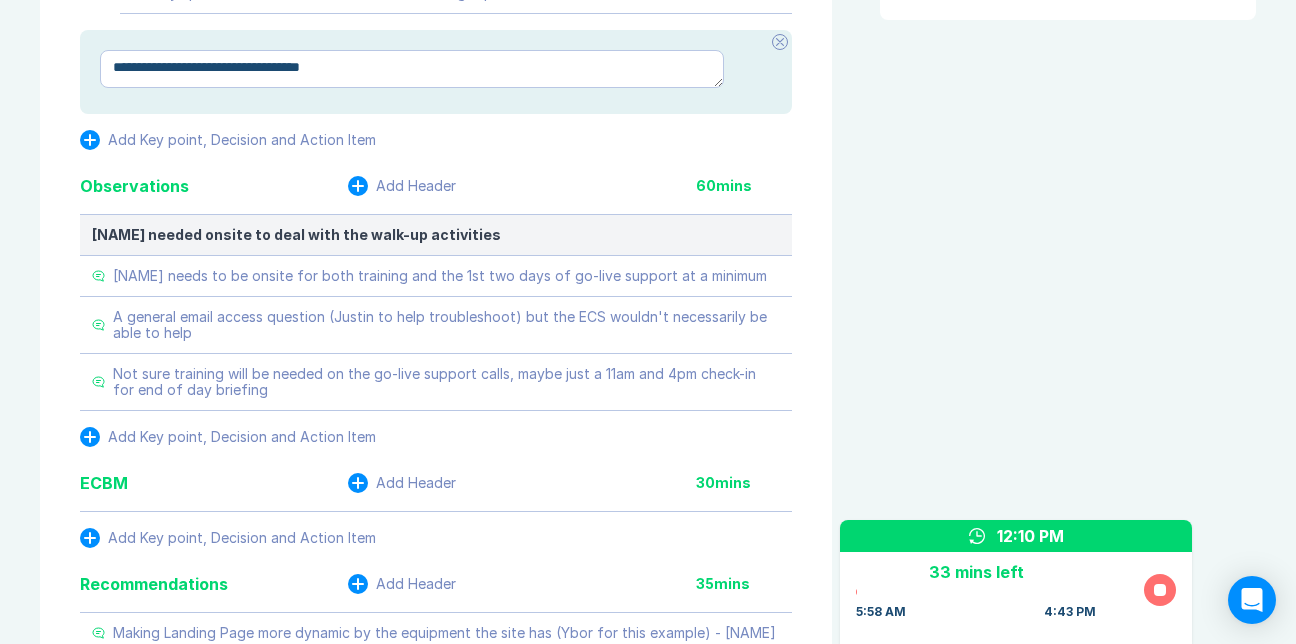 type on "*" 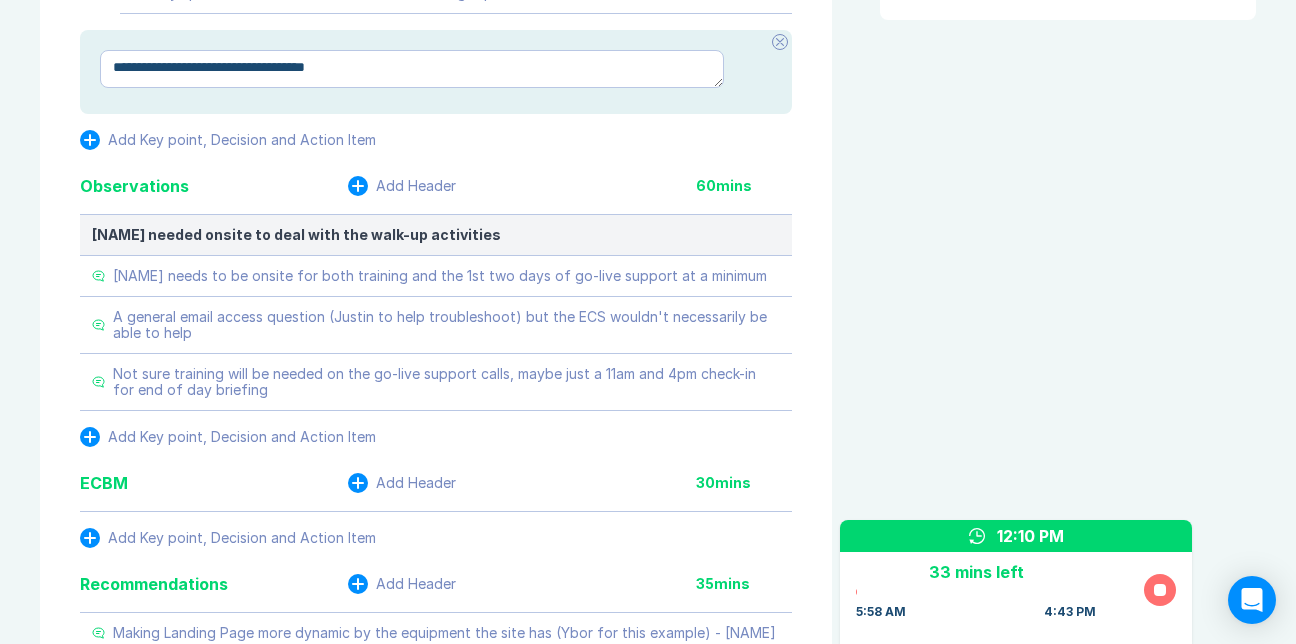 type on "*" 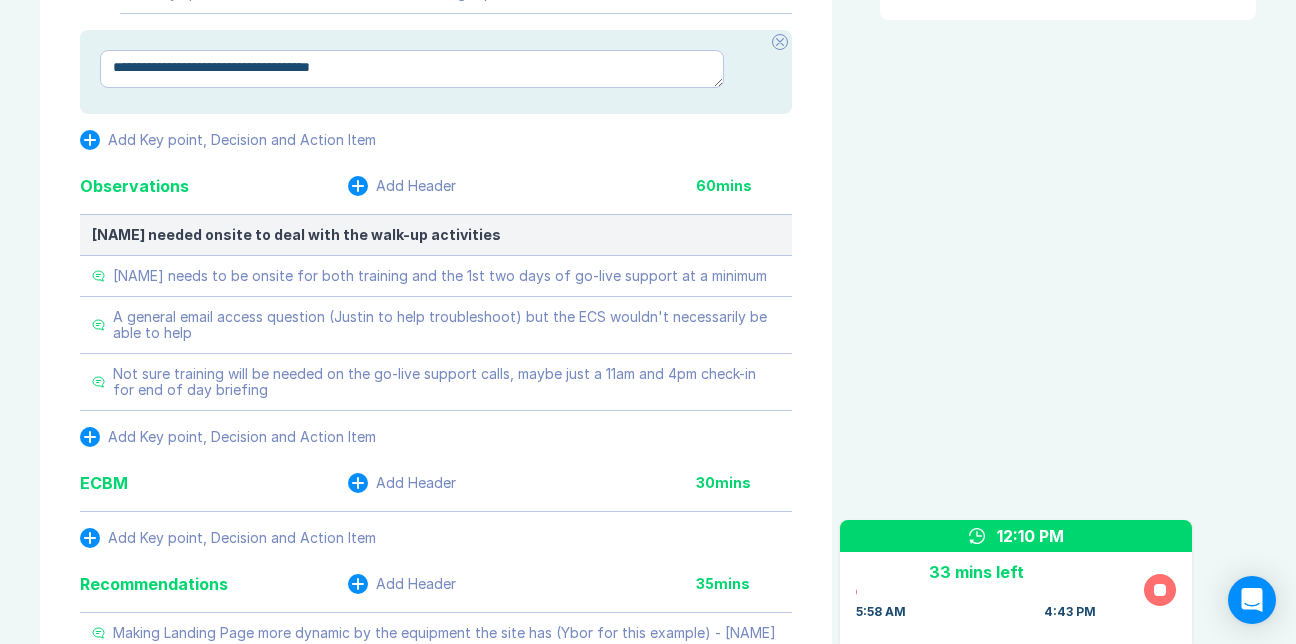 type on "*" 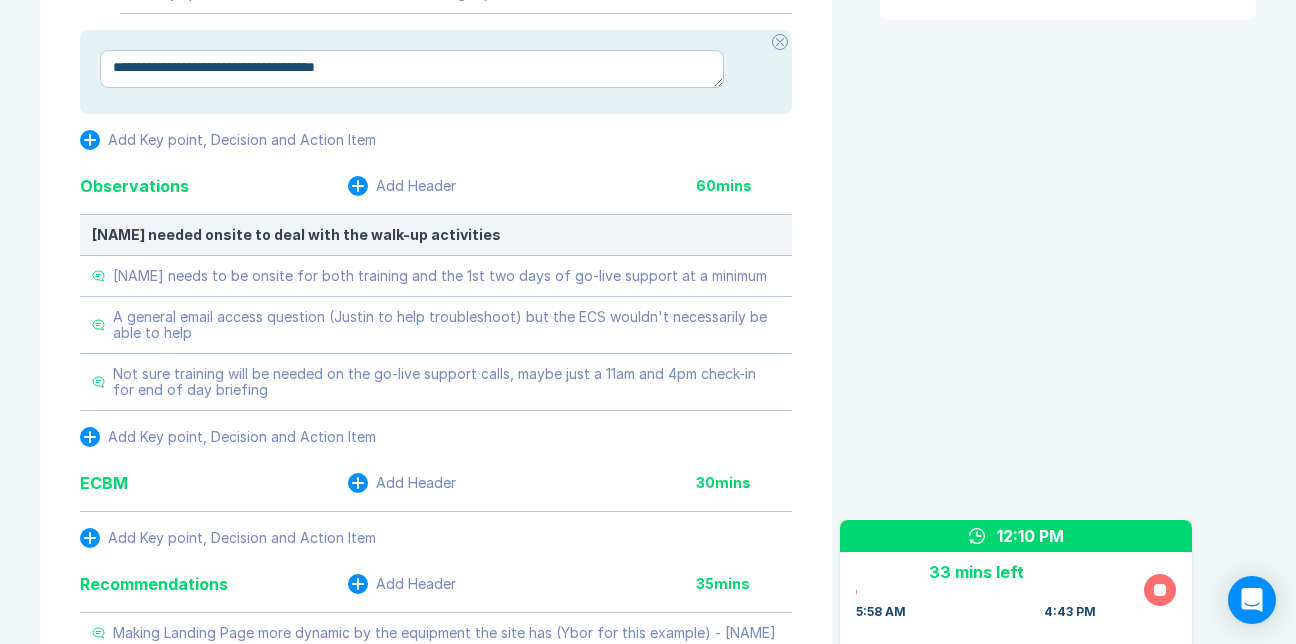 type on "*" 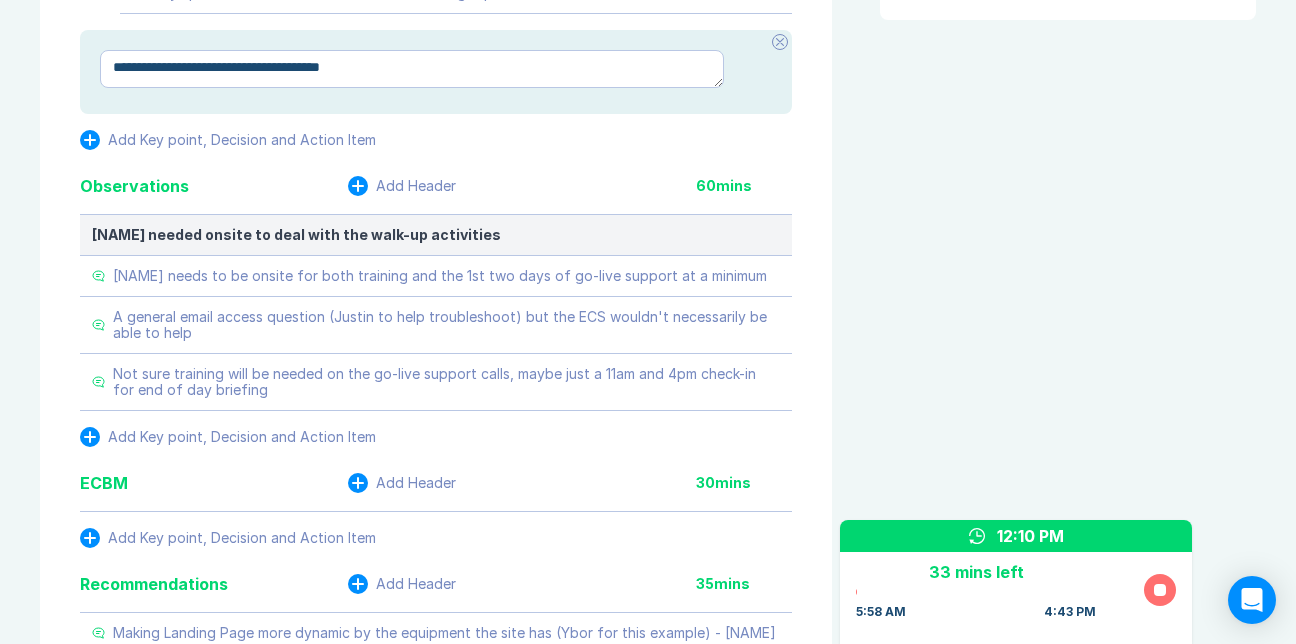 type on "*" 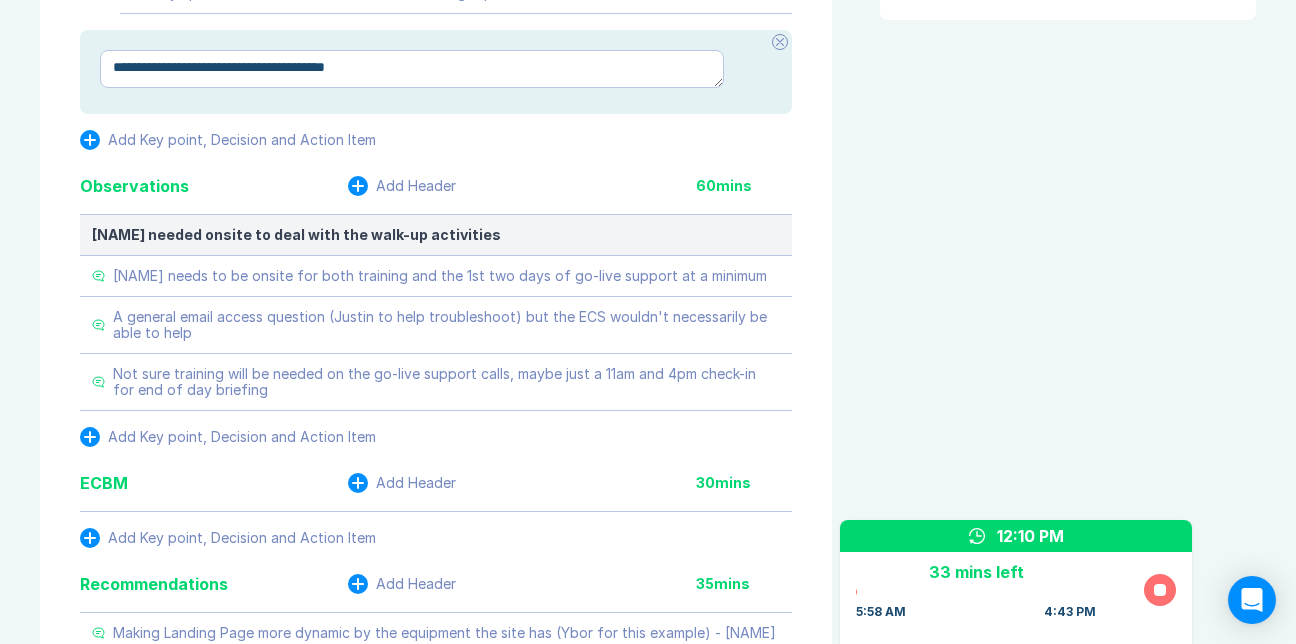 type on "*" 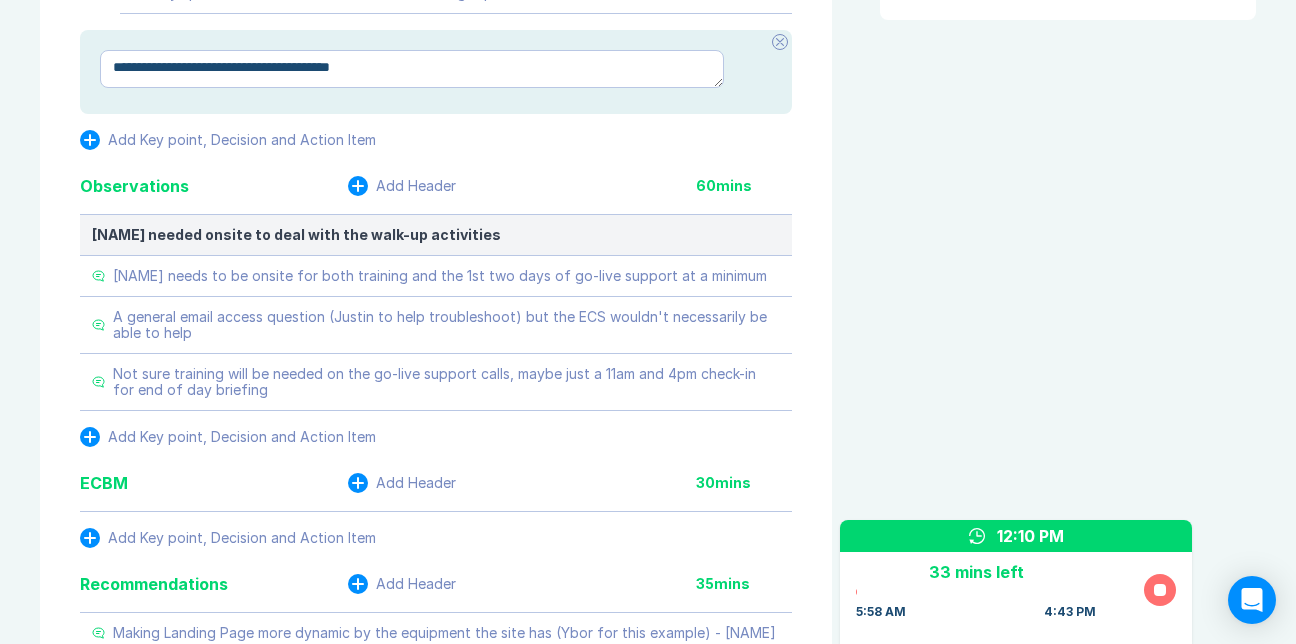 type on "*" 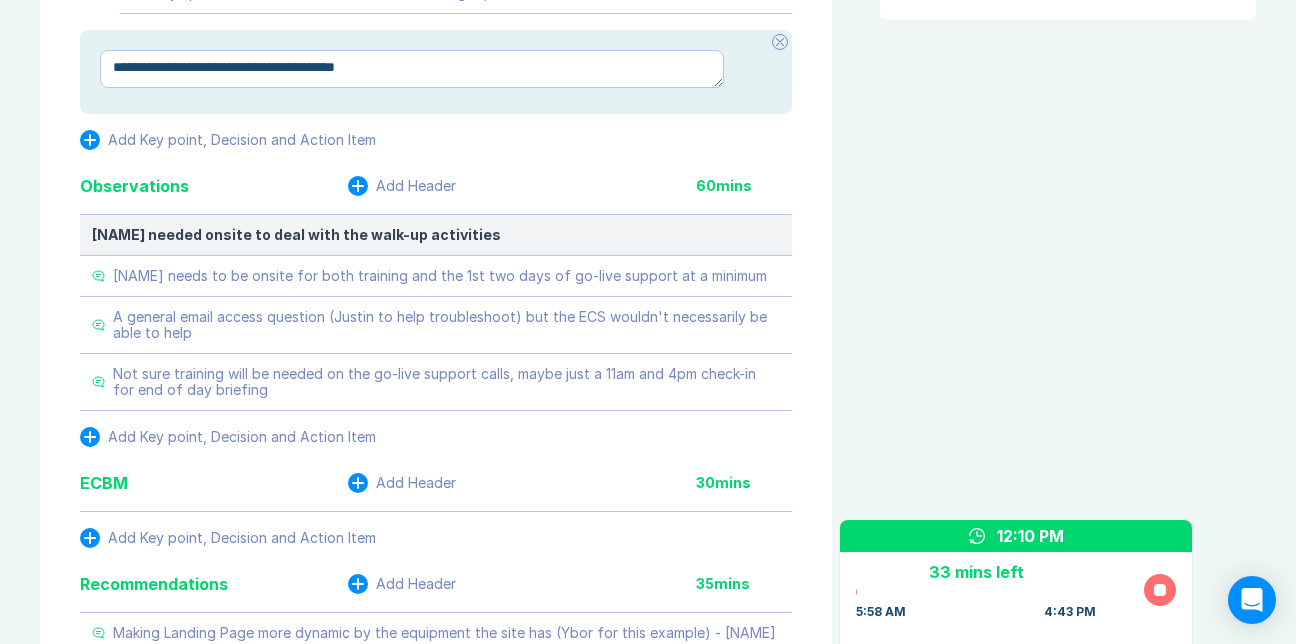 type on "**********" 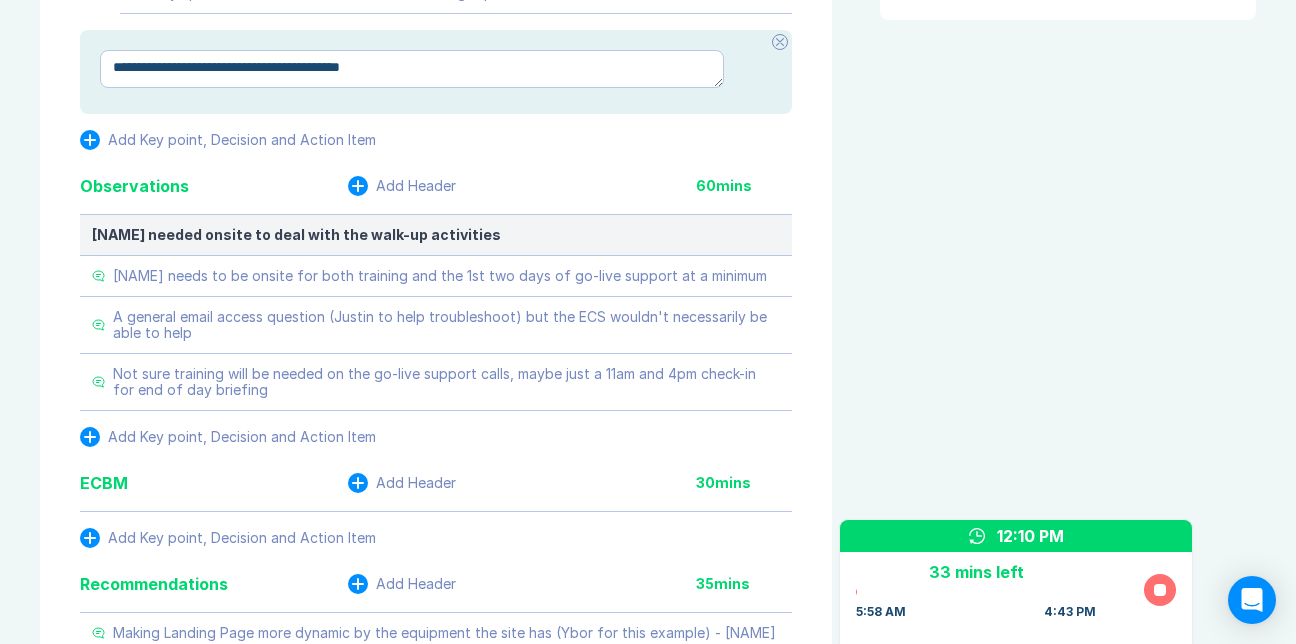 type on "*" 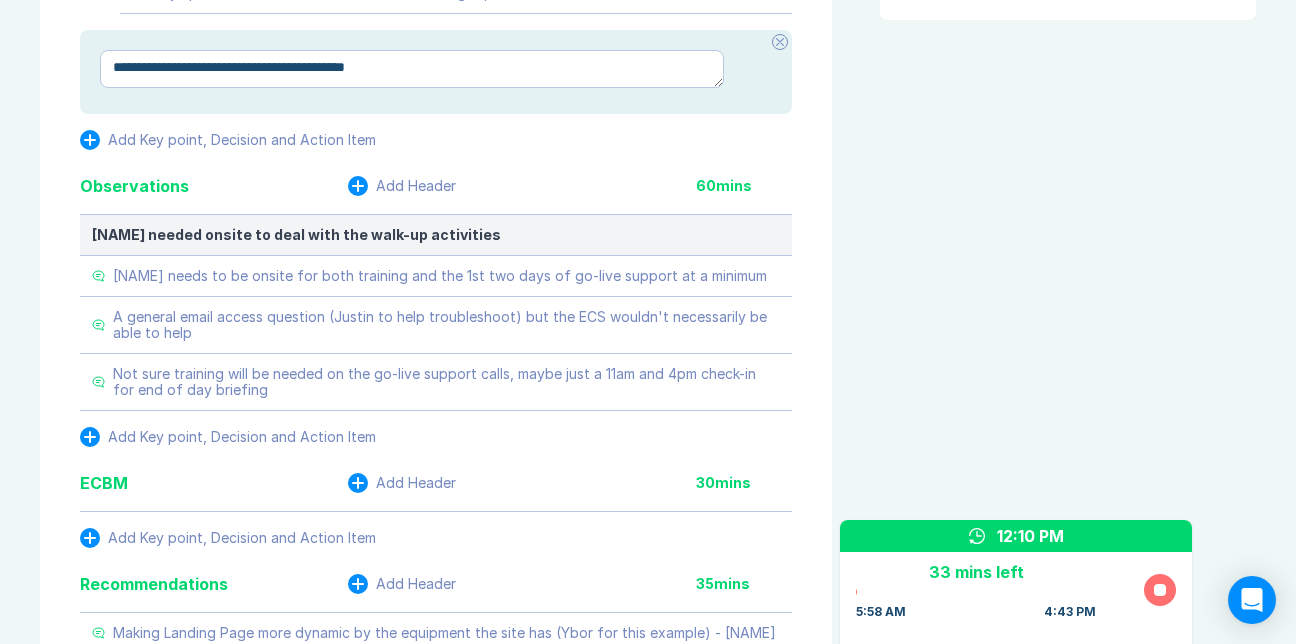 type on "*" 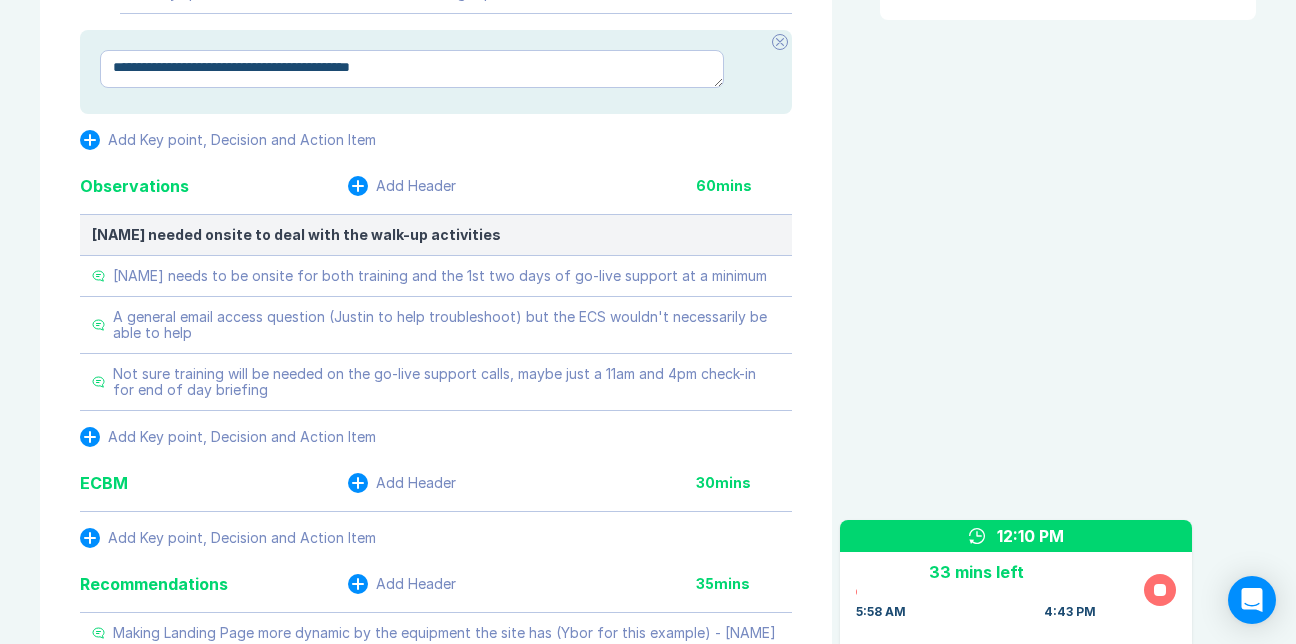 type on "*" 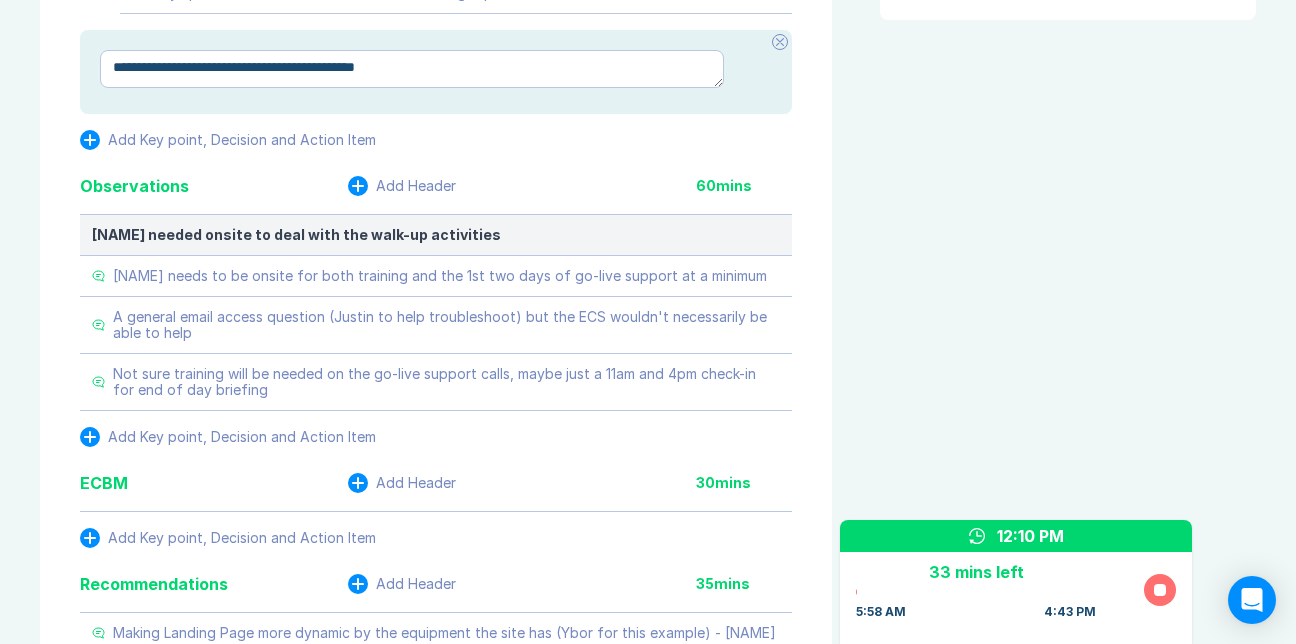 type on "*" 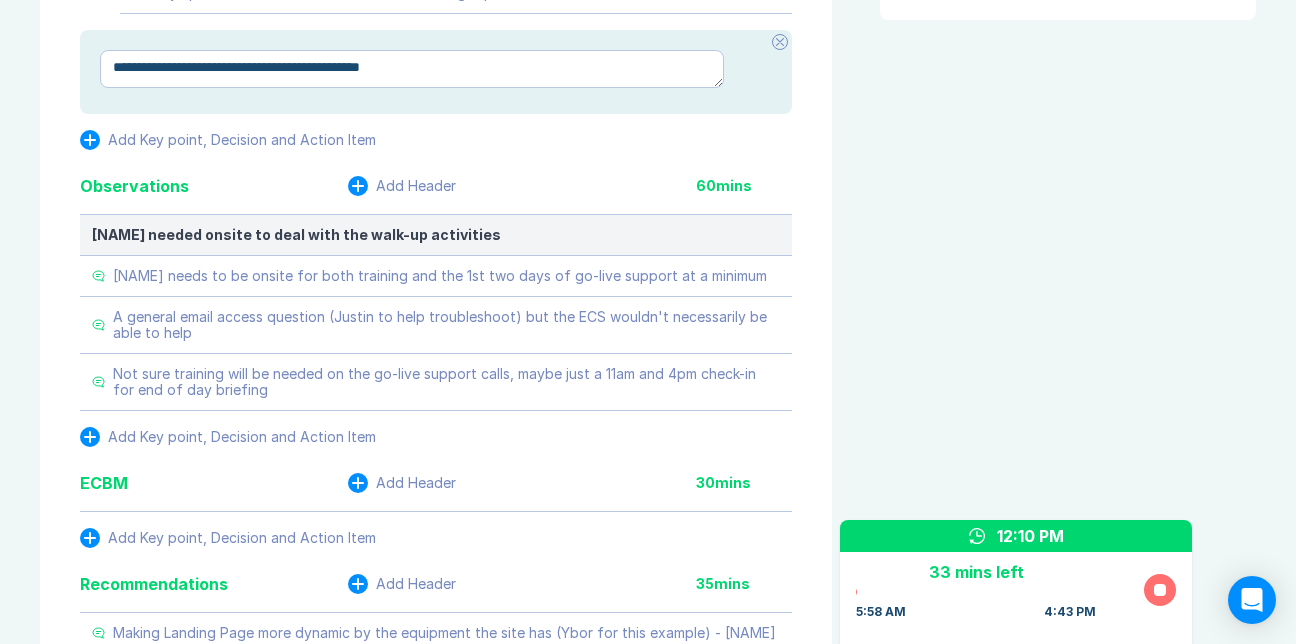 type on "*" 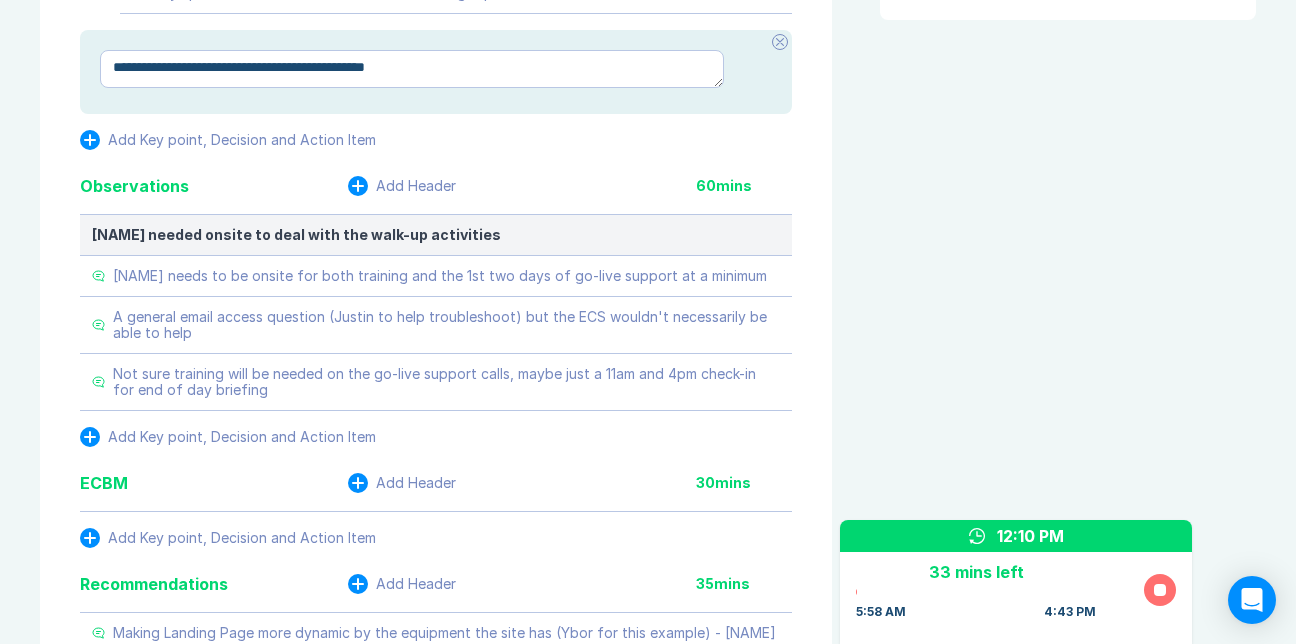 type on "*" 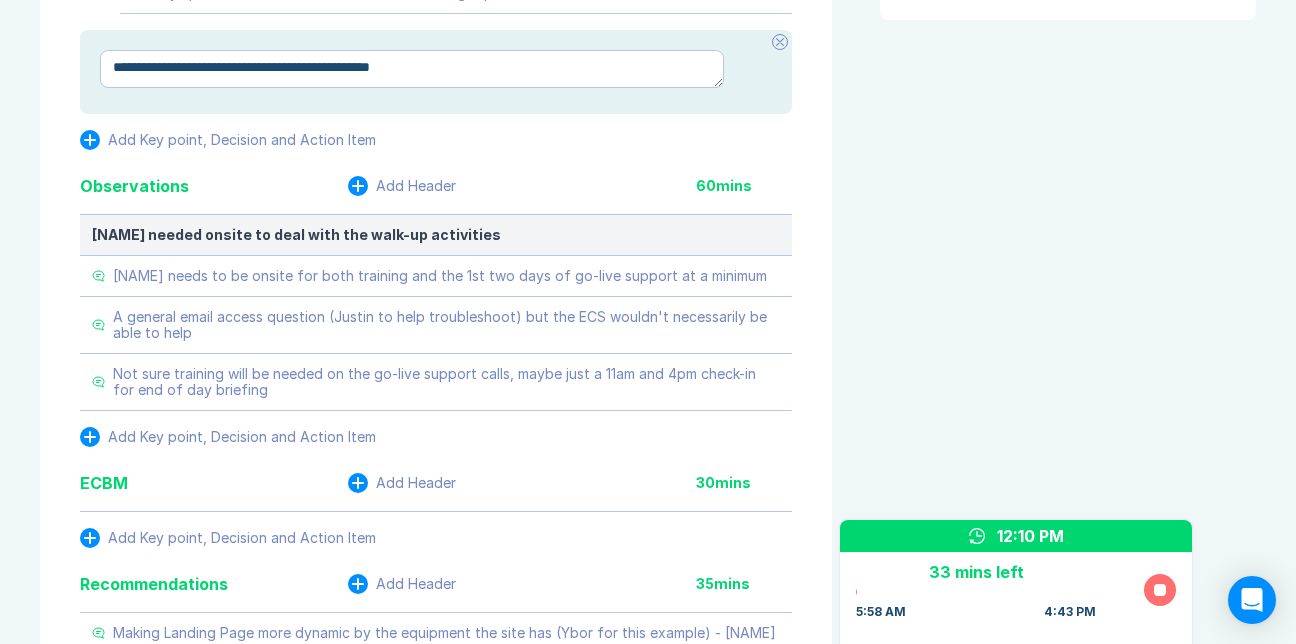 type on "*" 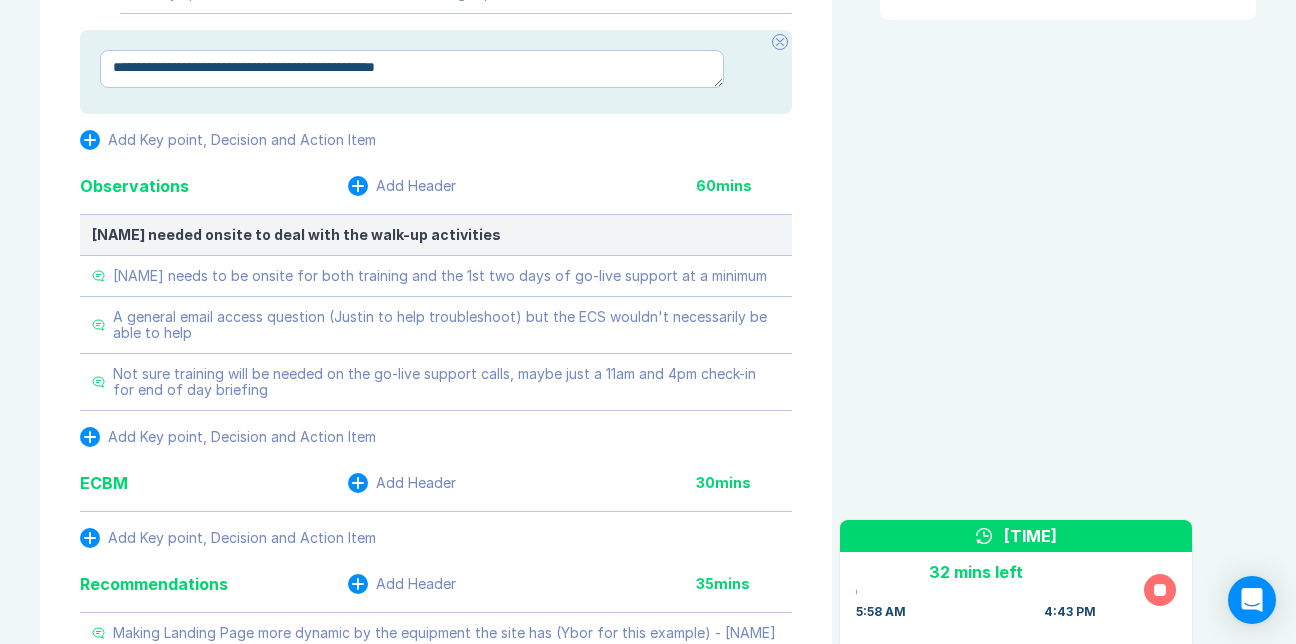 type on "*" 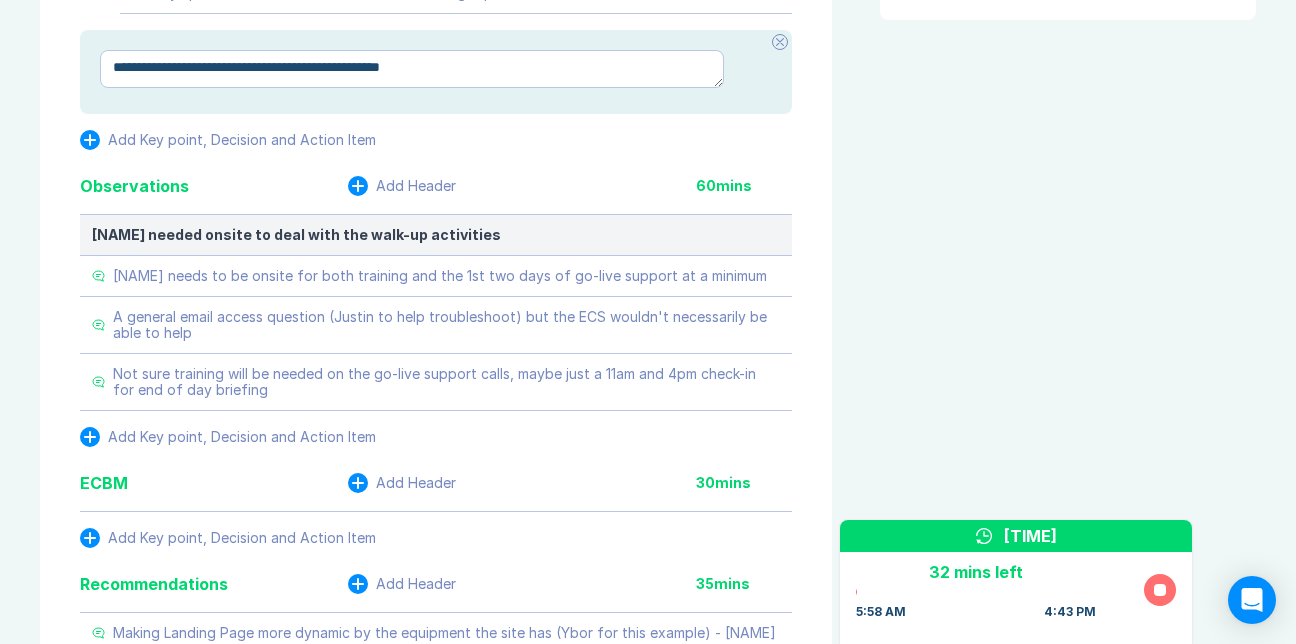 type on "**********" 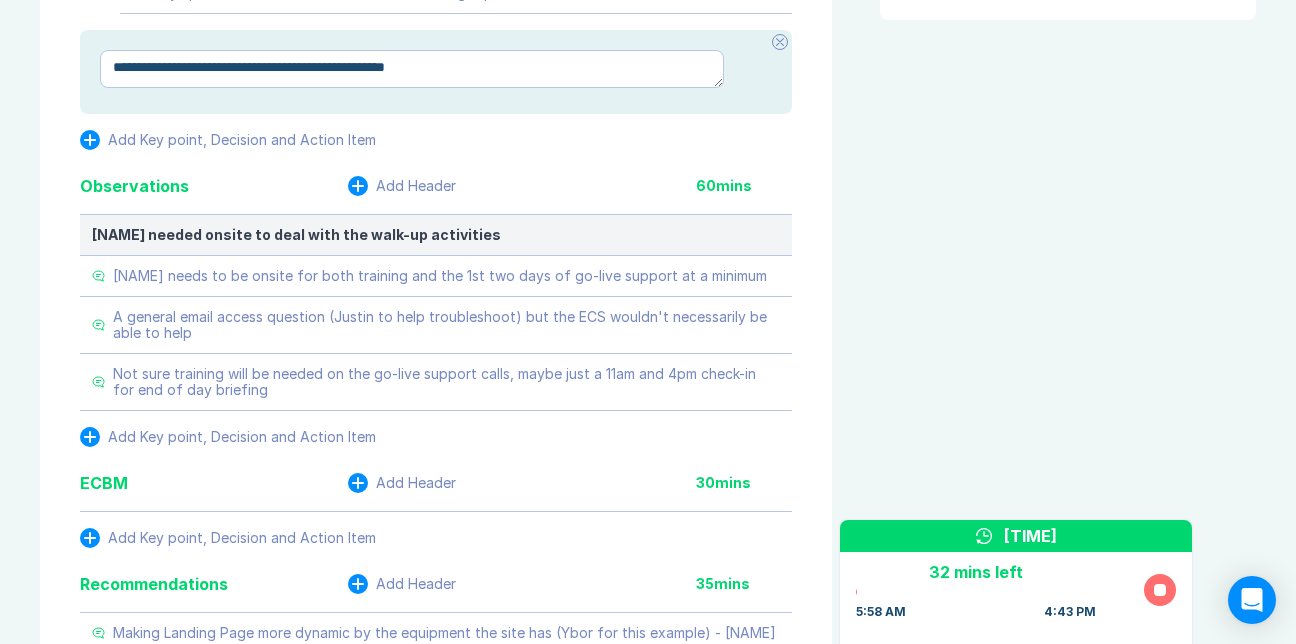 type on "*" 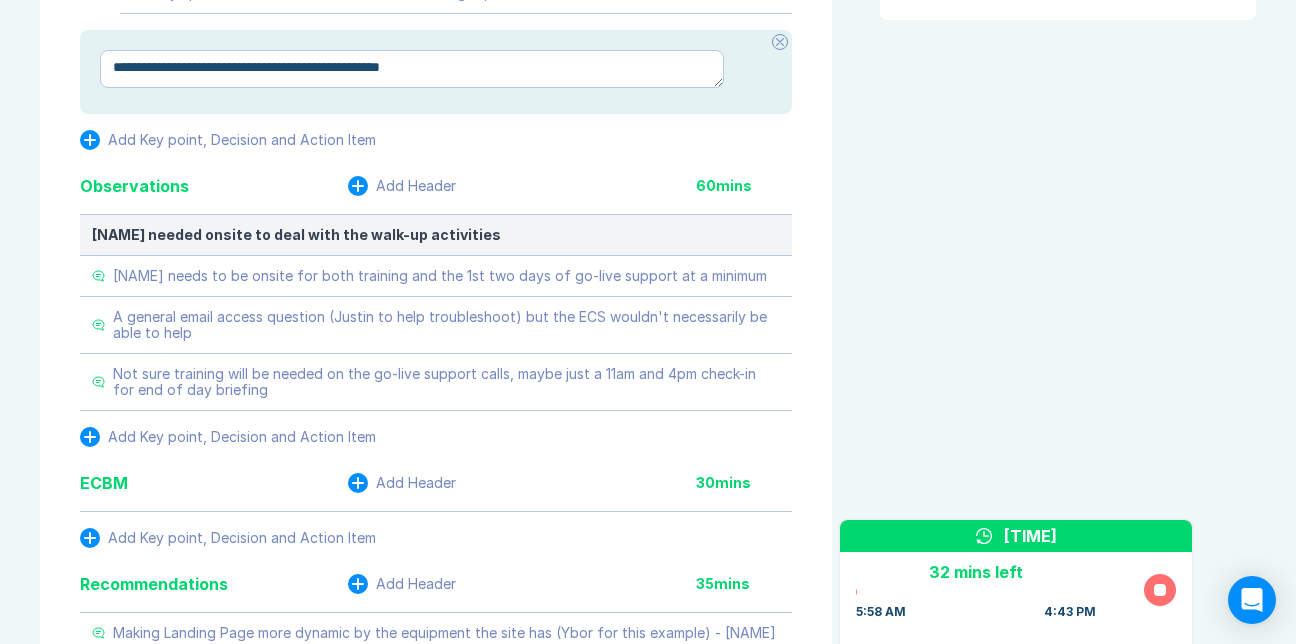 type on "*" 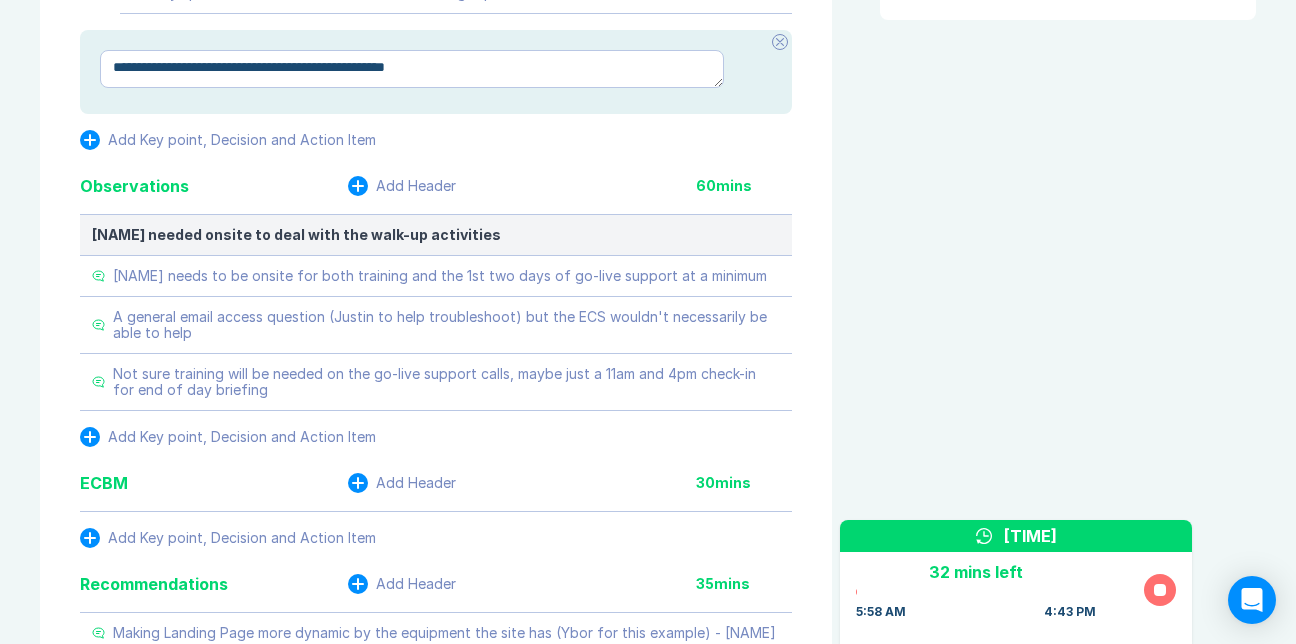 type on "*" 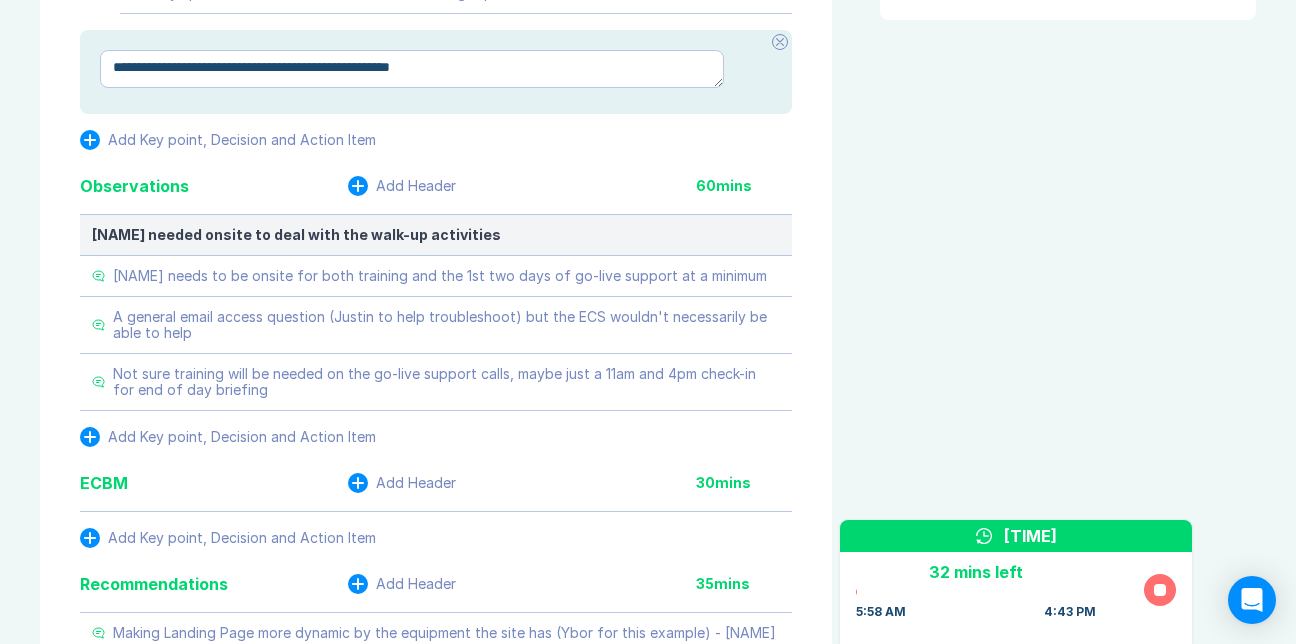 type on "*" 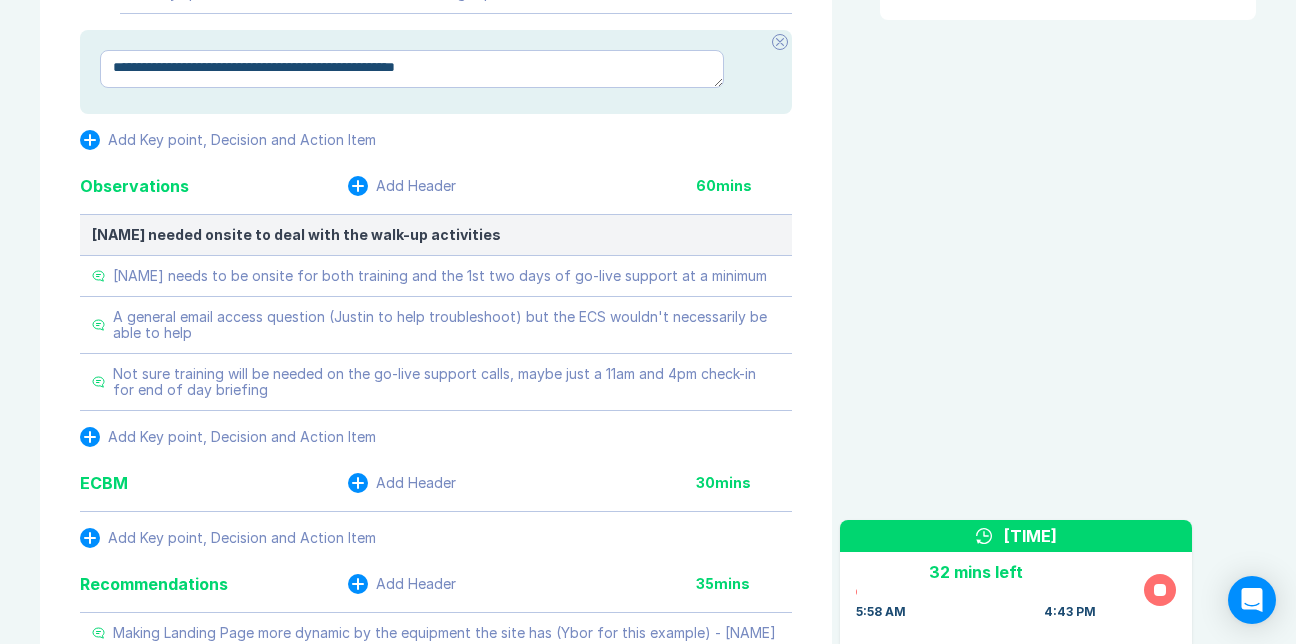 type on "*" 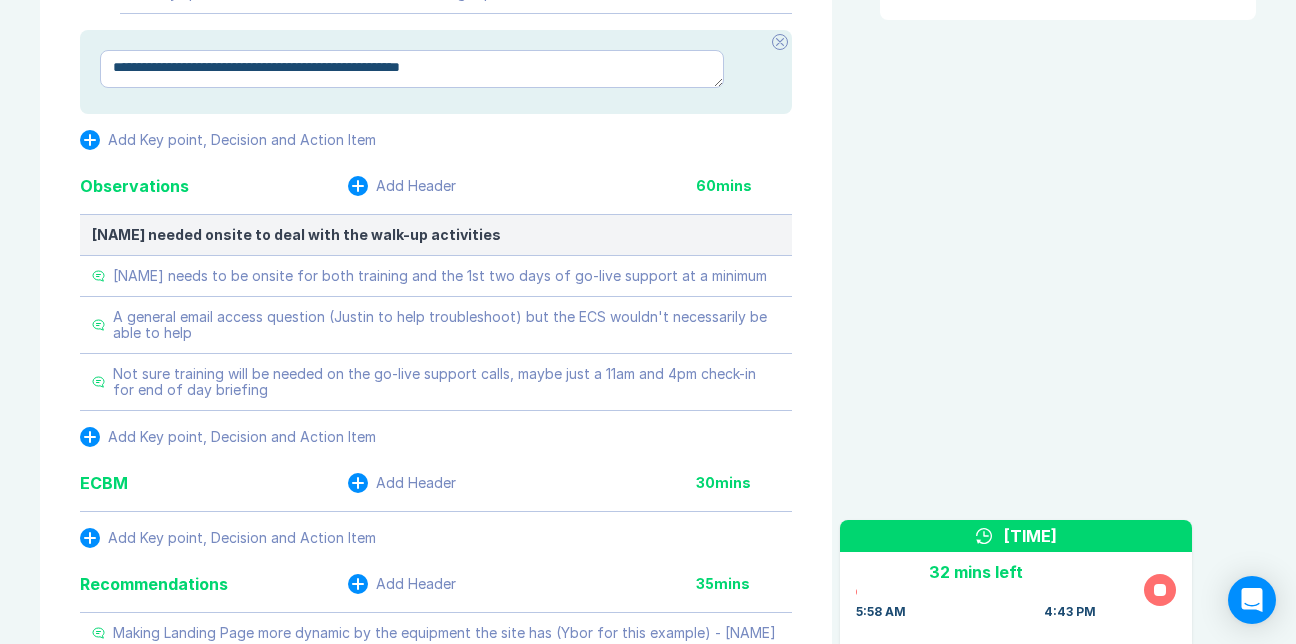 type on "*" 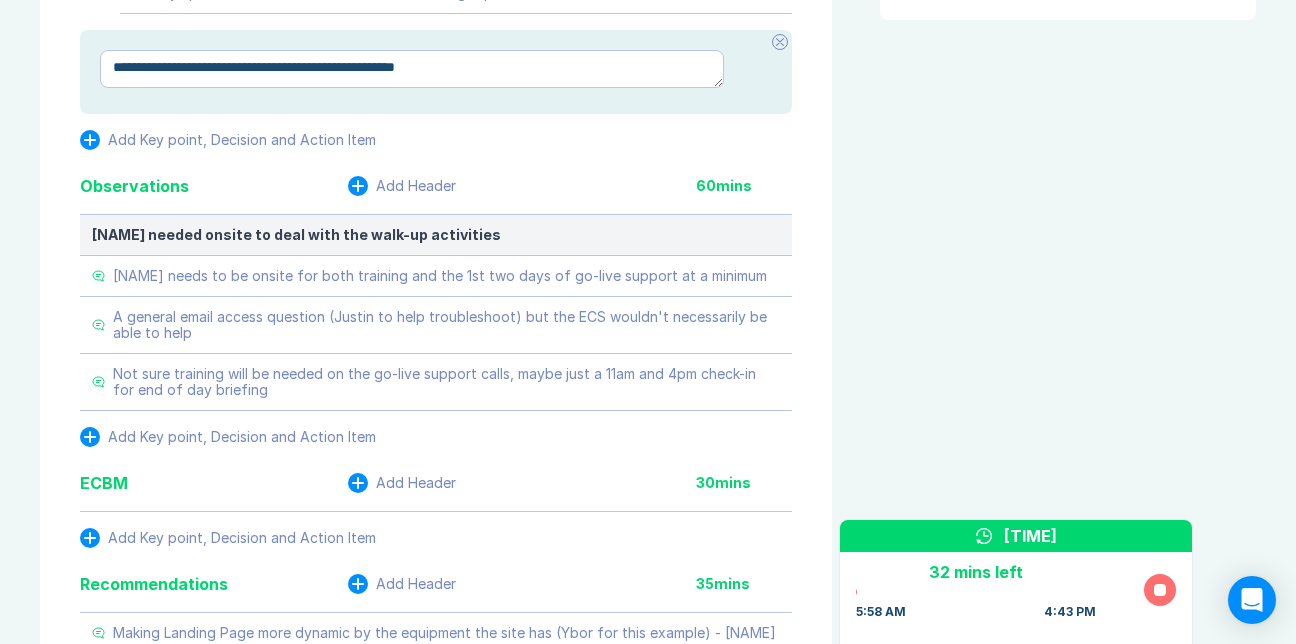 type on "*" 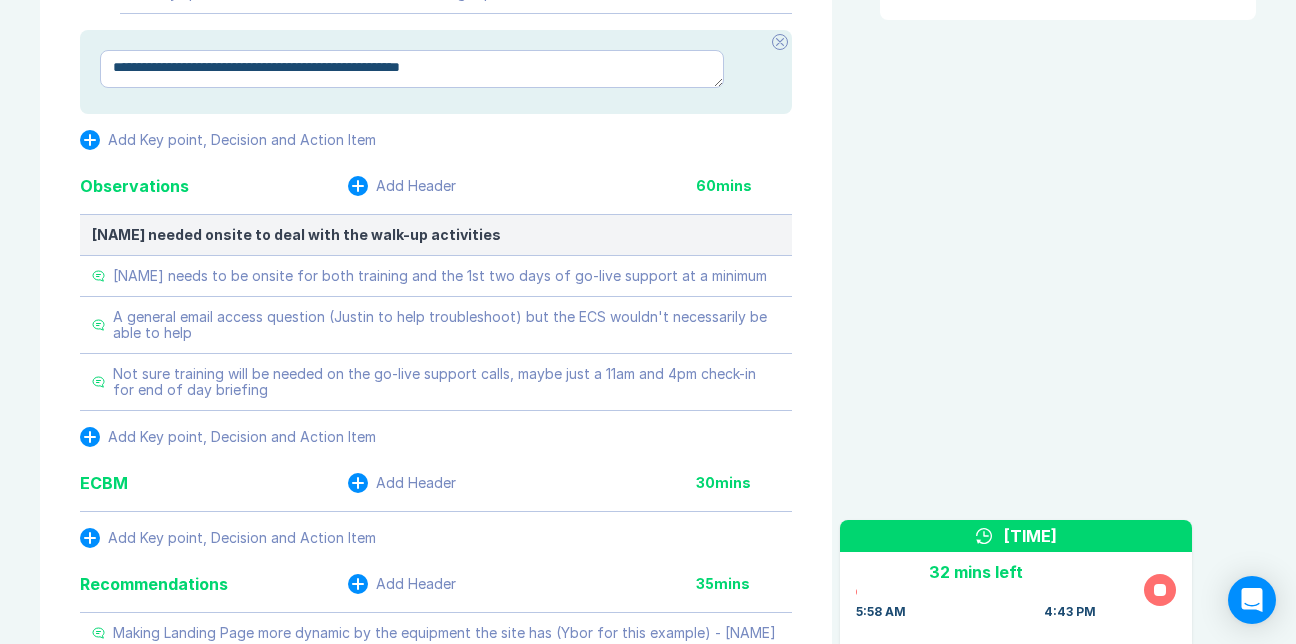 type on "*" 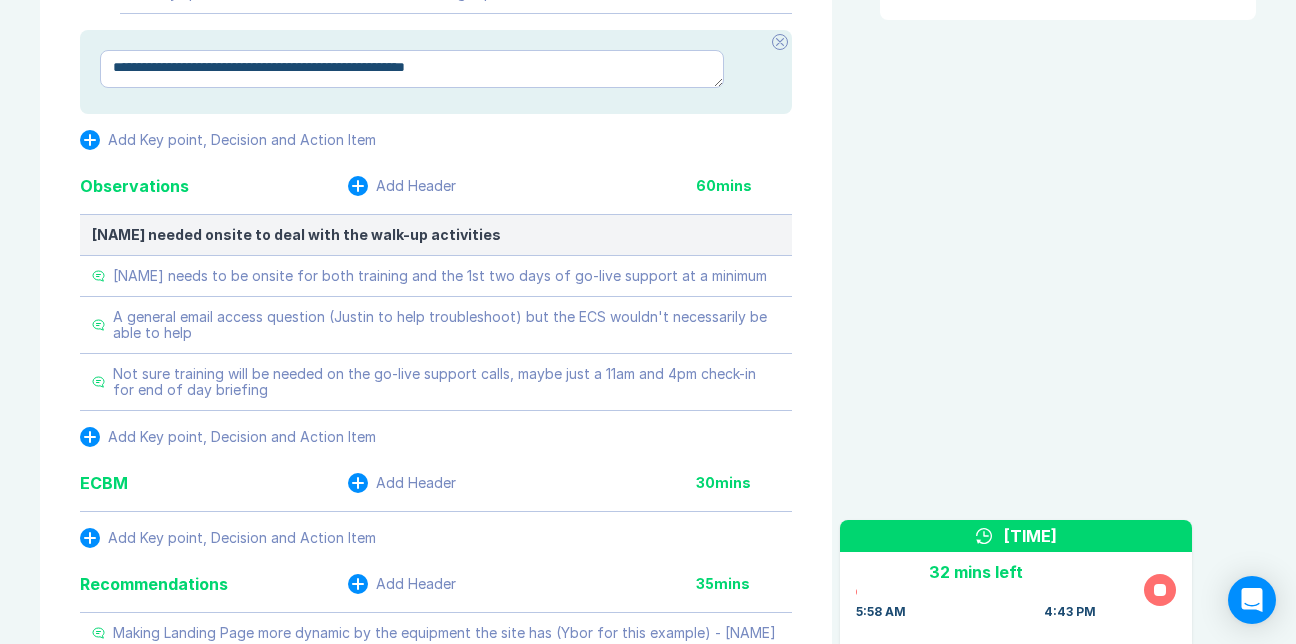 type on "*" 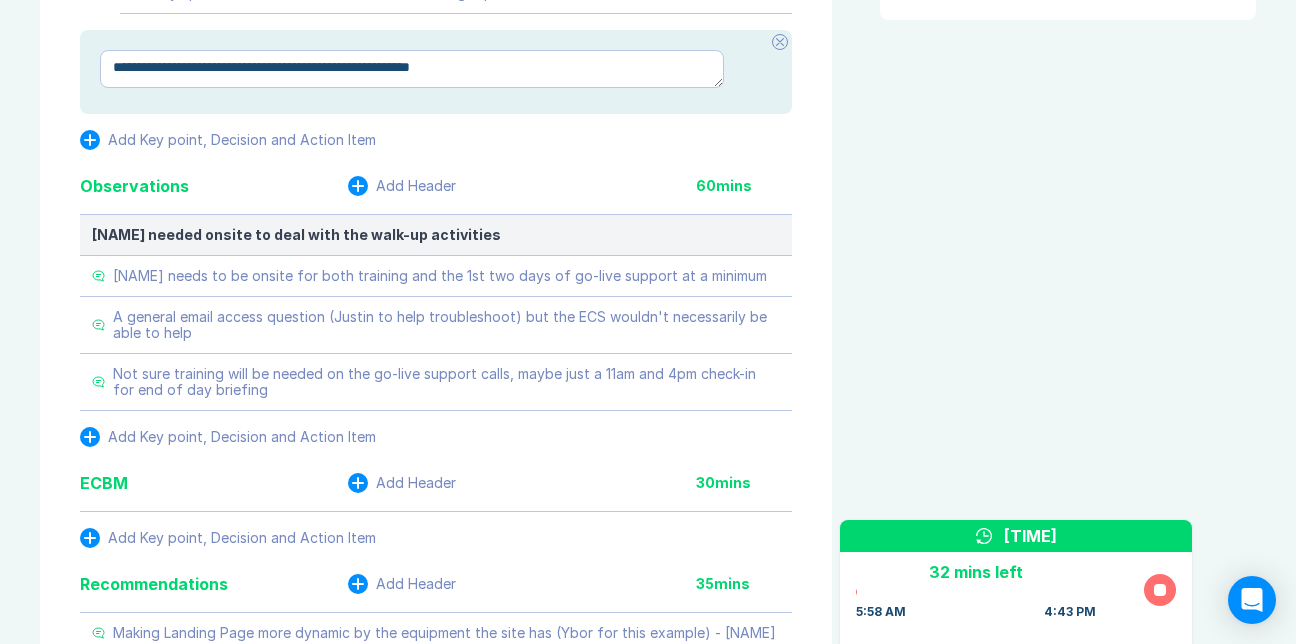 type on "*" 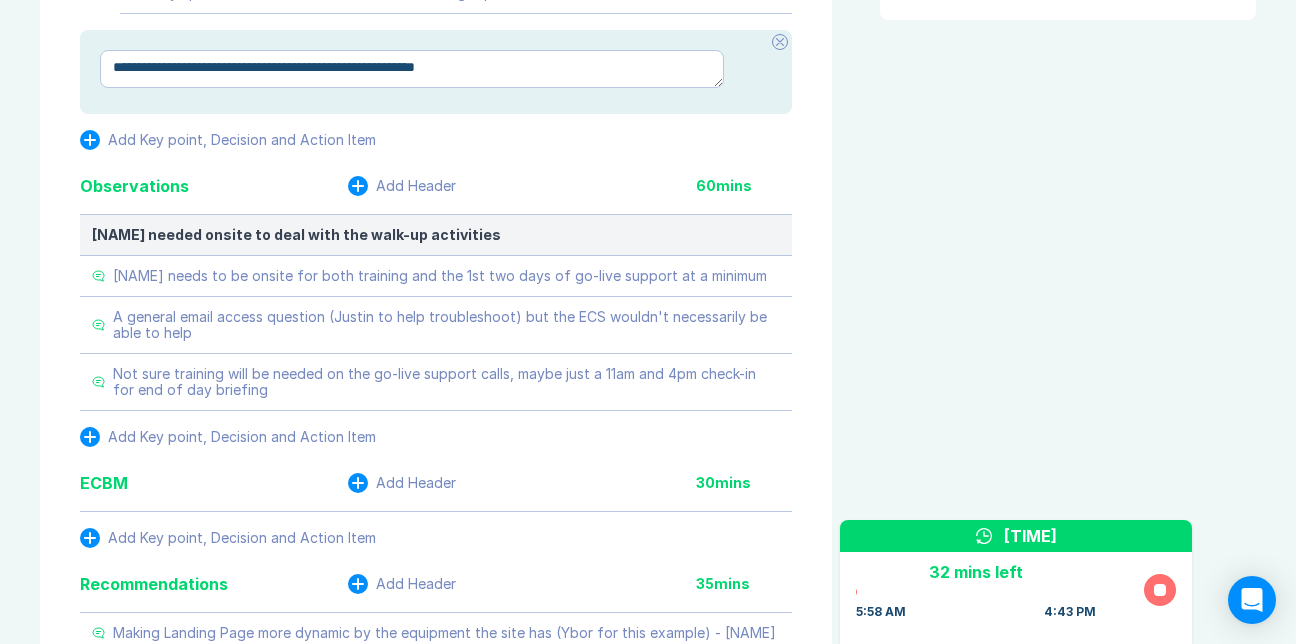 type on "*" 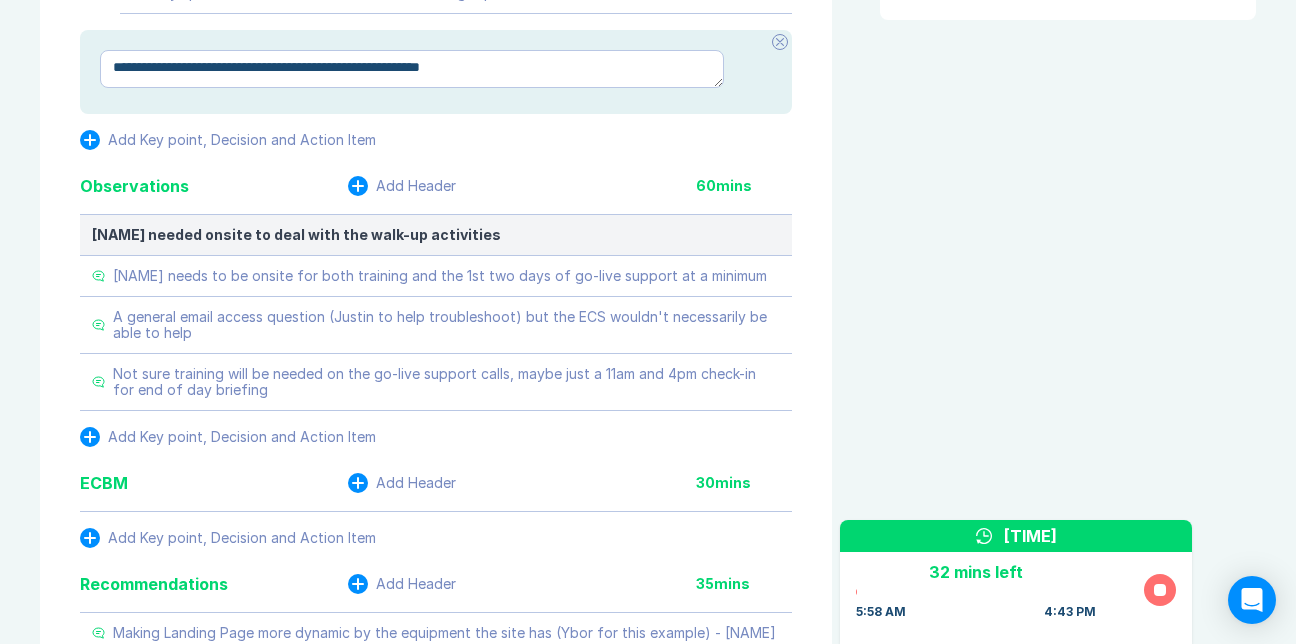 type on "*" 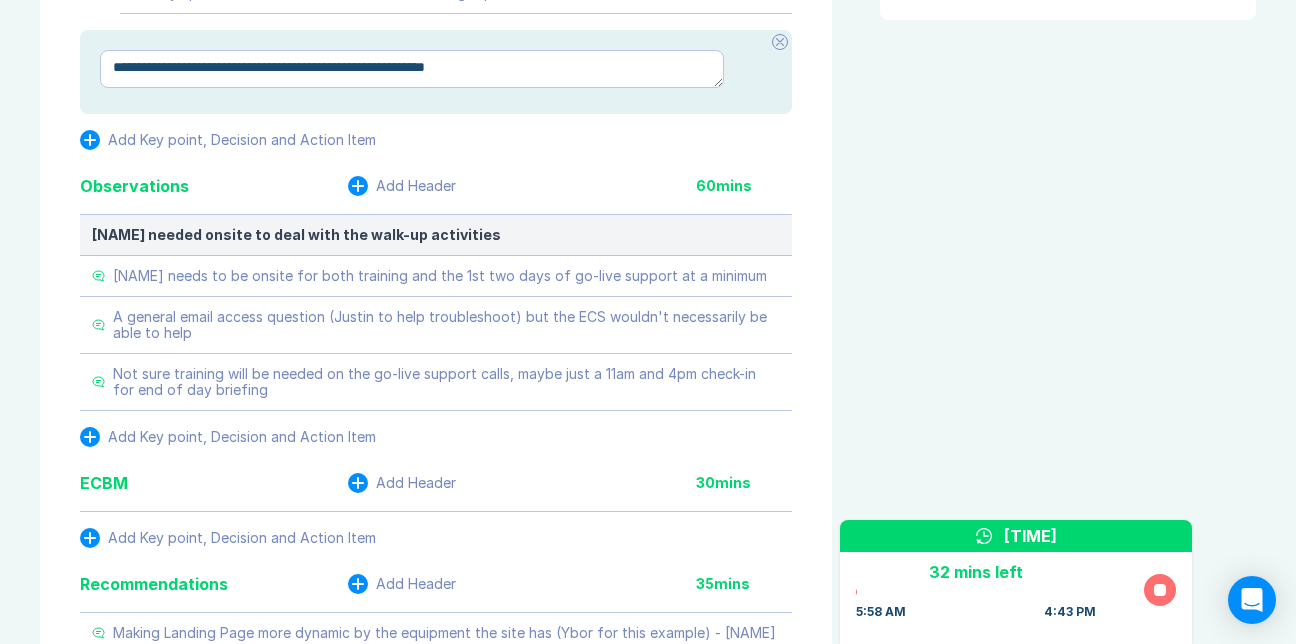 type on "*" 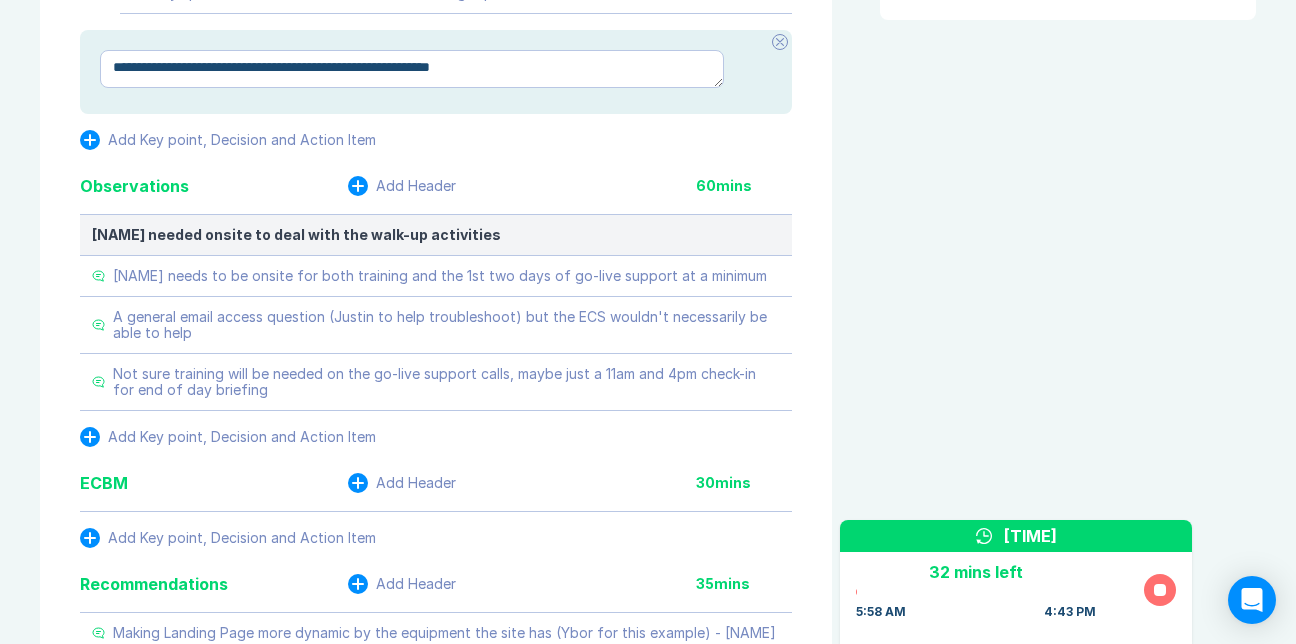 type on "*" 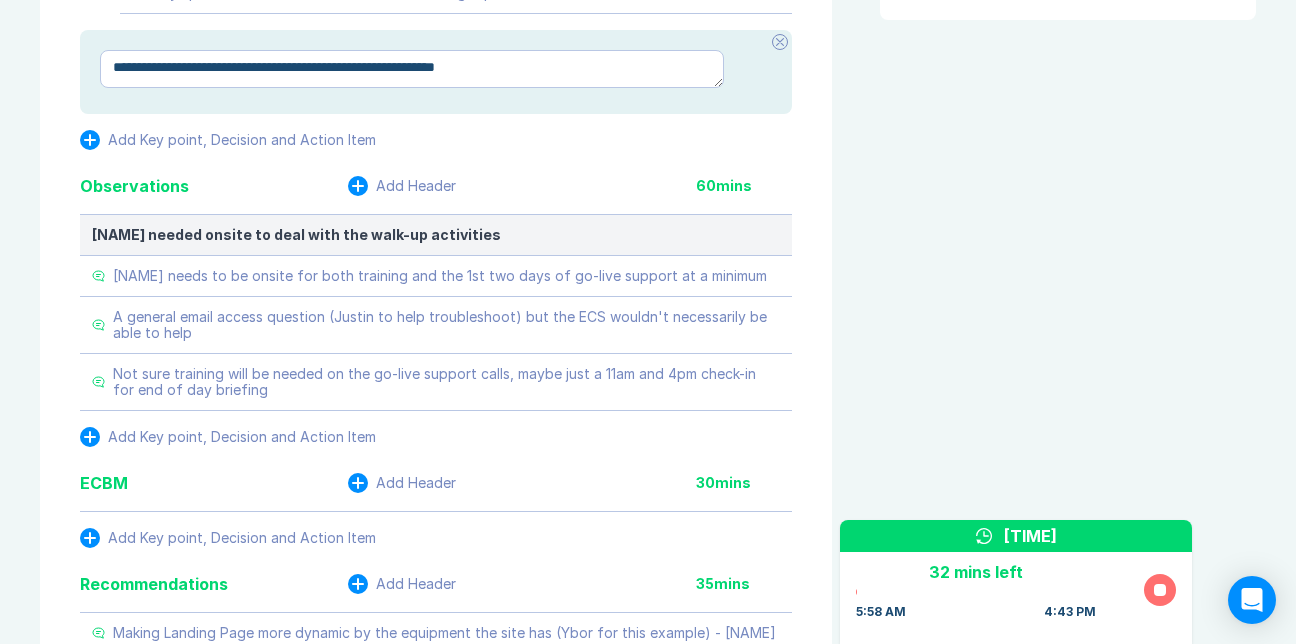 type on "*" 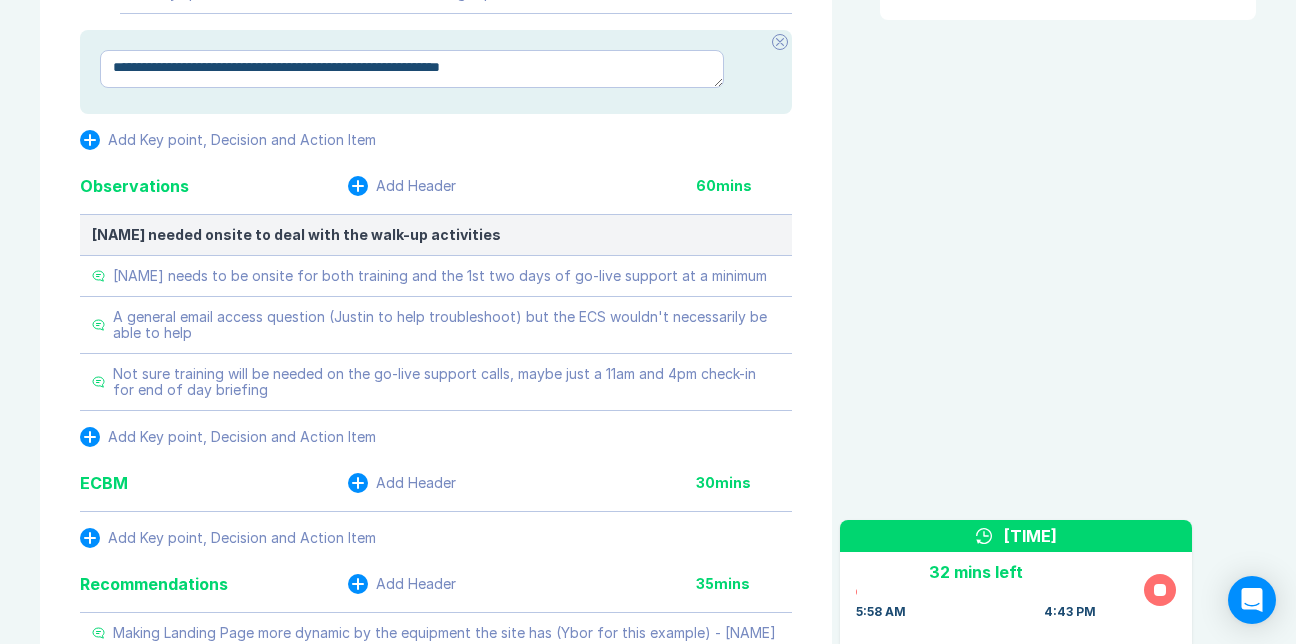 type on "*" 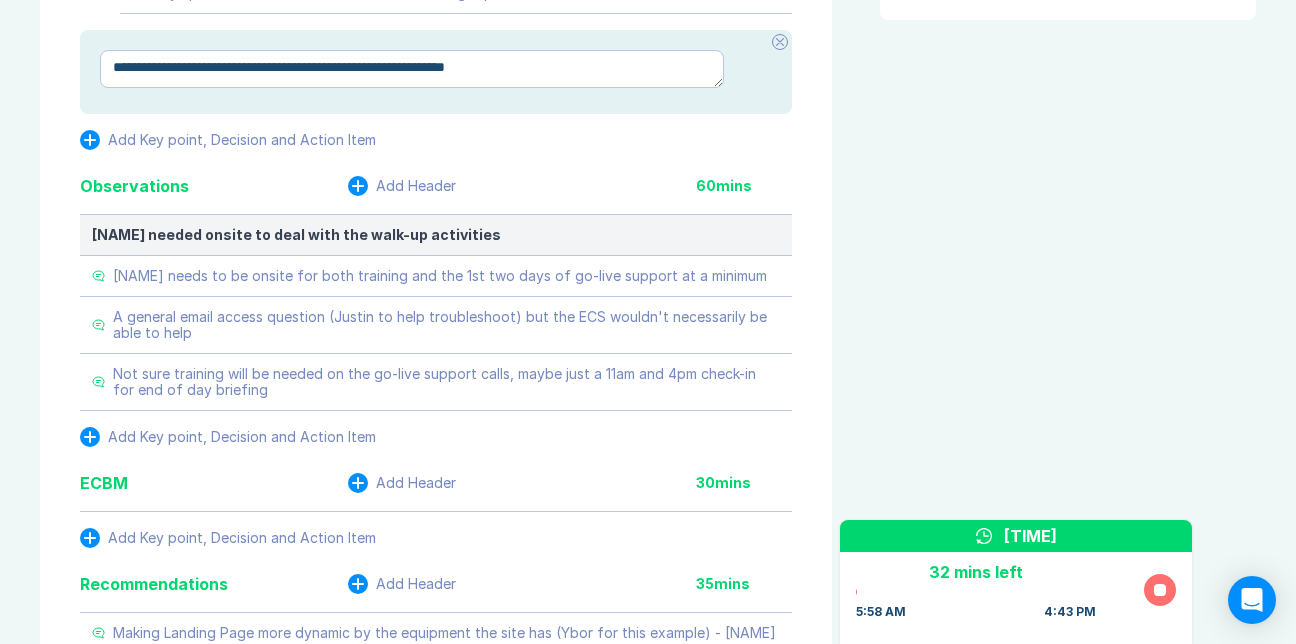 type on "*" 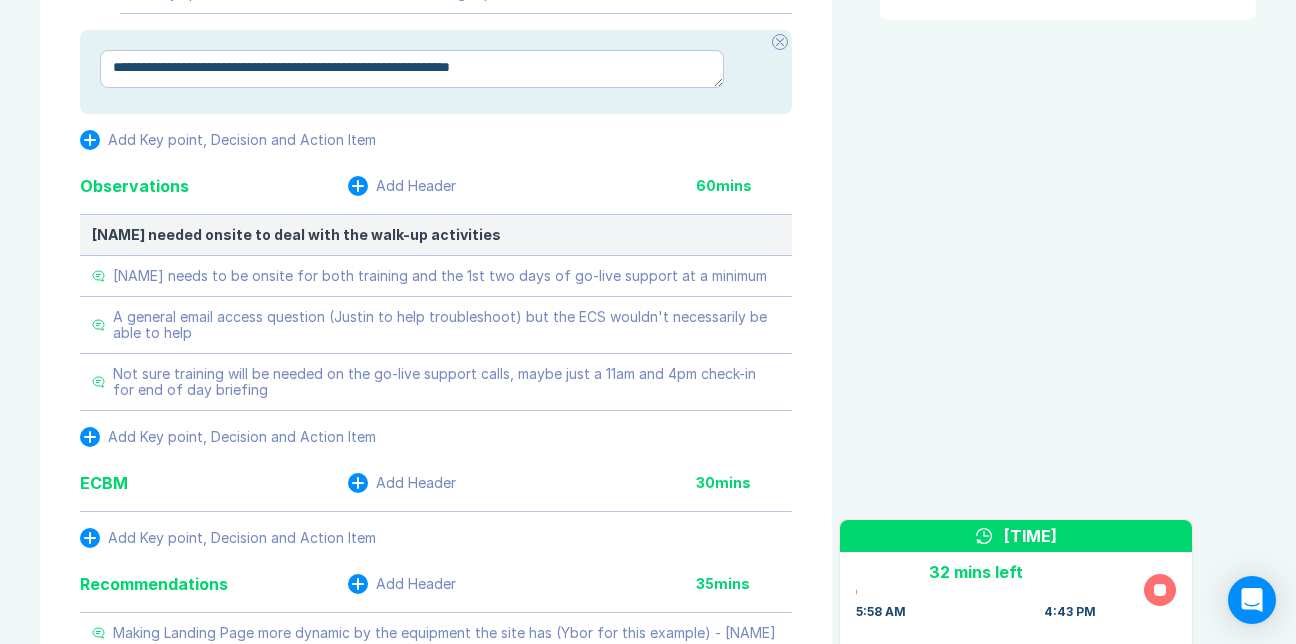 type on "*" 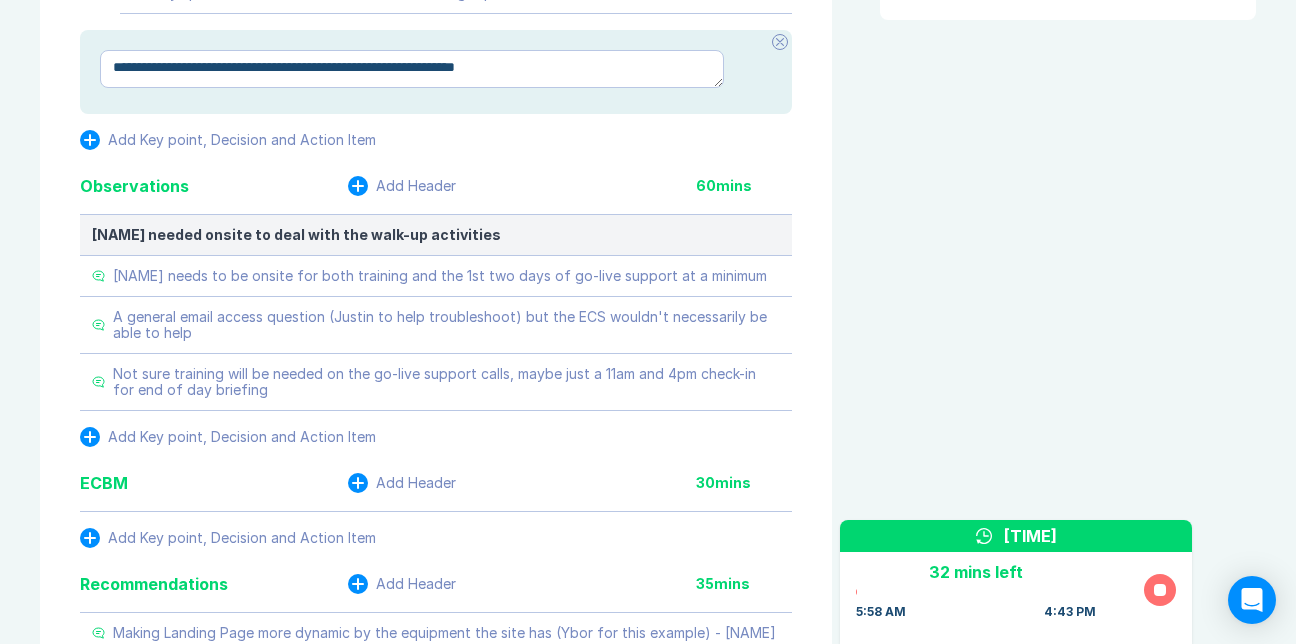 type on "*" 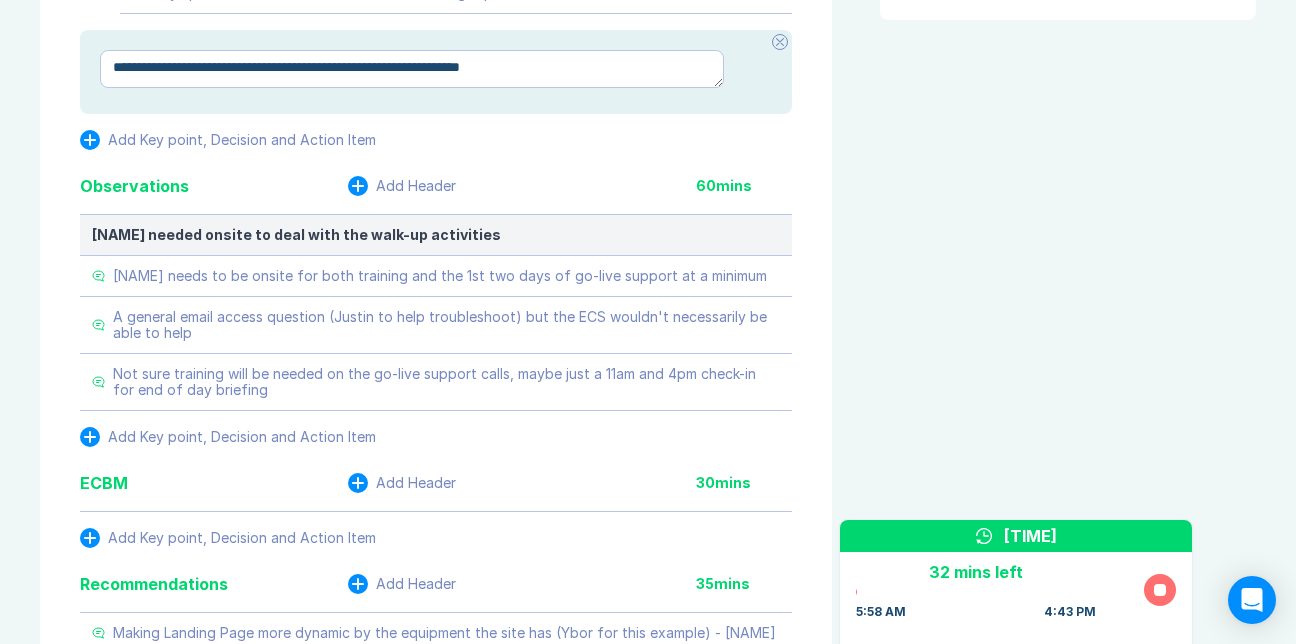 type on "*" 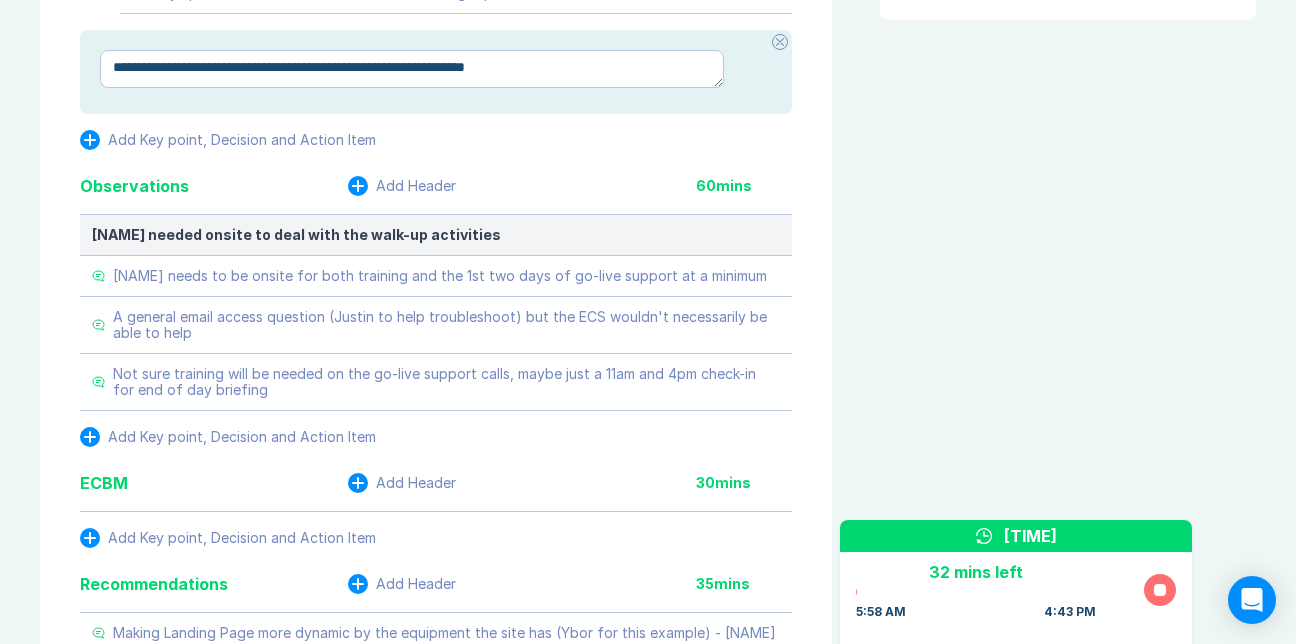 type on "*" 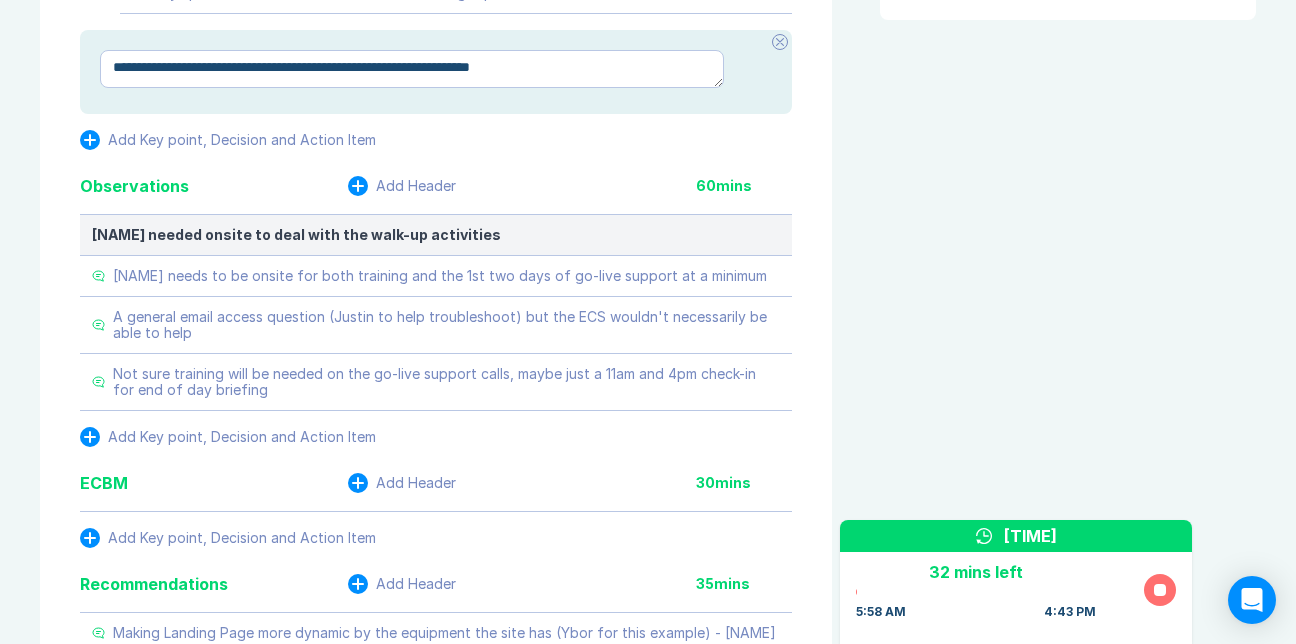 type on "*" 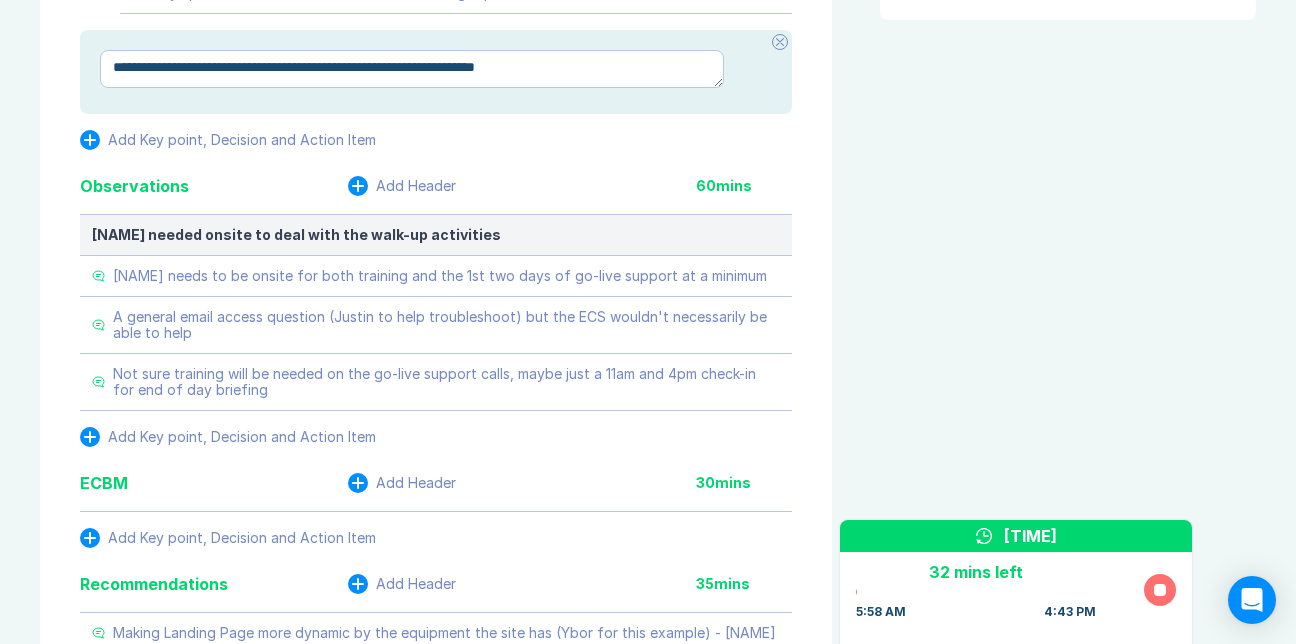 type on "*" 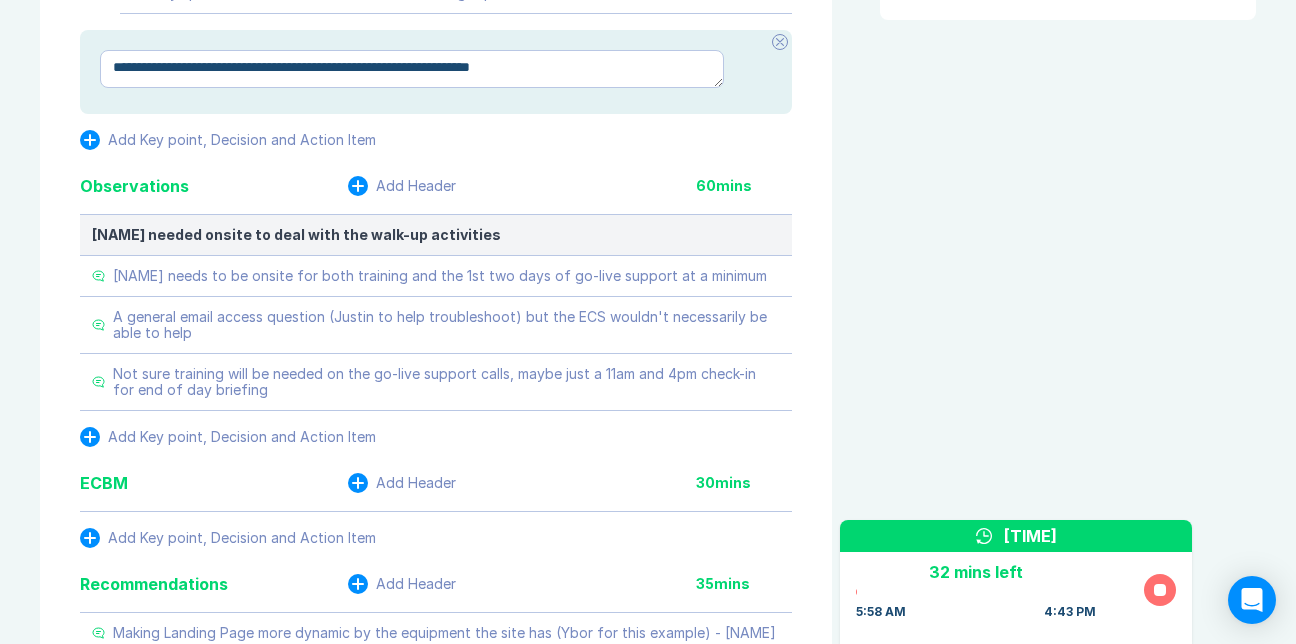 type on "*" 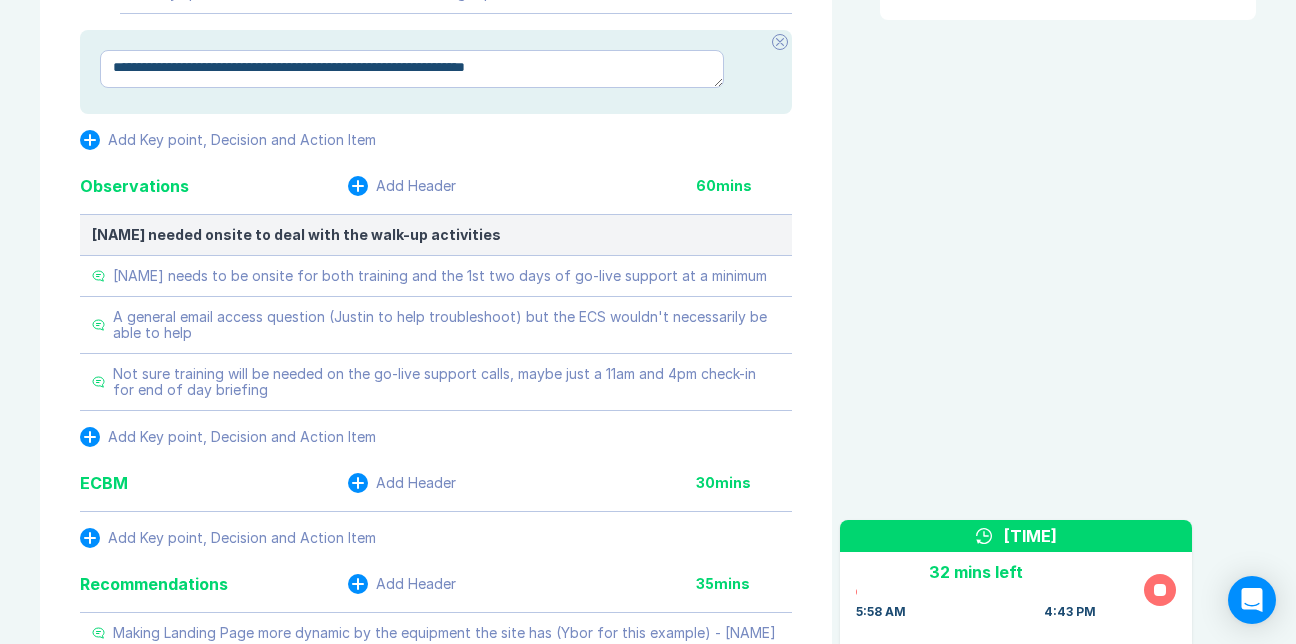 type on "*" 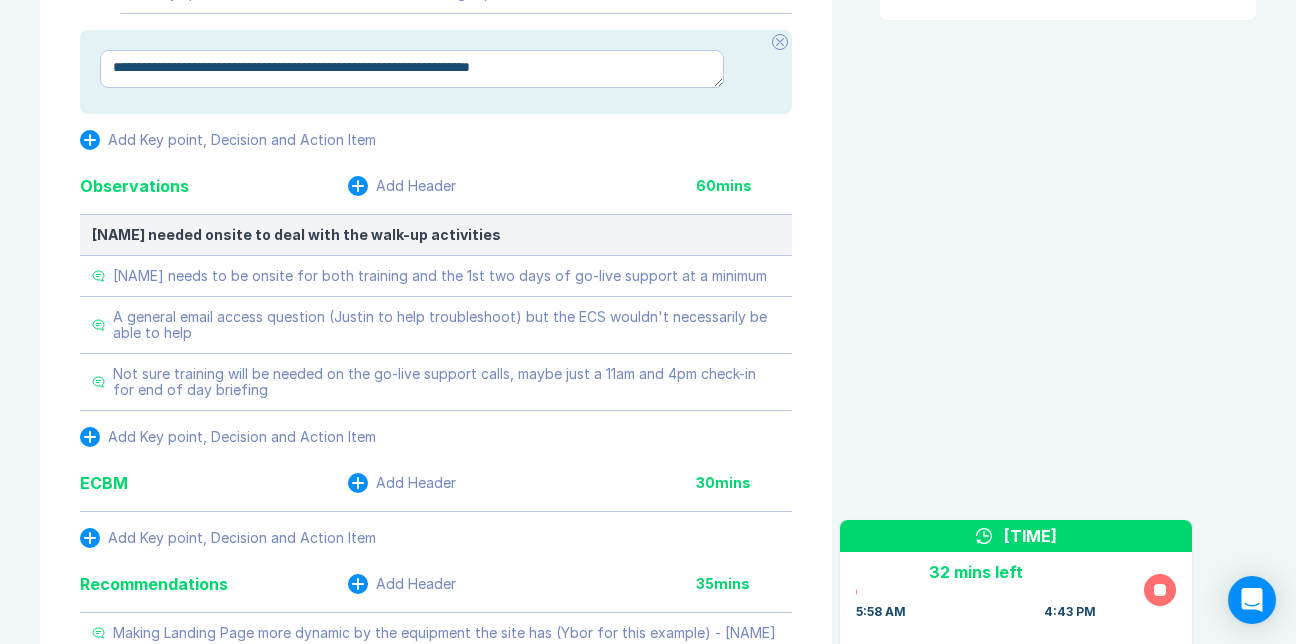type on "*" 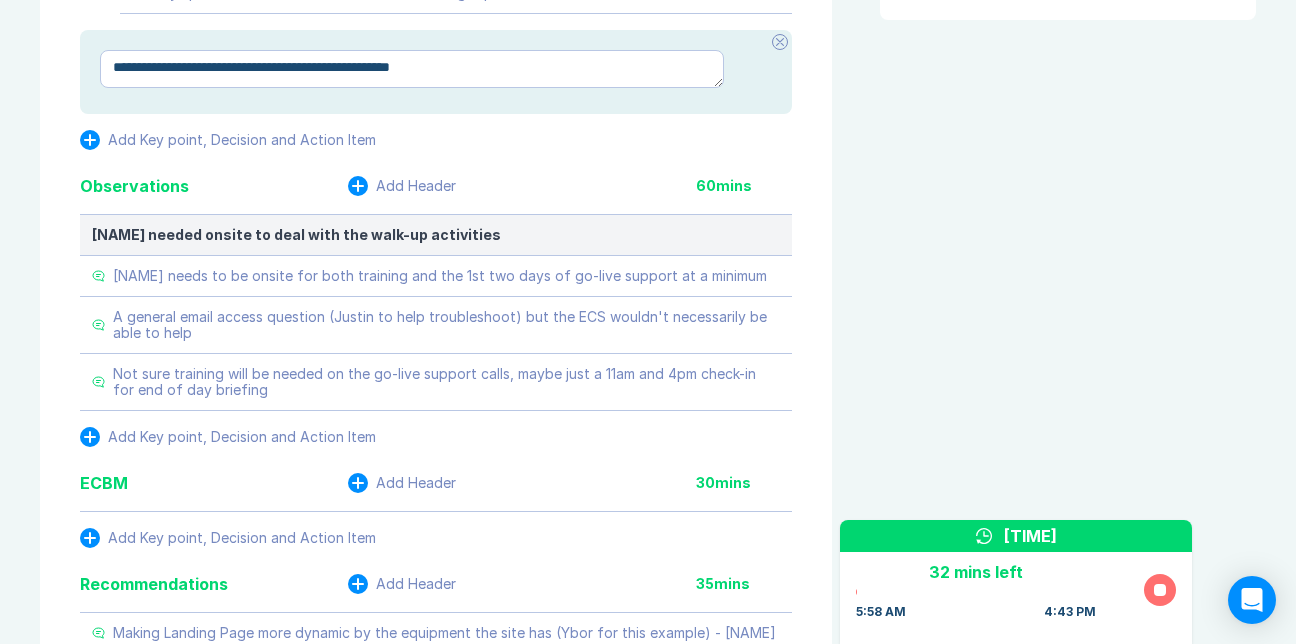 type on "*" 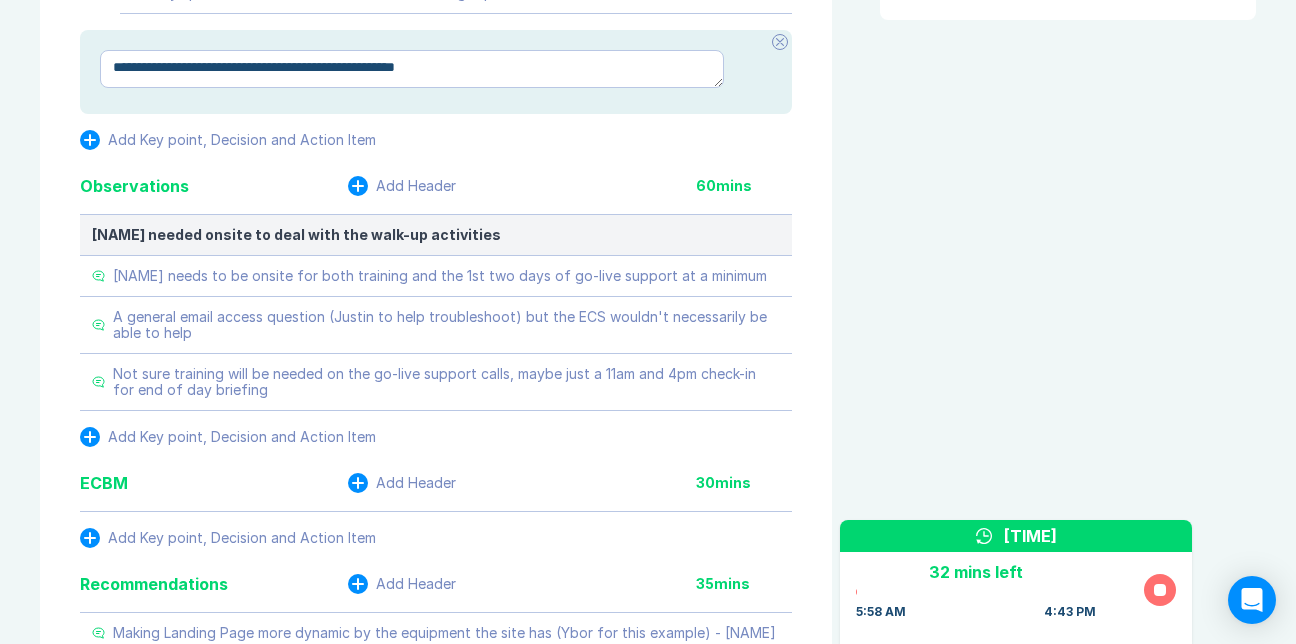 type on "*" 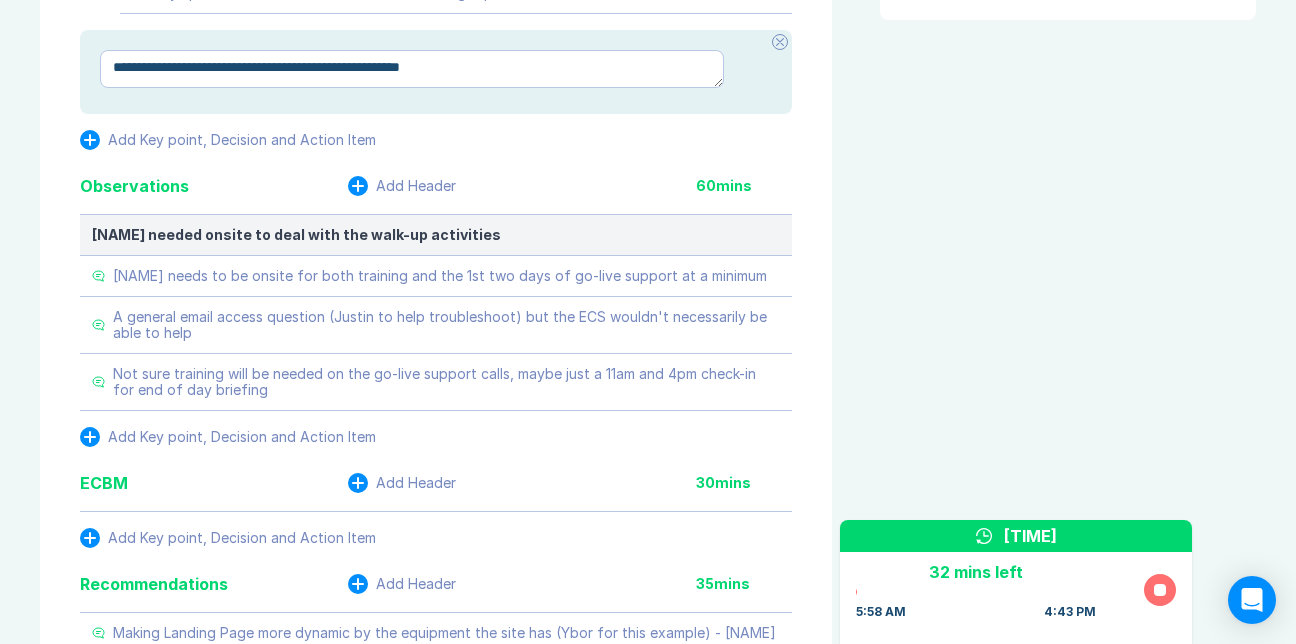 type on "*" 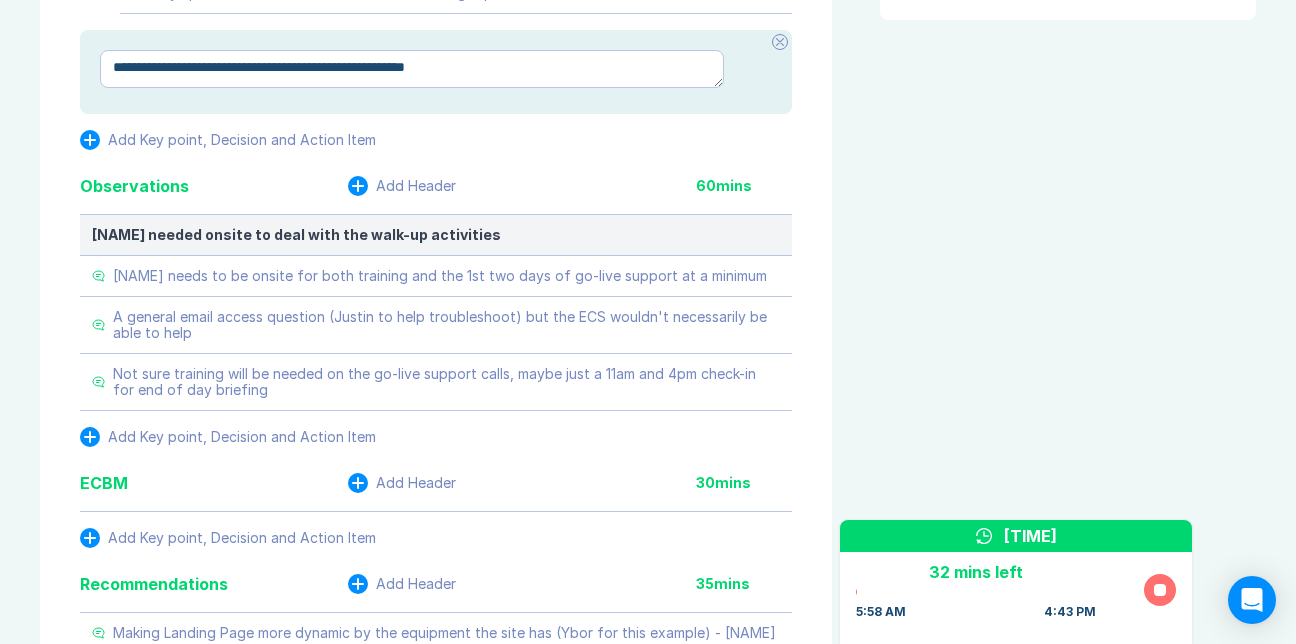 type on "*" 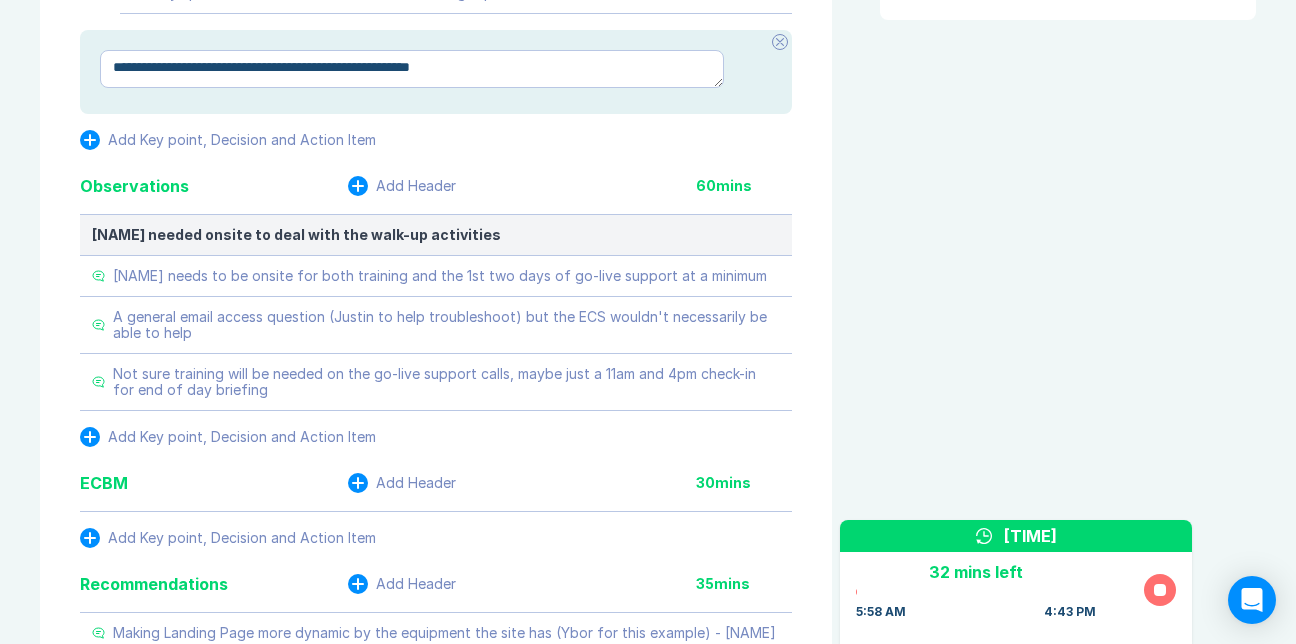 type on "*" 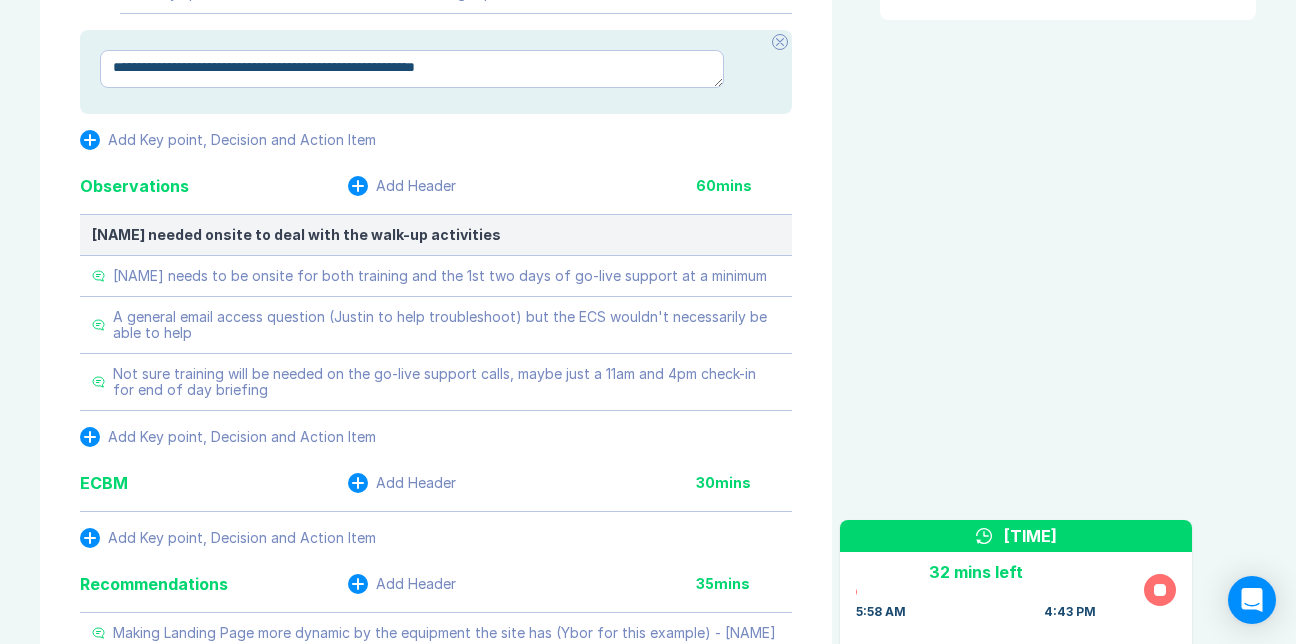 type on "*" 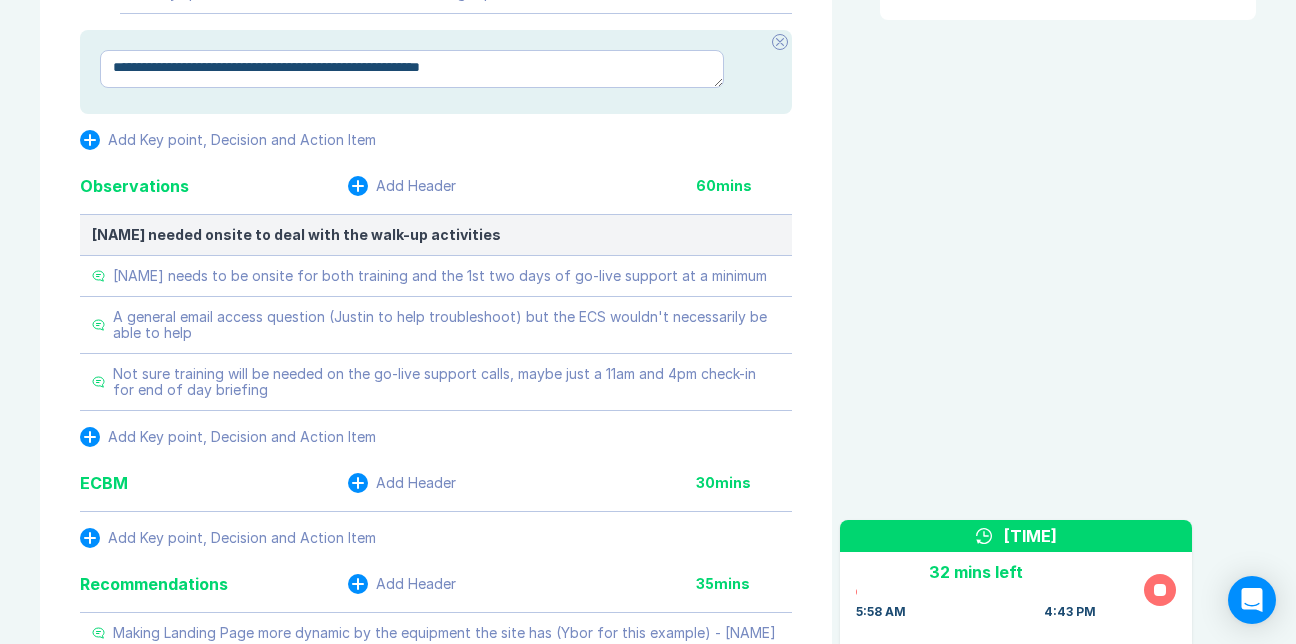 type on "*" 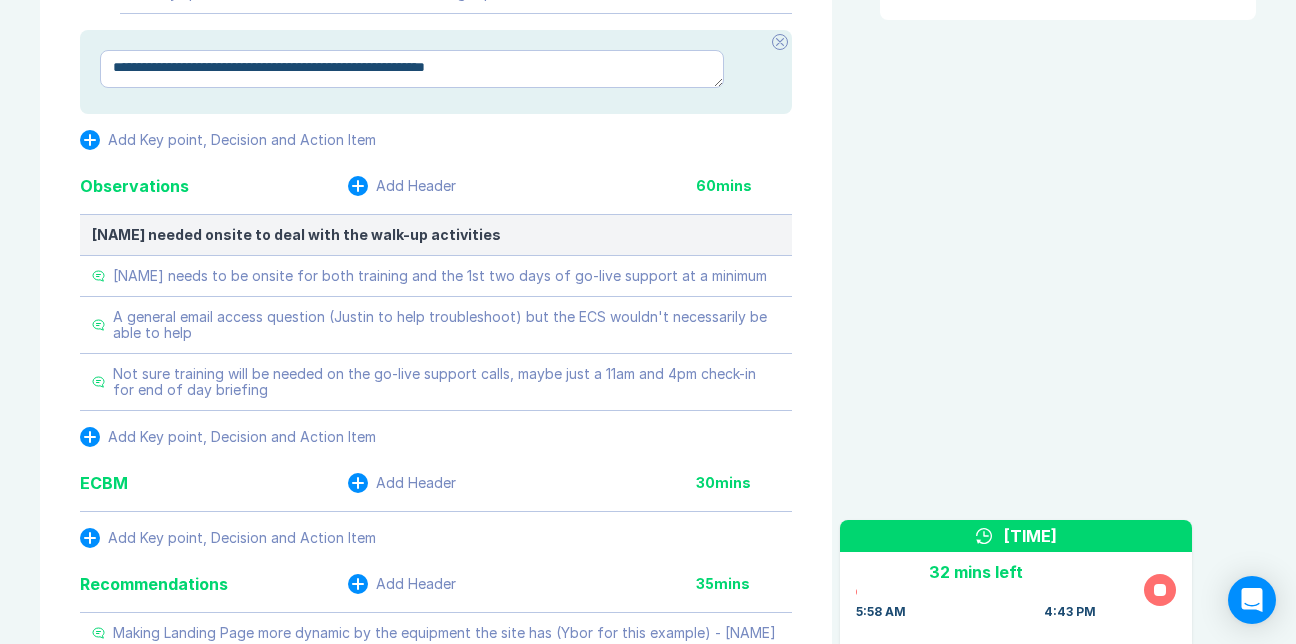 type on "*" 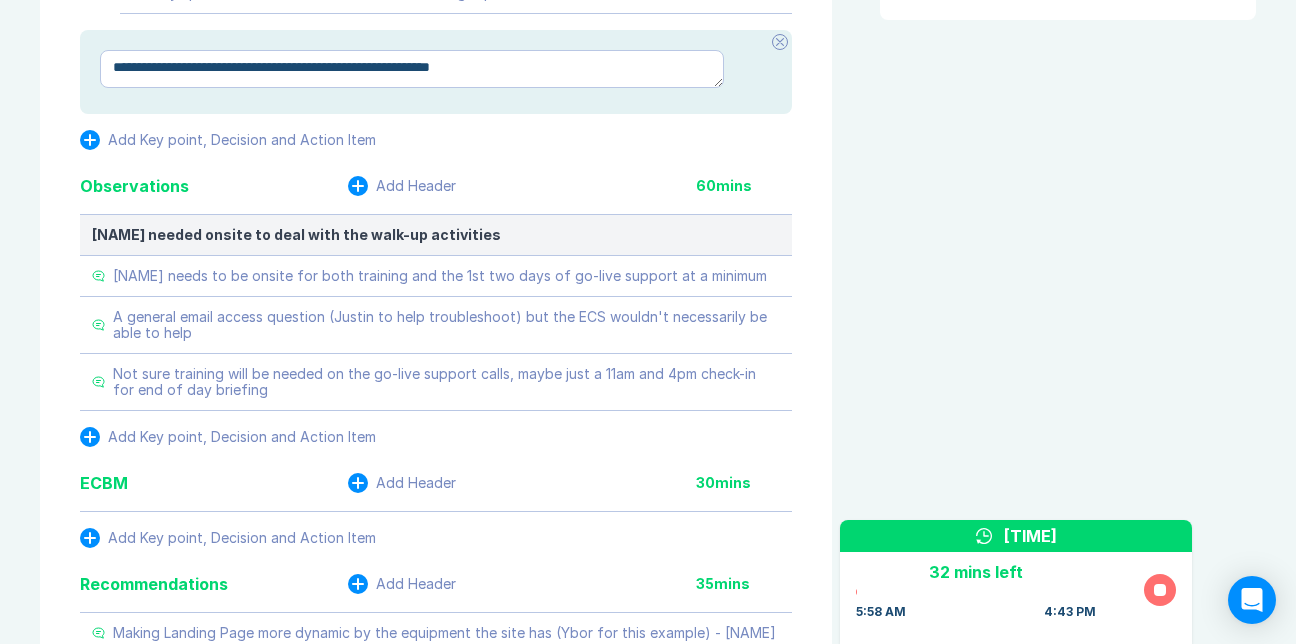 type on "*" 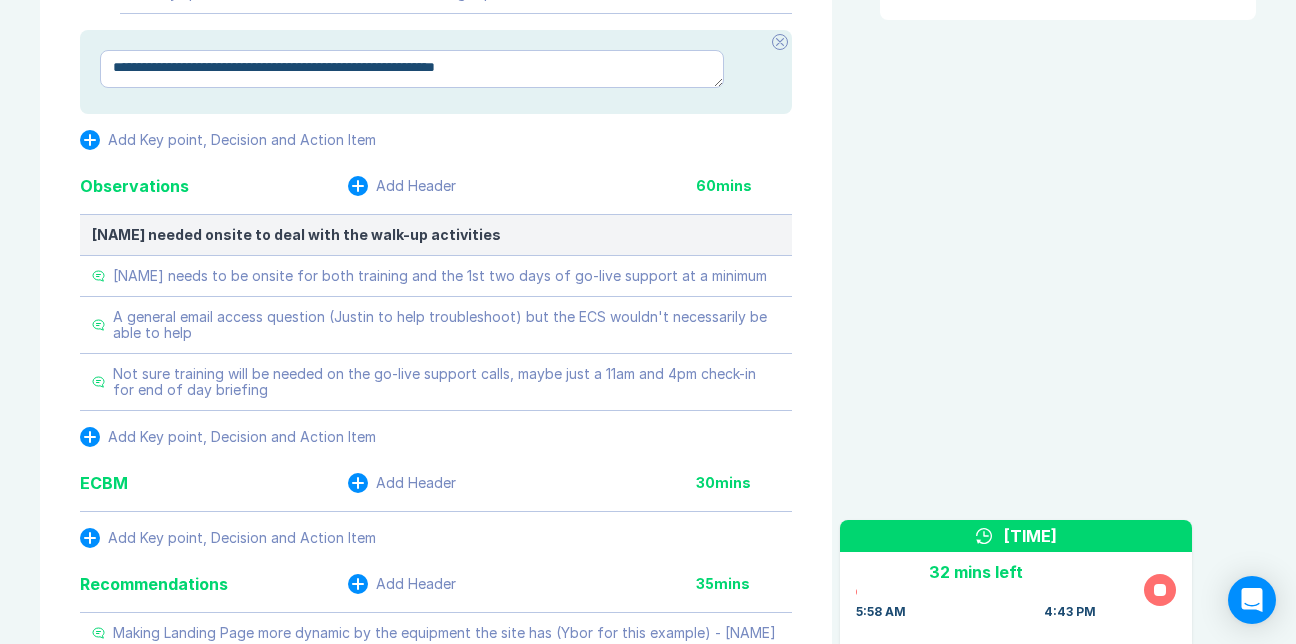 type on "*" 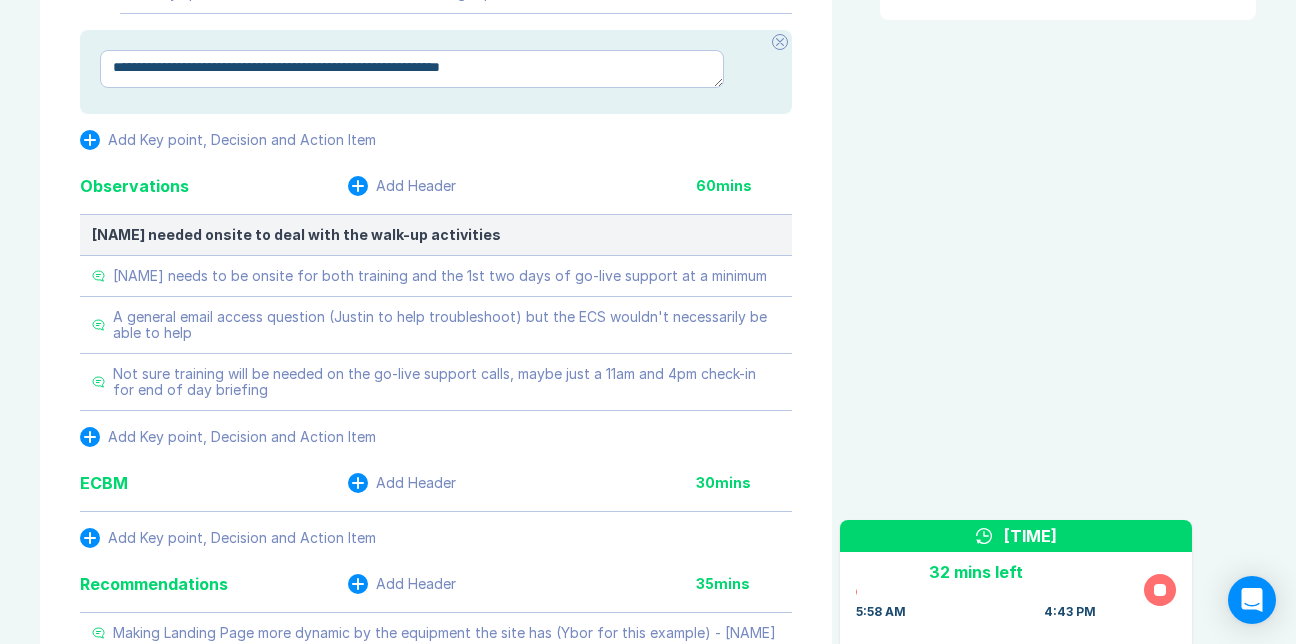 type on "*" 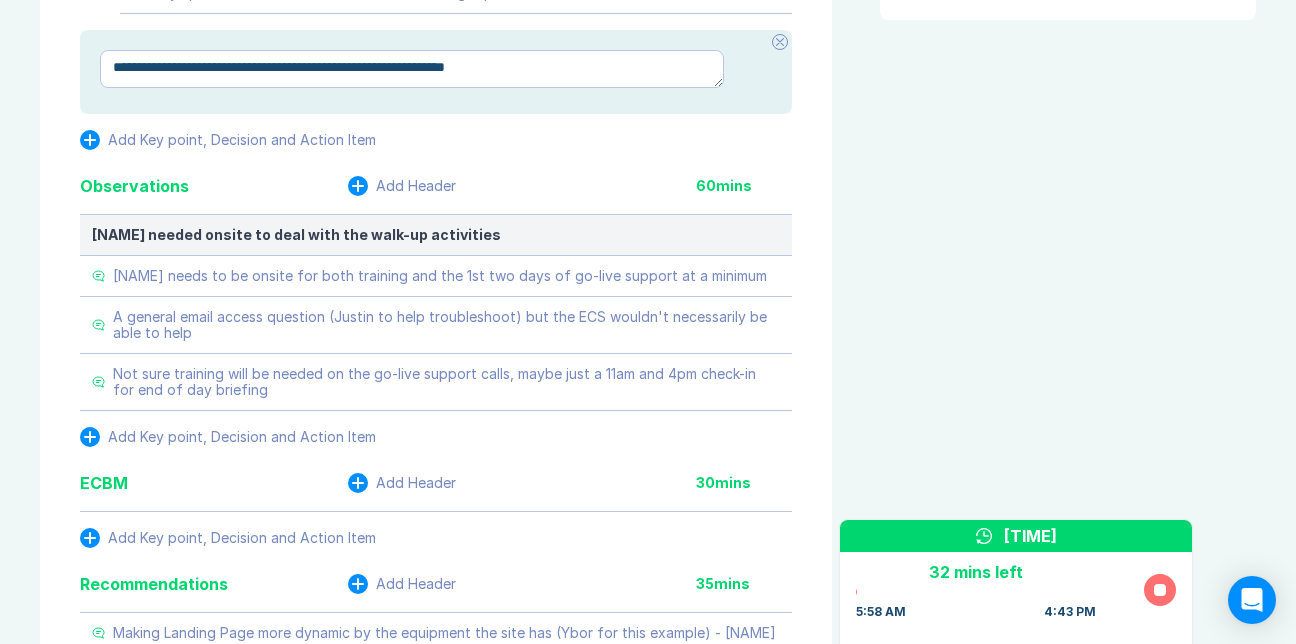 type on "*" 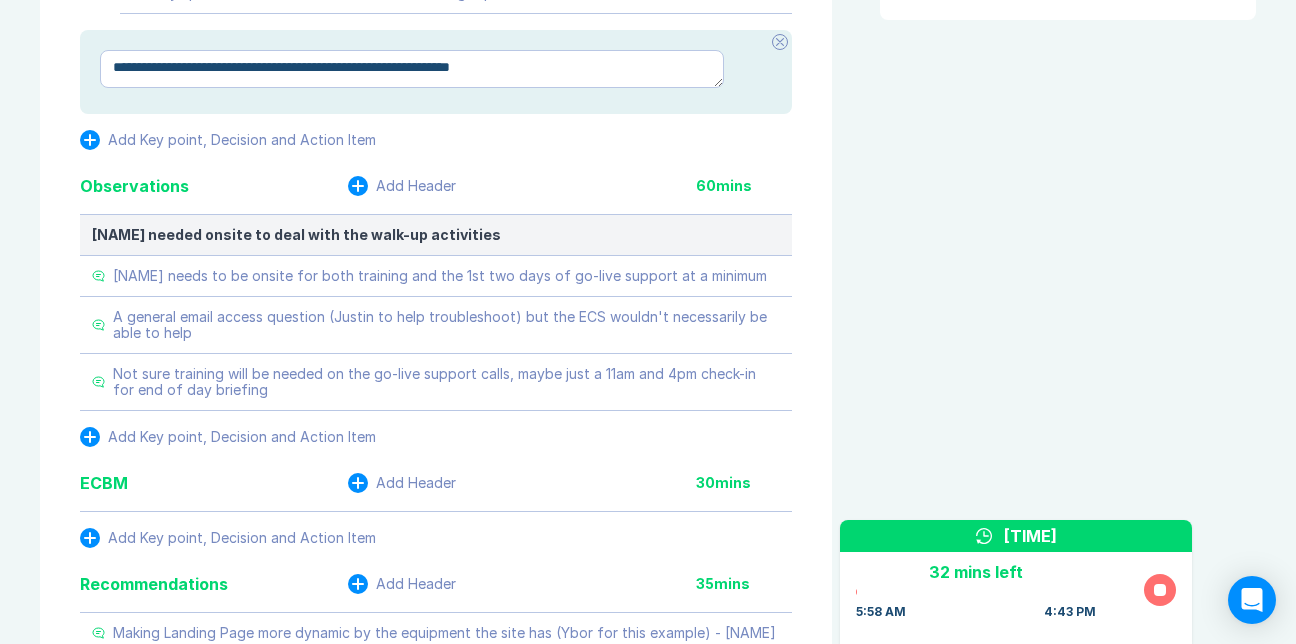 type on "*" 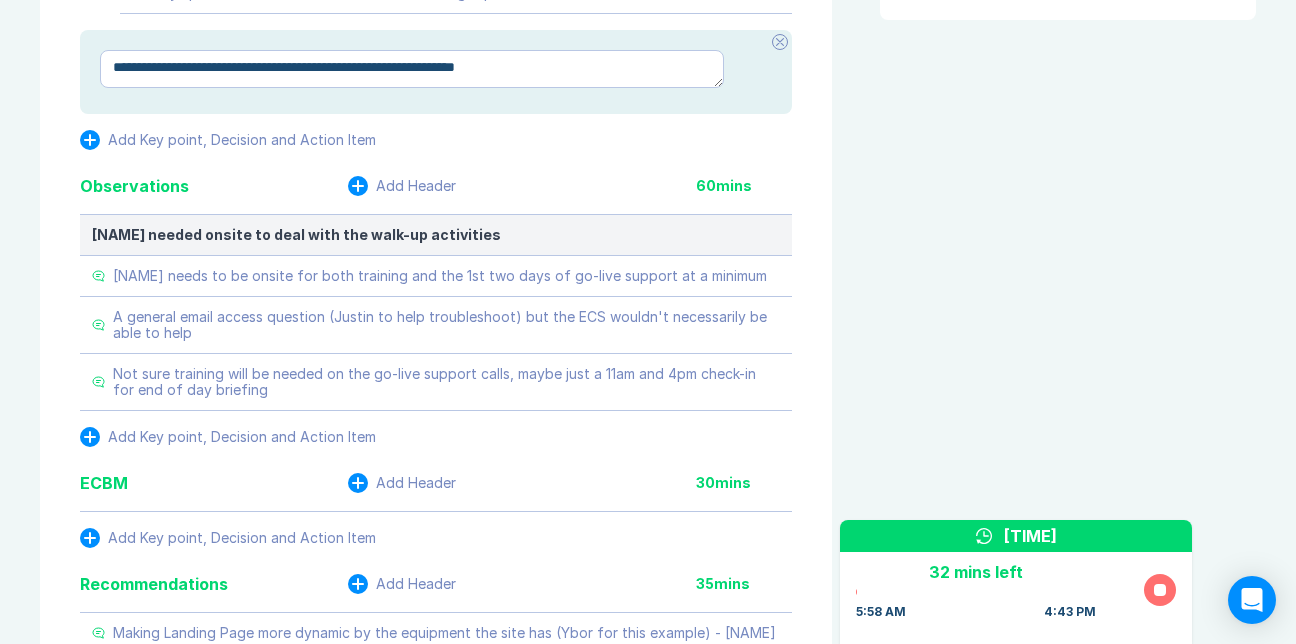 type on "*" 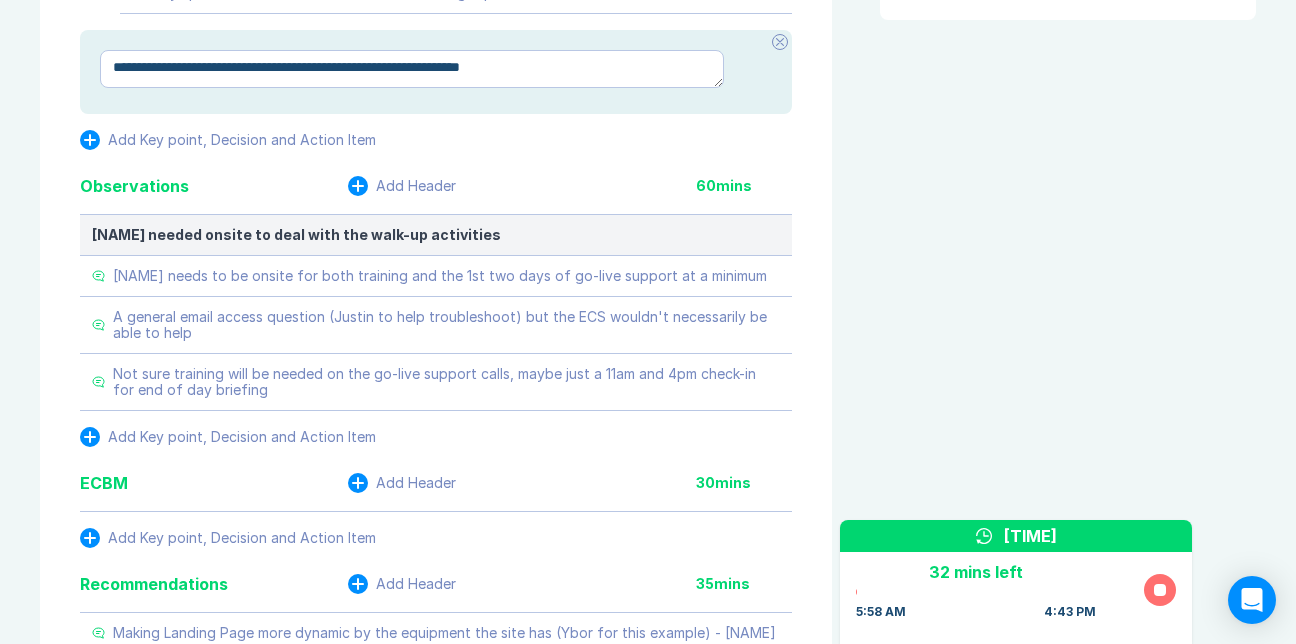type on "*" 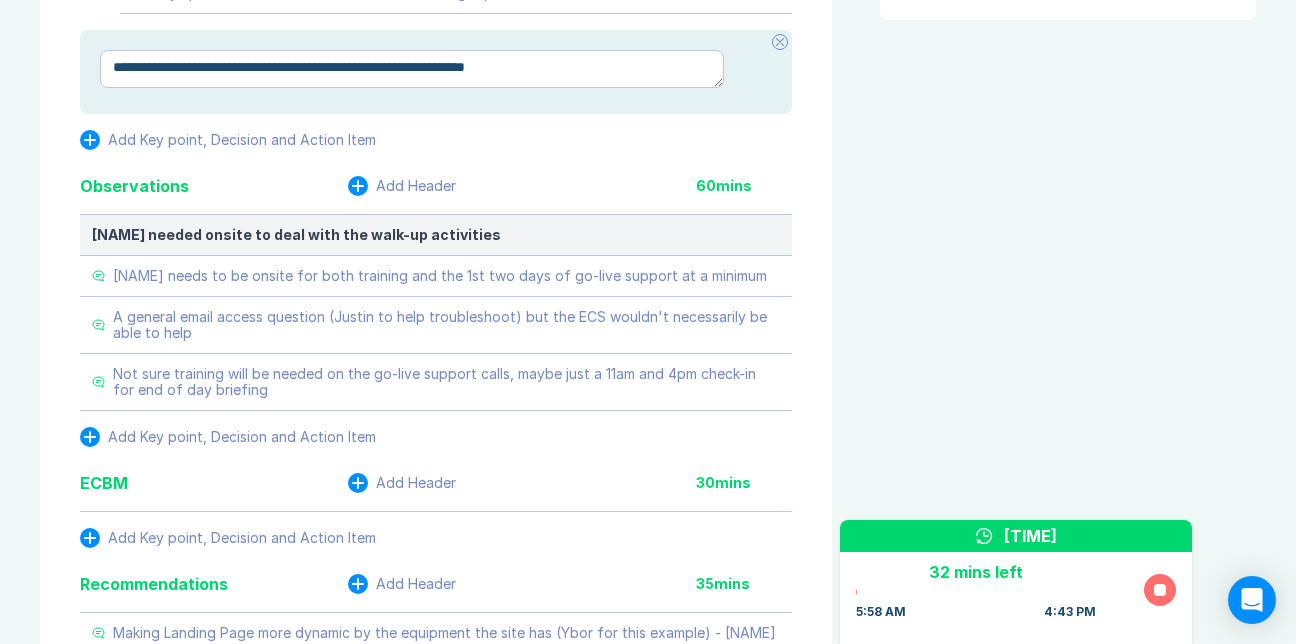 type on "*" 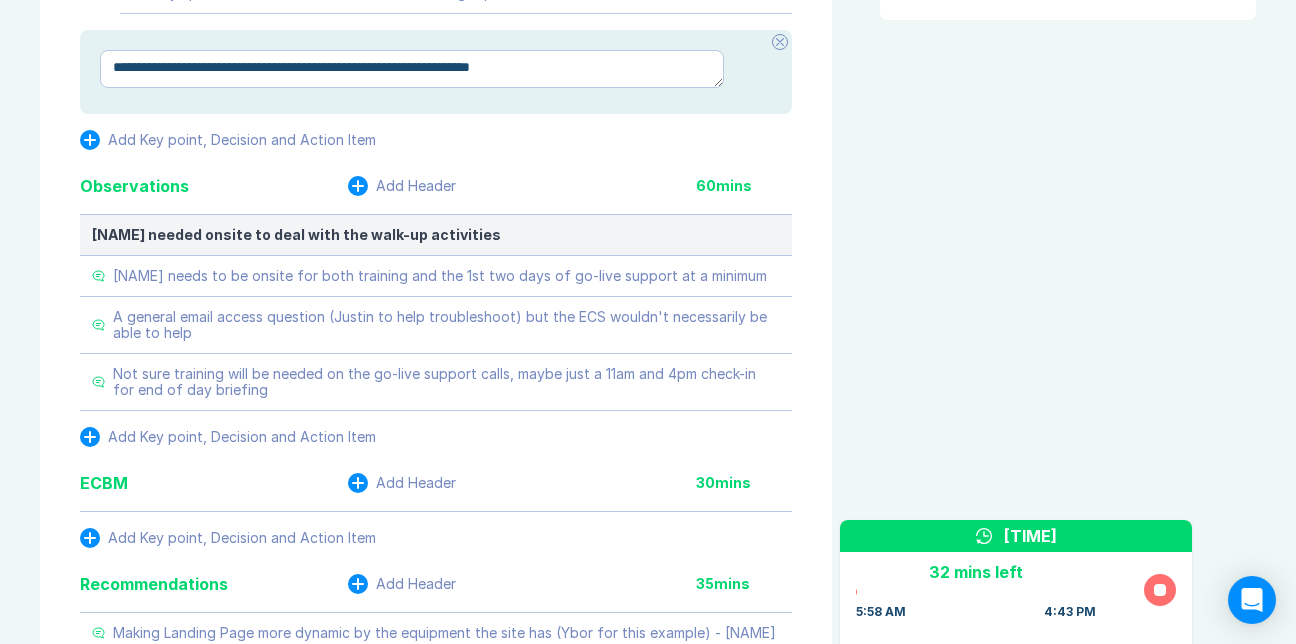type on "*" 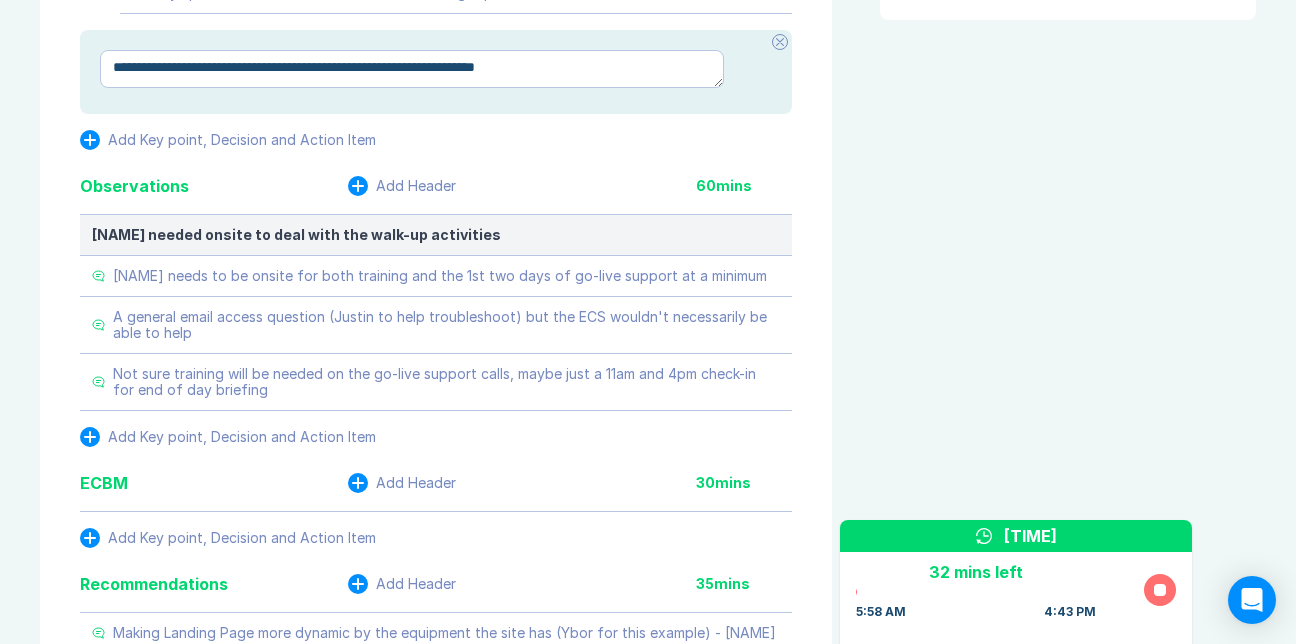 type on "*" 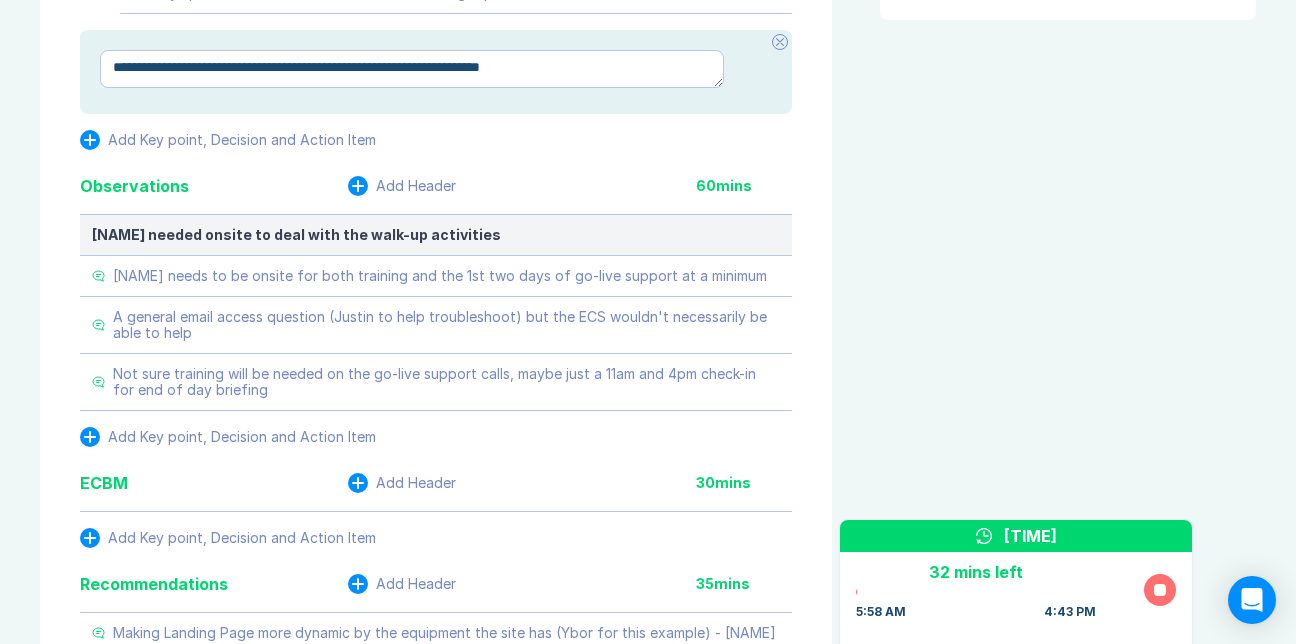 type on "*" 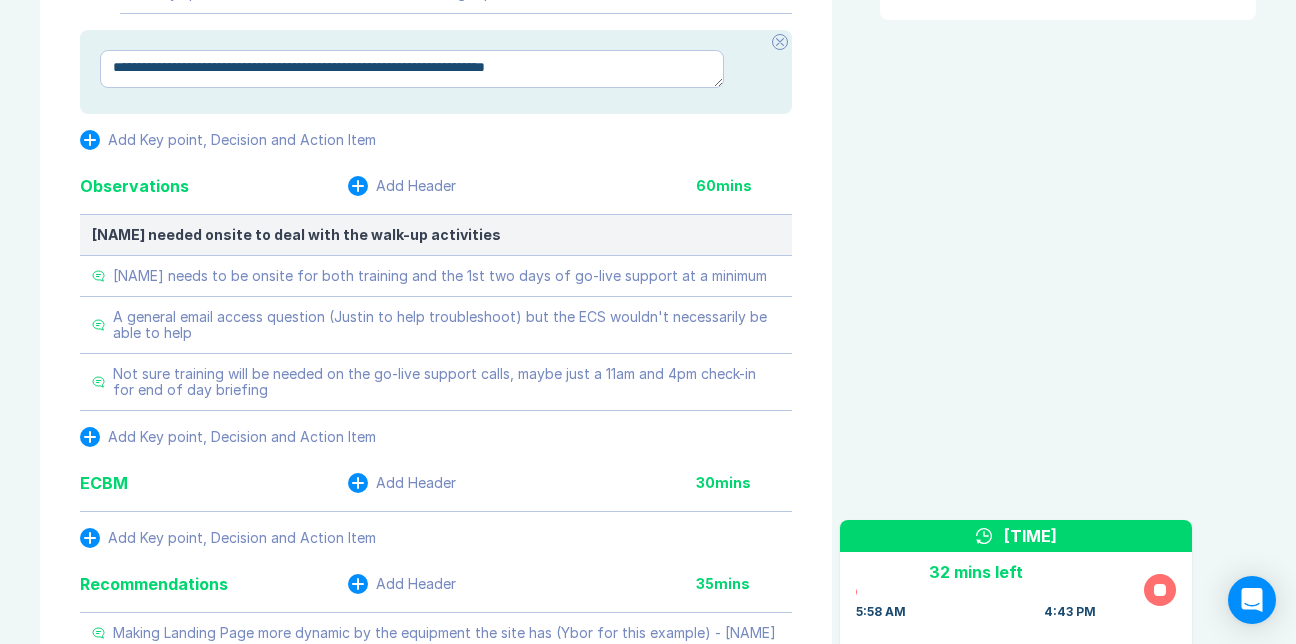 type on "*" 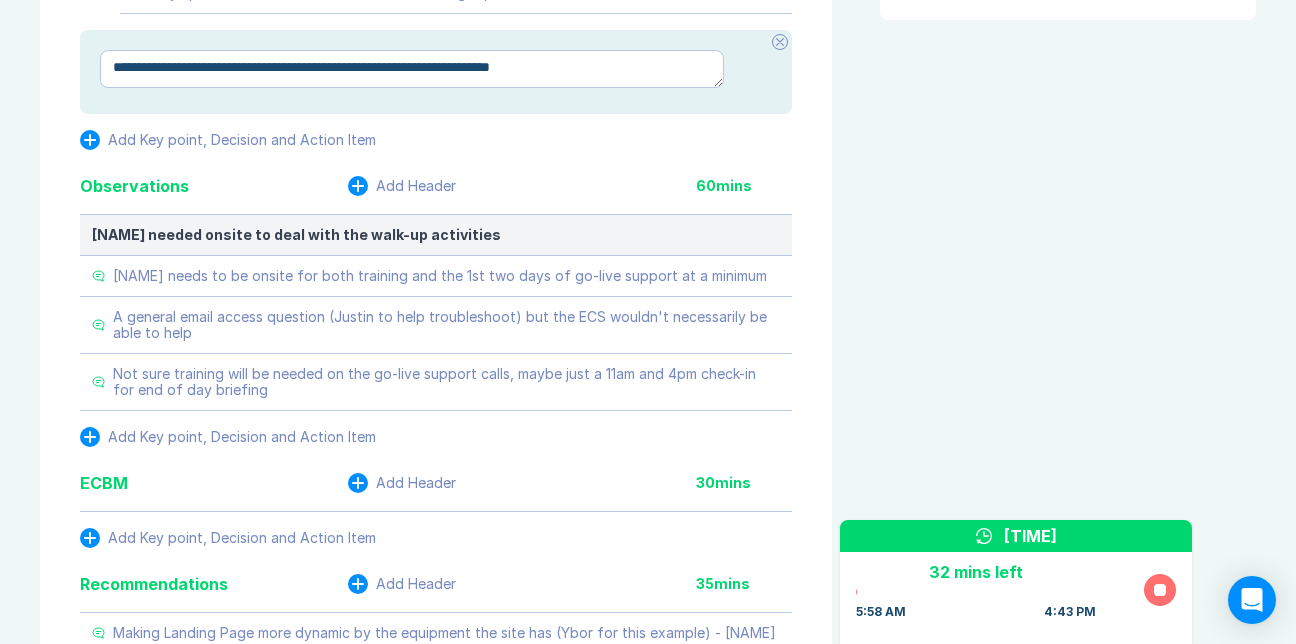 type on "*" 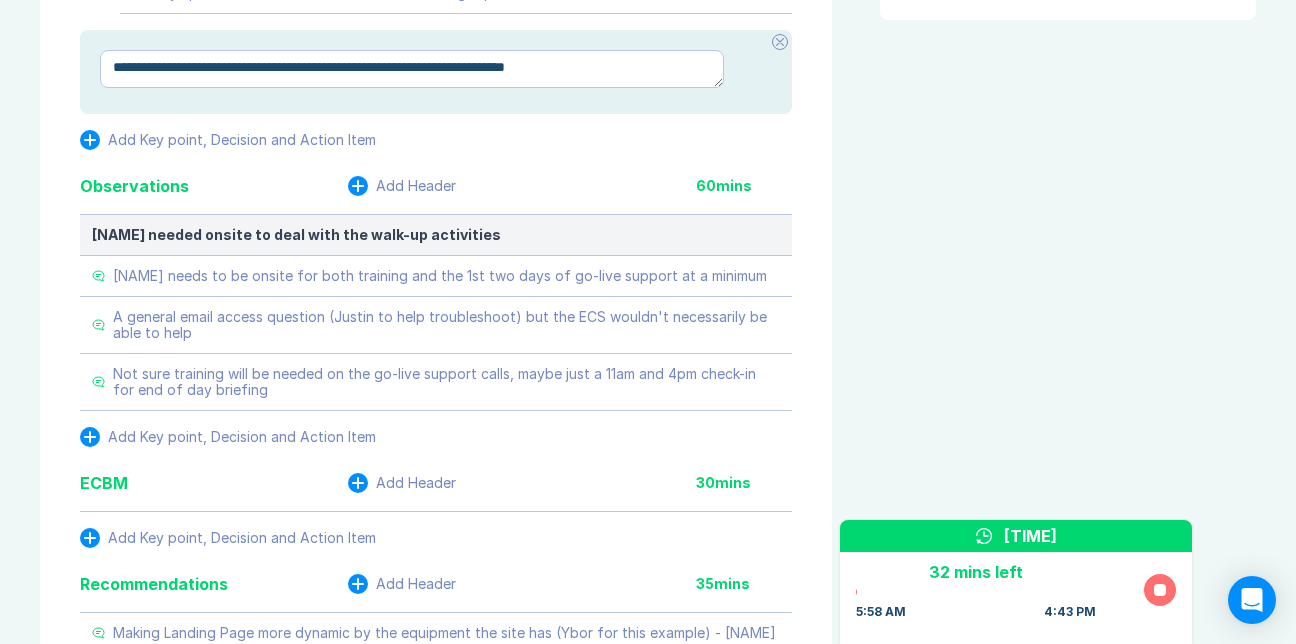 click on "**********" at bounding box center (412, 69) 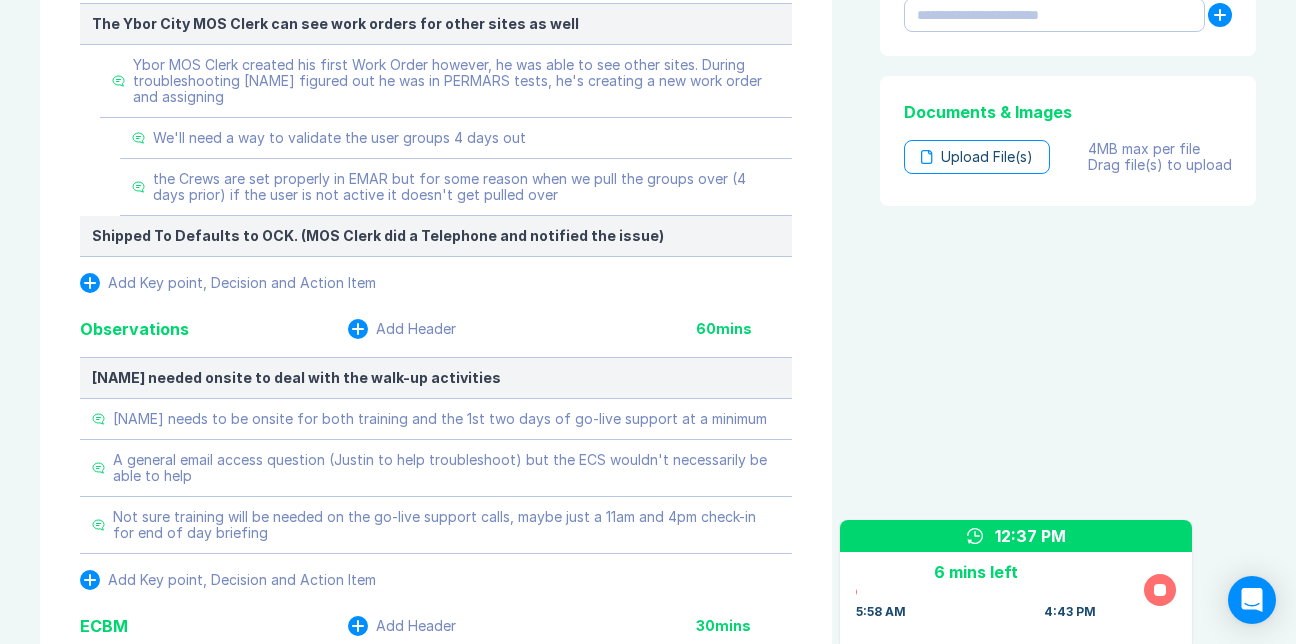 scroll, scrollTop: 912, scrollLeft: 0, axis: vertical 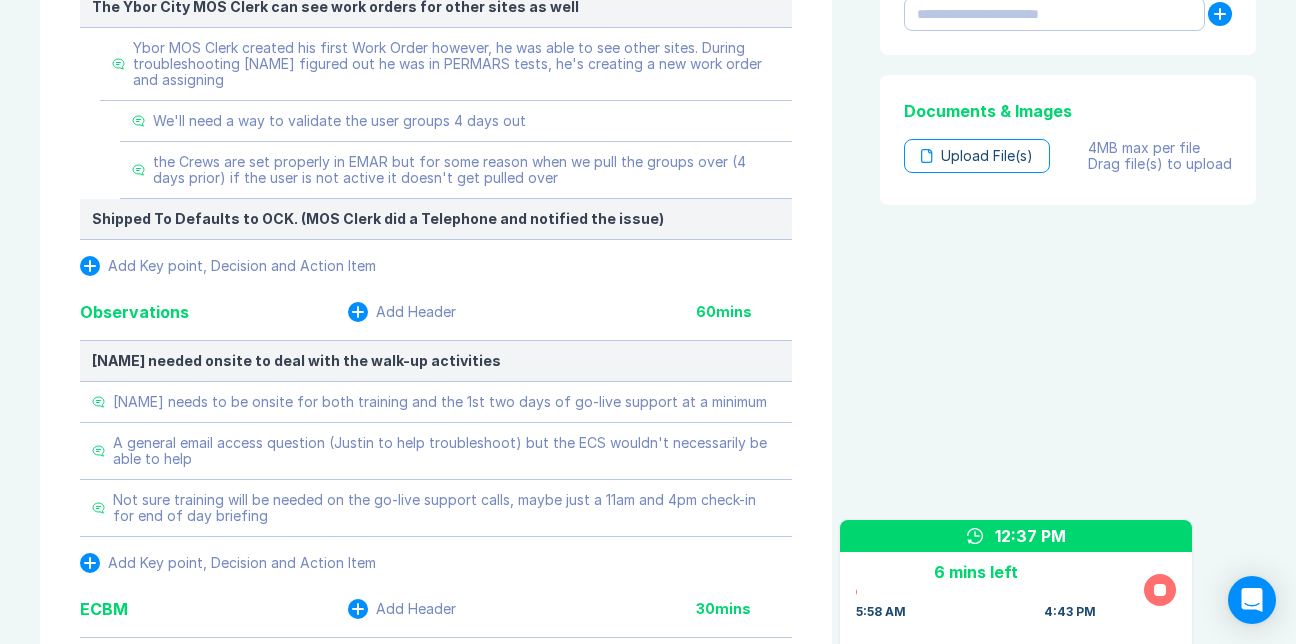 click 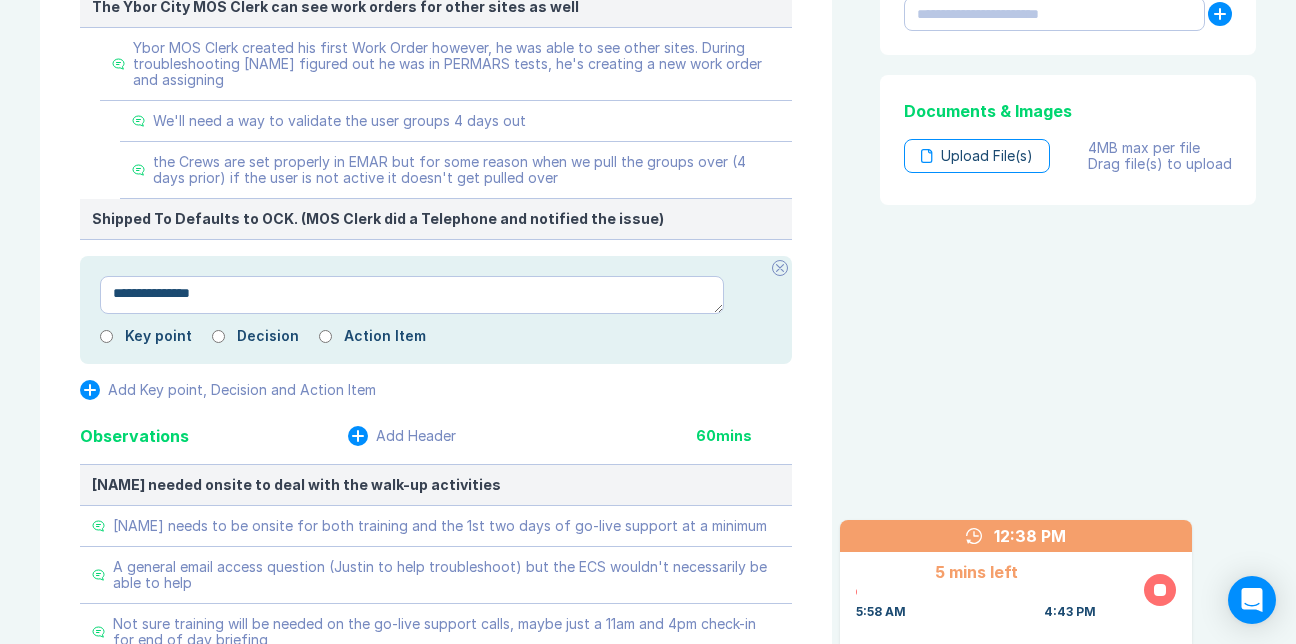 click on "**********" at bounding box center (412, 295) 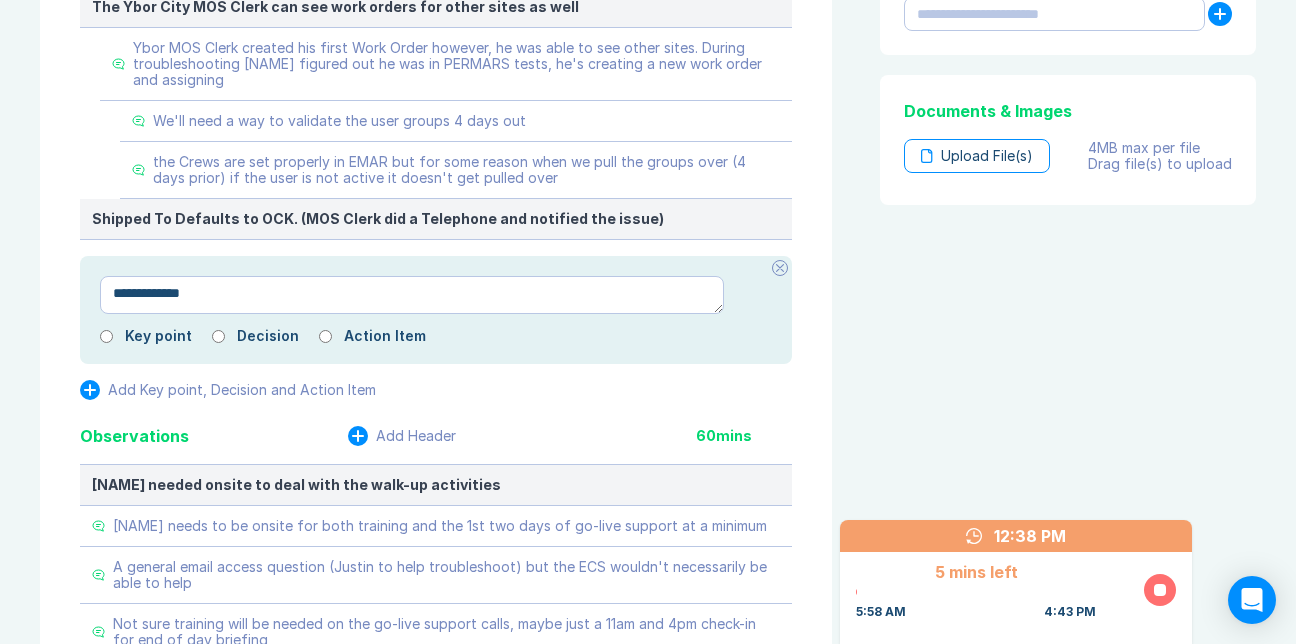 click on "**********" at bounding box center [412, 295] 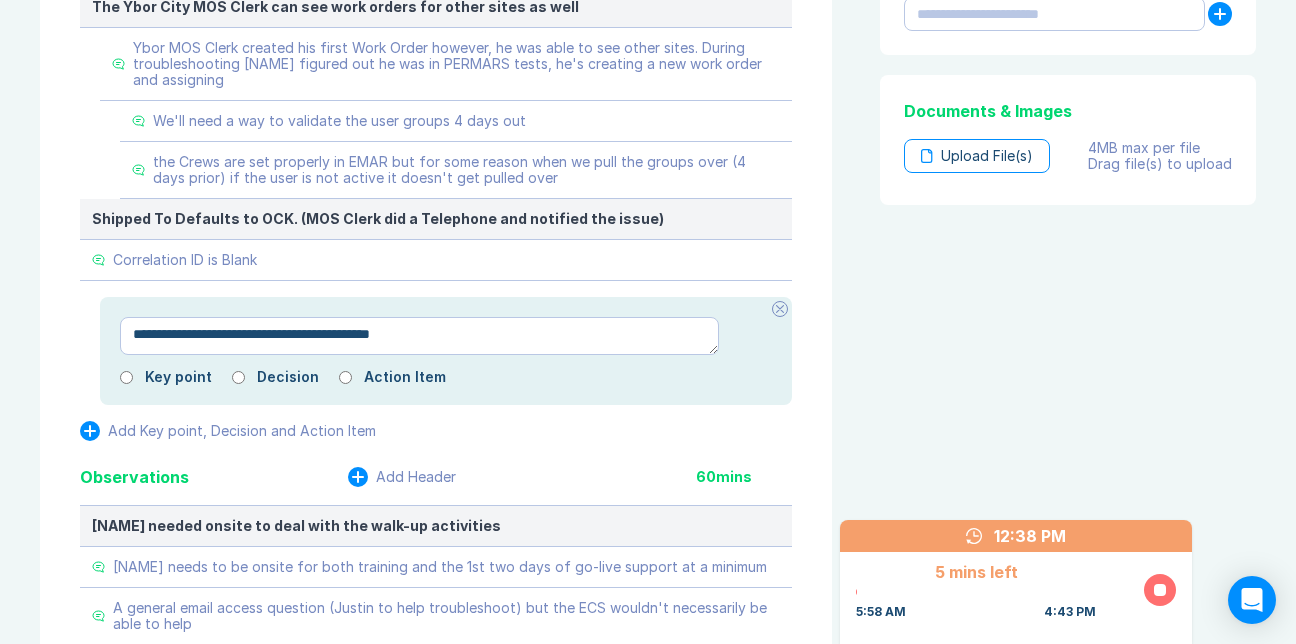 click on "**********" at bounding box center [446, 351] 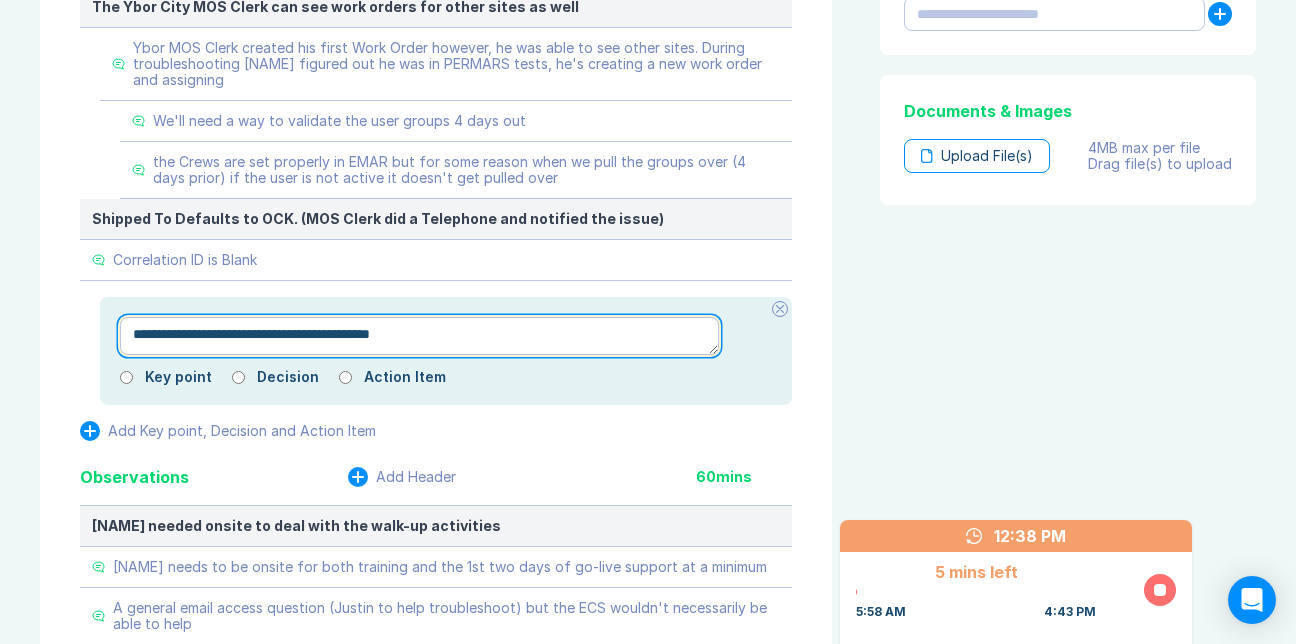 click on "**********" at bounding box center [419, 336] 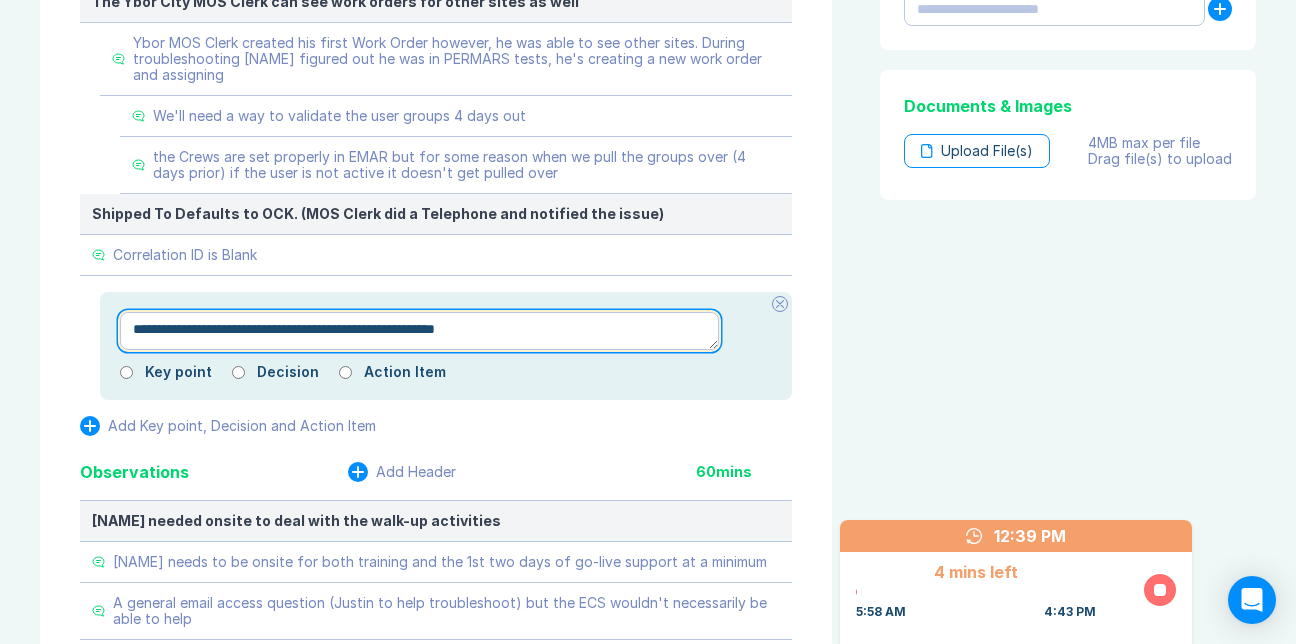 drag, startPoint x: 361, startPoint y: 525, endPoint x: 394, endPoint y: 649, distance: 128.31601 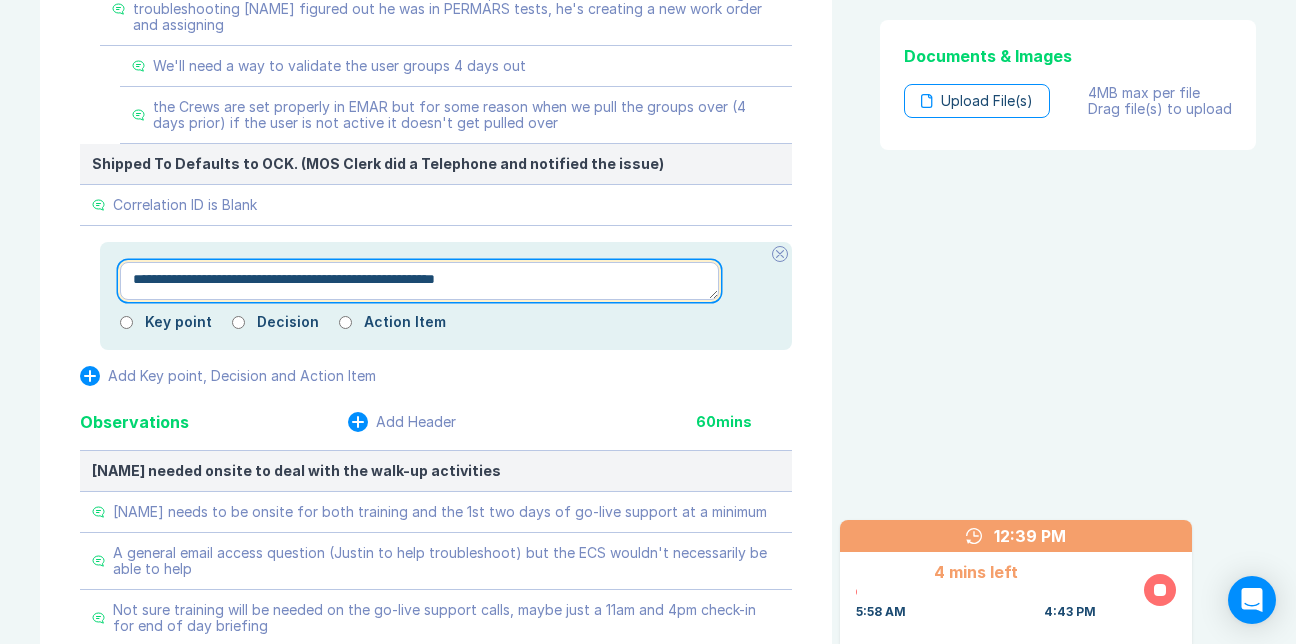 click on "**********" at bounding box center [419, 281] 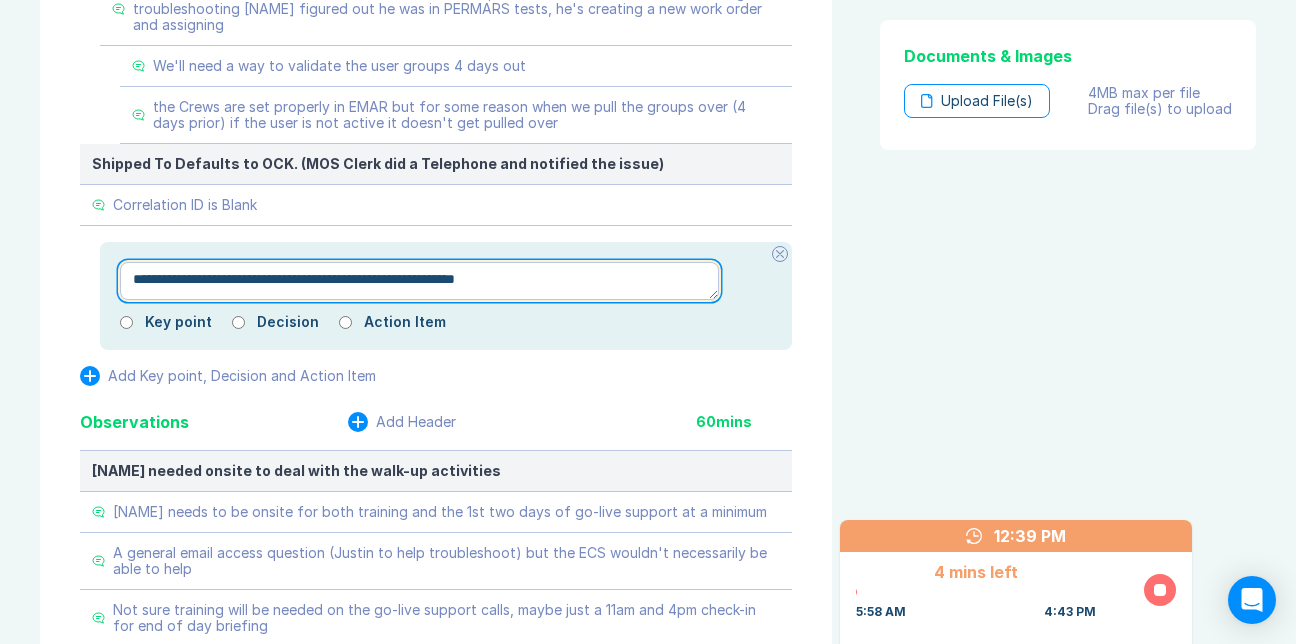 click on "**********" at bounding box center (419, 281) 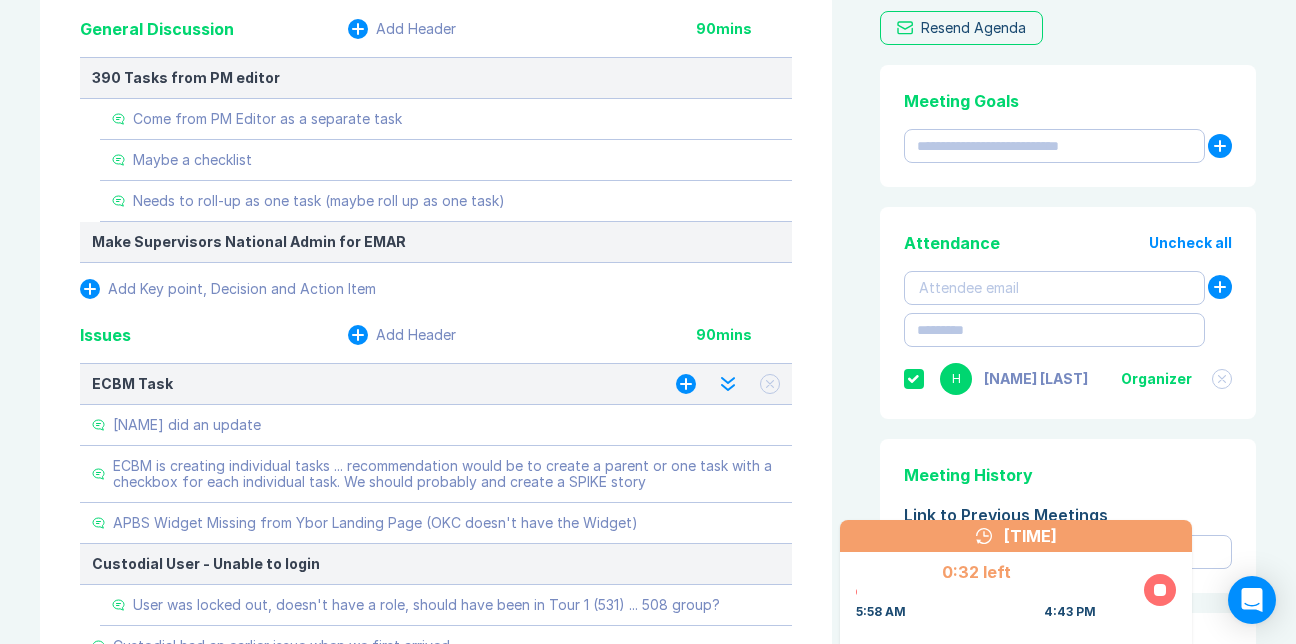 scroll, scrollTop: 231, scrollLeft: 0, axis: vertical 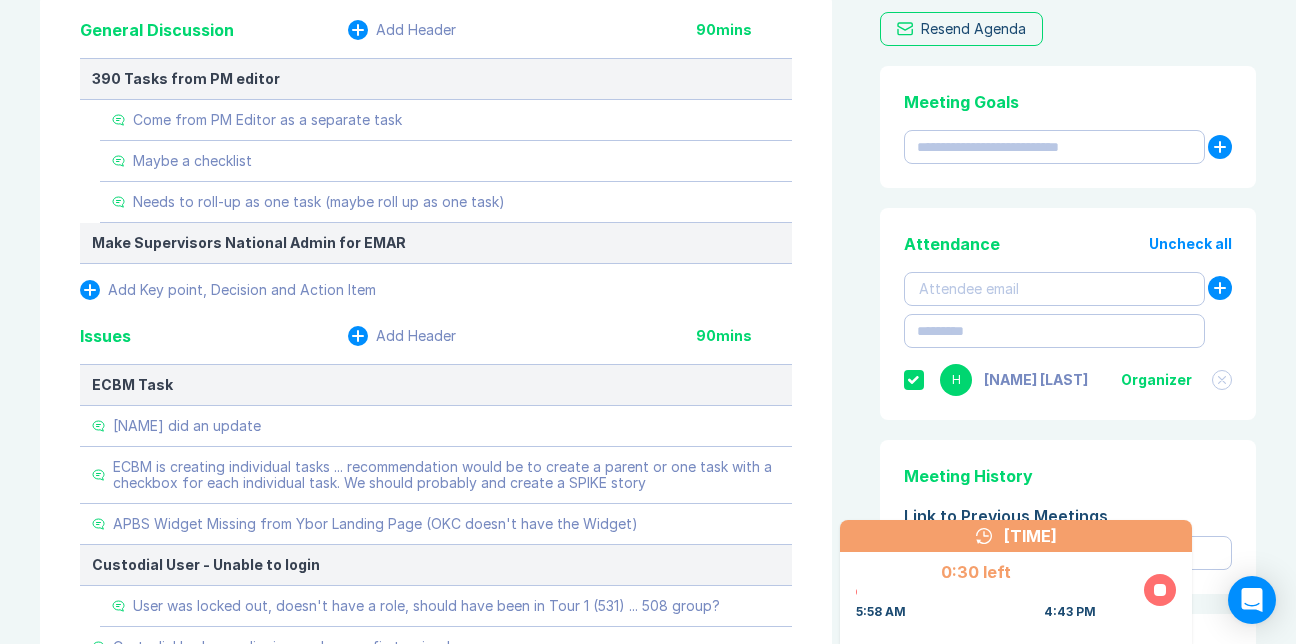 click at bounding box center (358, 30) 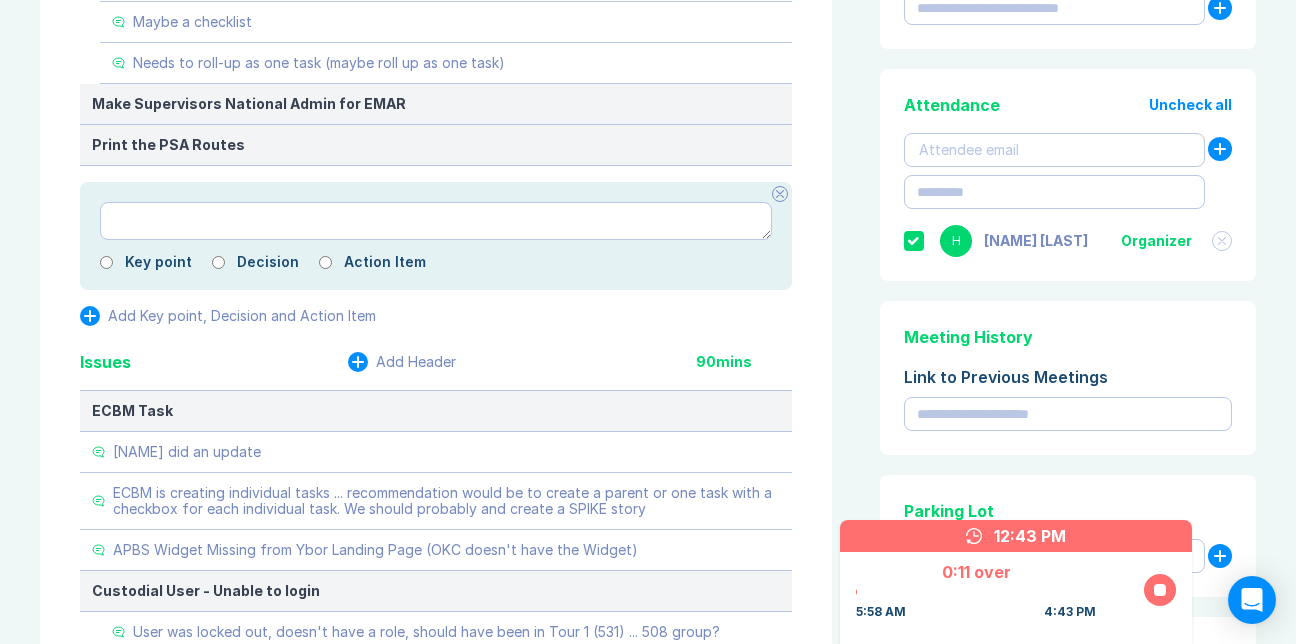 scroll, scrollTop: 369, scrollLeft: 0, axis: vertical 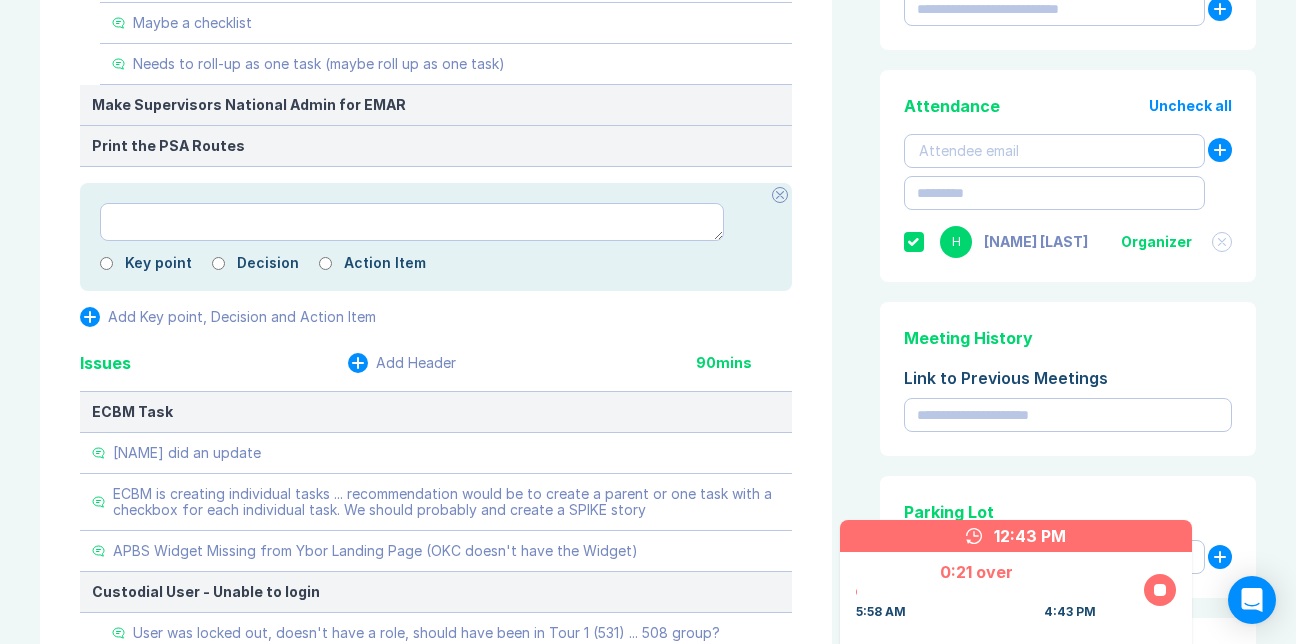 click at bounding box center [780, 195] 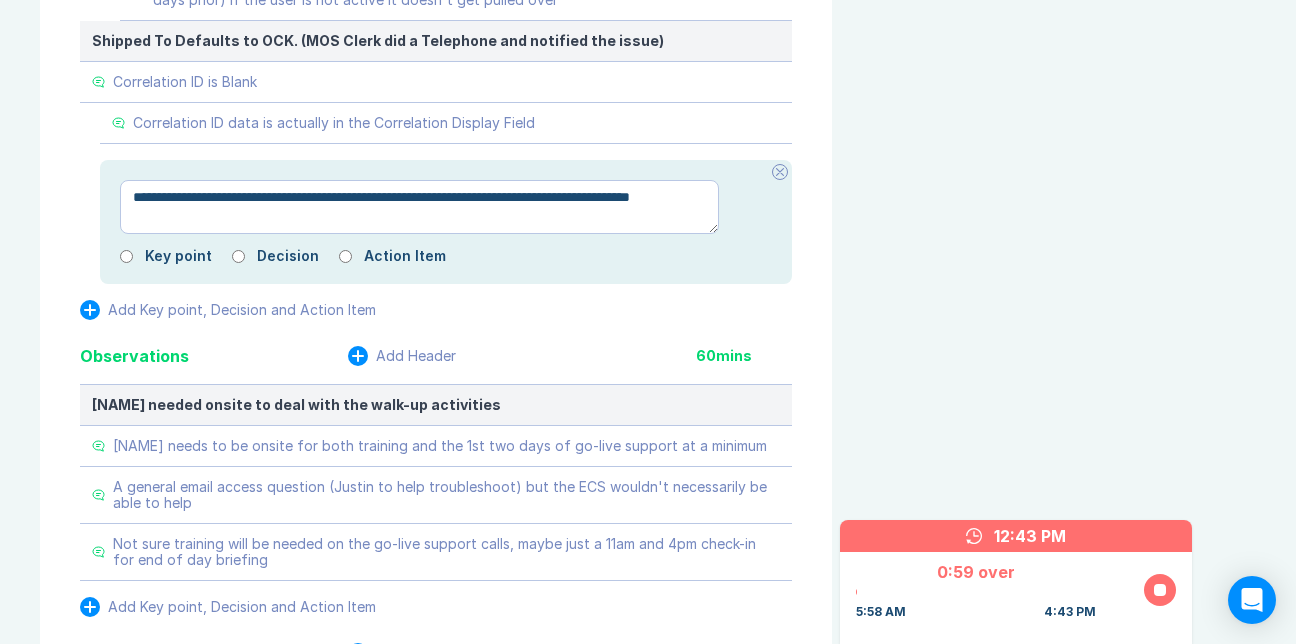 scroll, scrollTop: 1133, scrollLeft: 0, axis: vertical 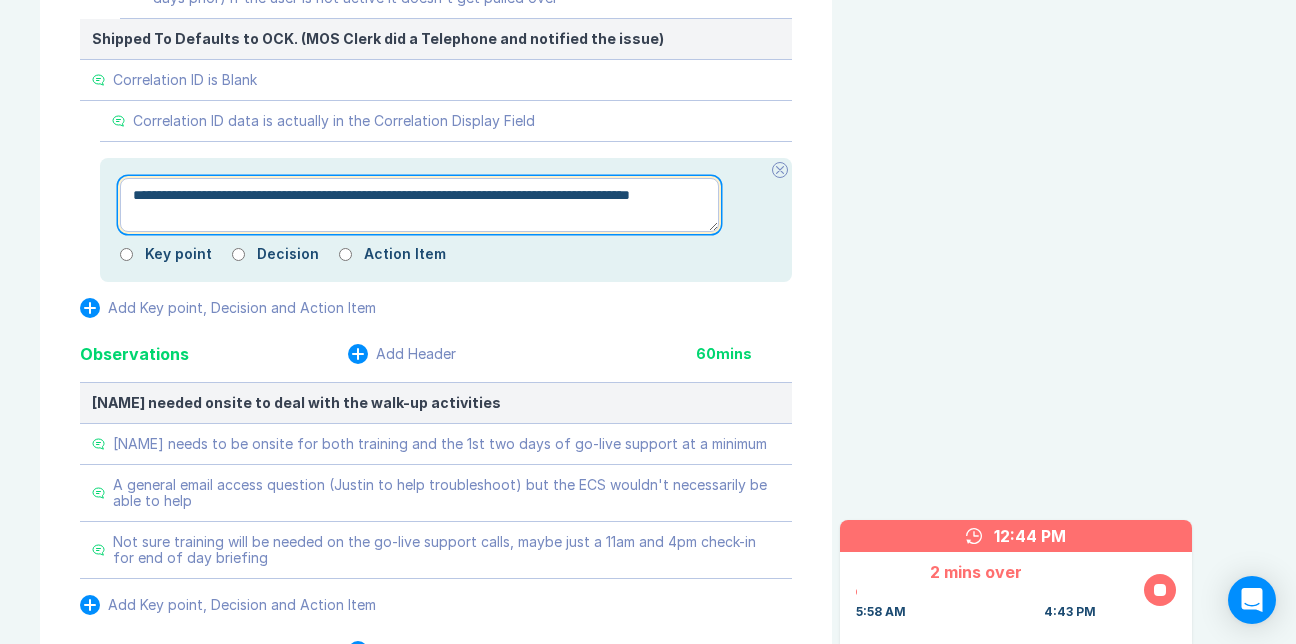 click on "**********" at bounding box center (419, 205) 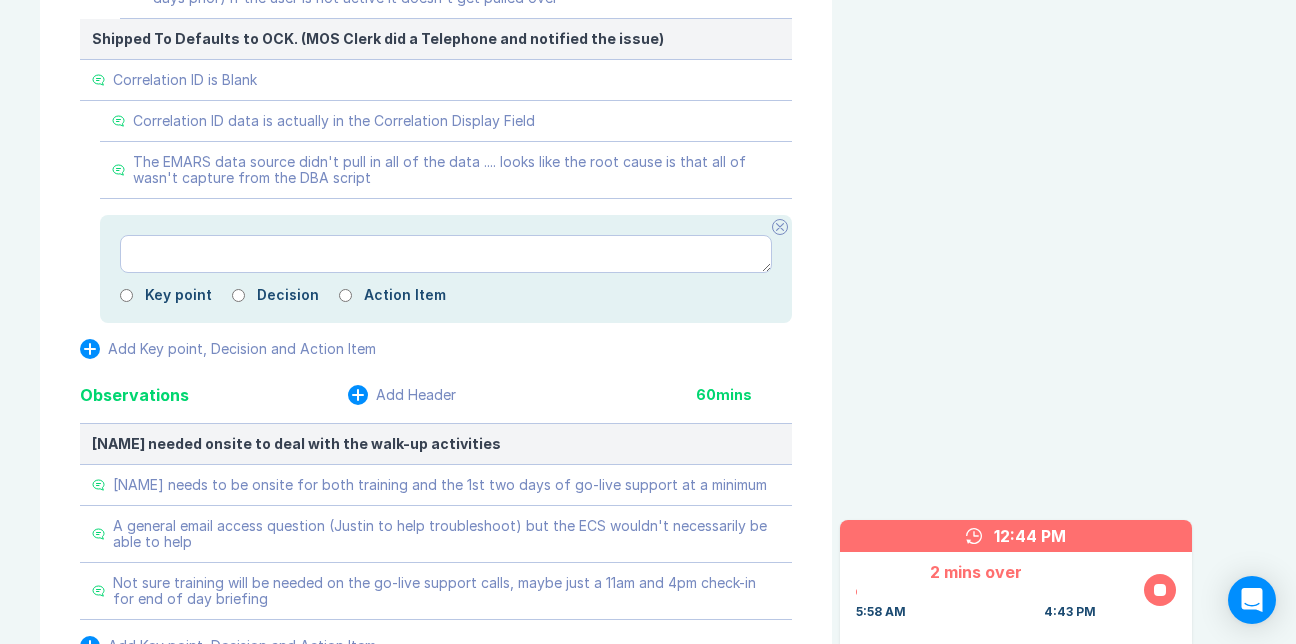click at bounding box center [446, 254] 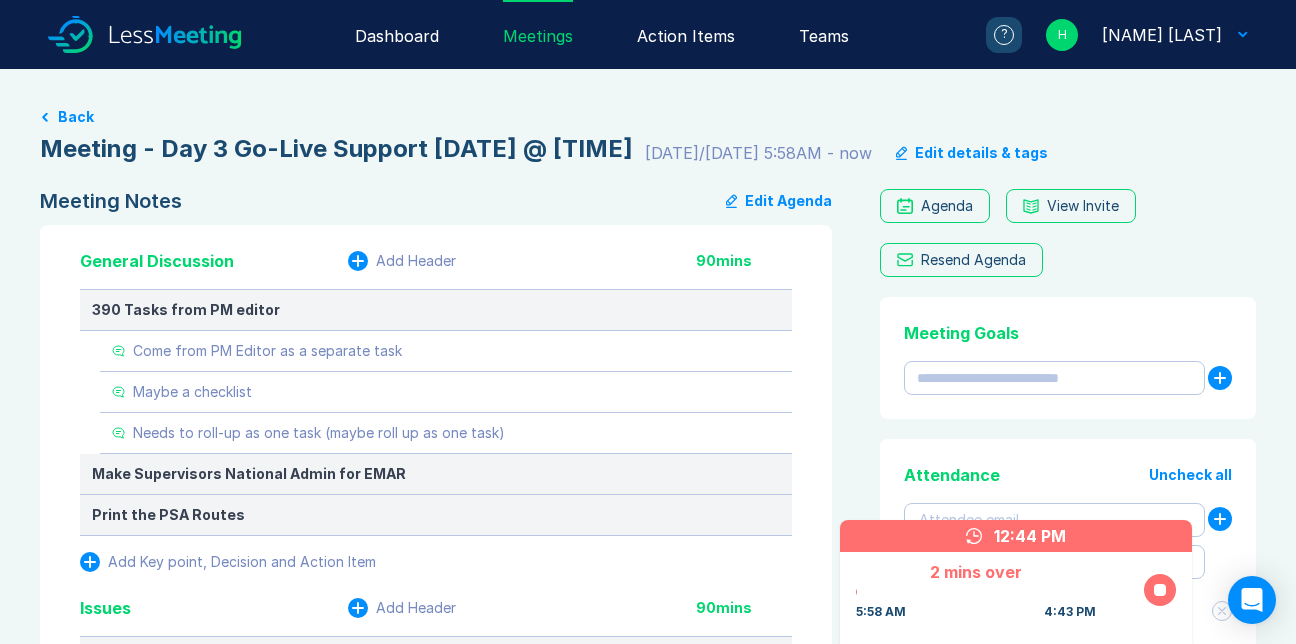 scroll, scrollTop: 6, scrollLeft: 0, axis: vertical 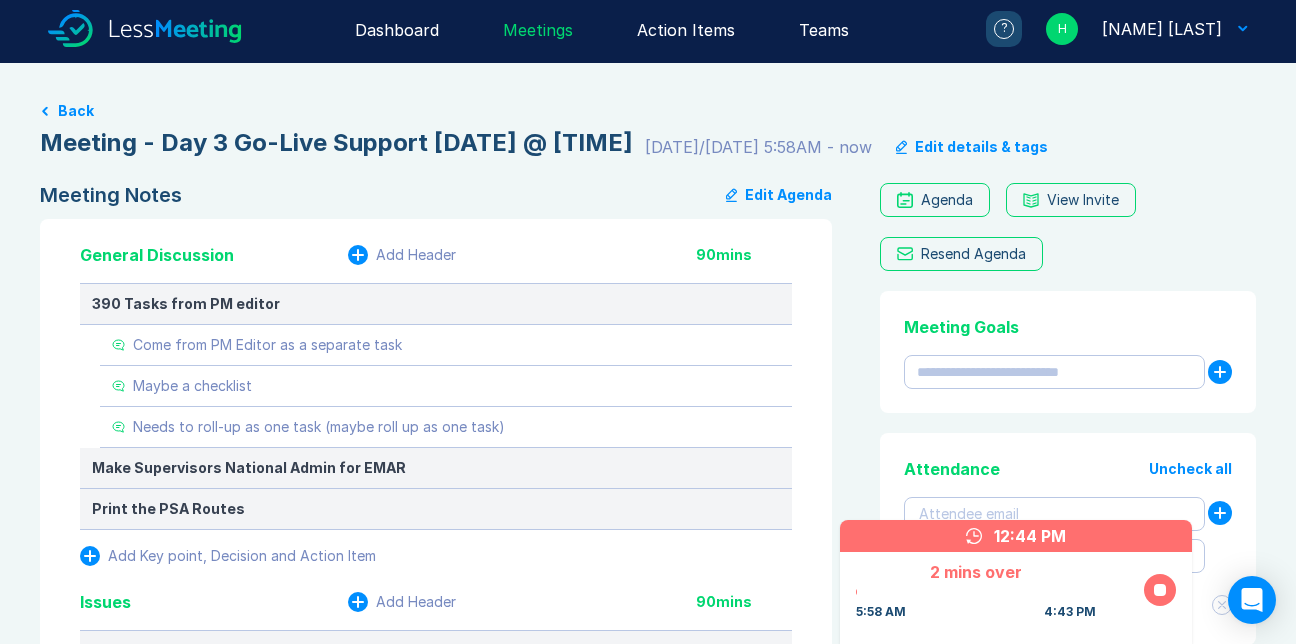 click on "Edit Agenda" at bounding box center [779, 195] 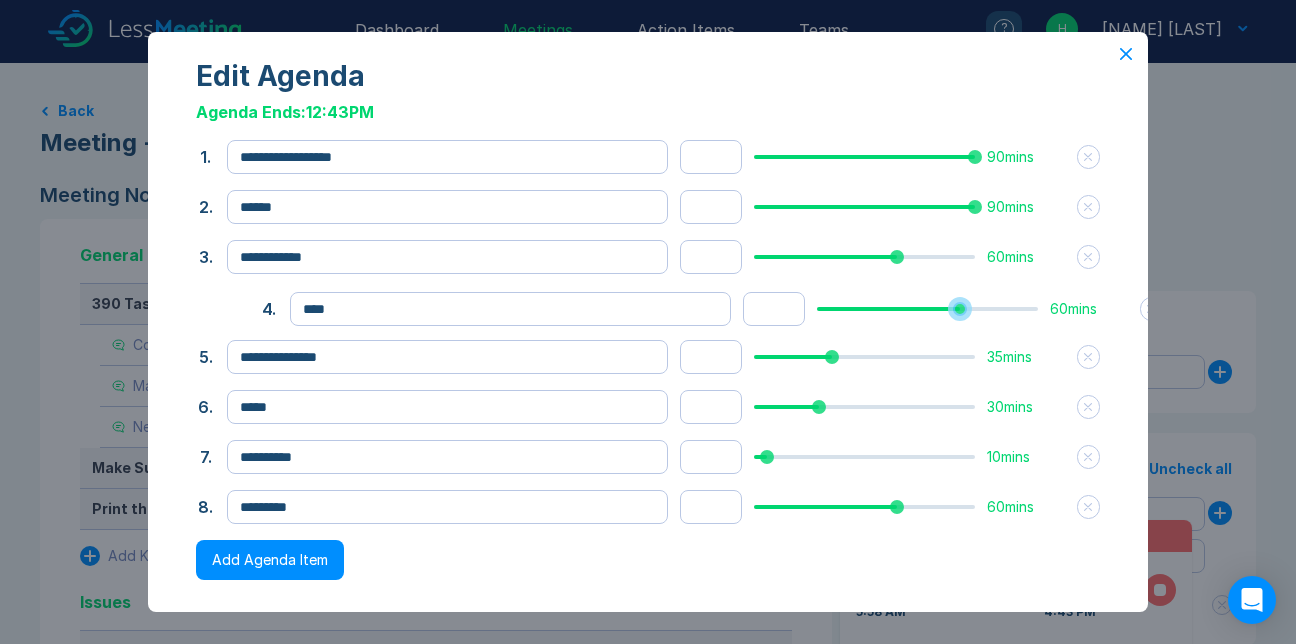 drag, startPoint x: 793, startPoint y: 351, endPoint x: 856, endPoint y: 354, distance: 63.07139 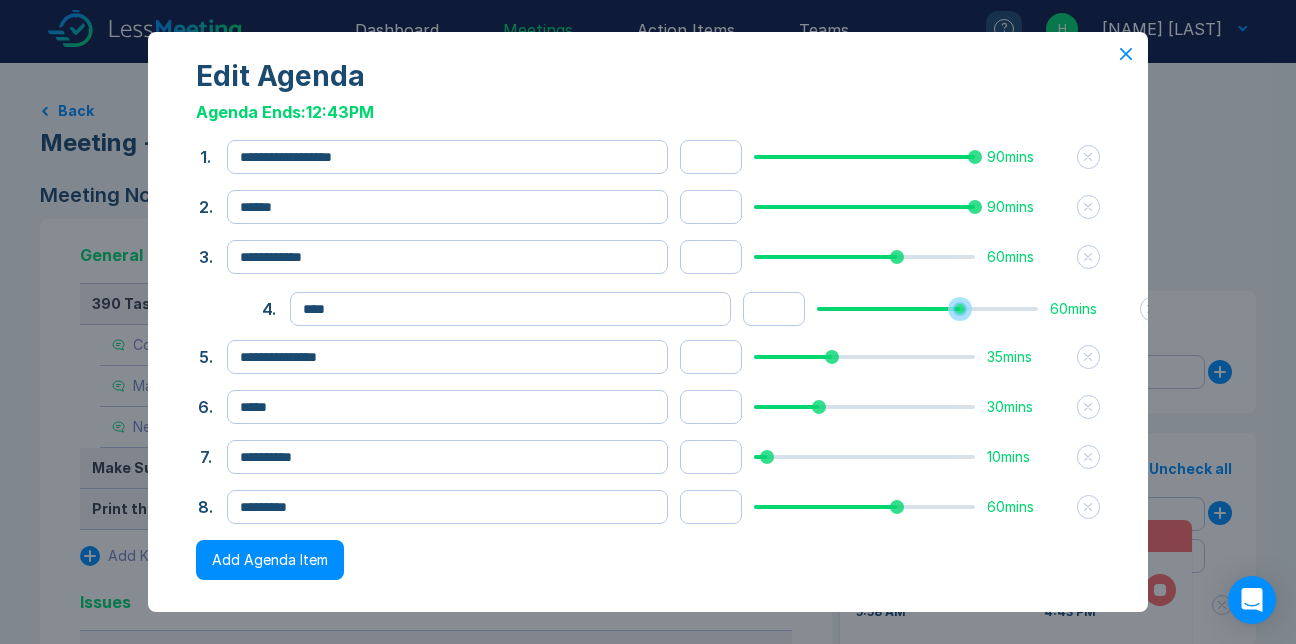 click at bounding box center [927, 309] 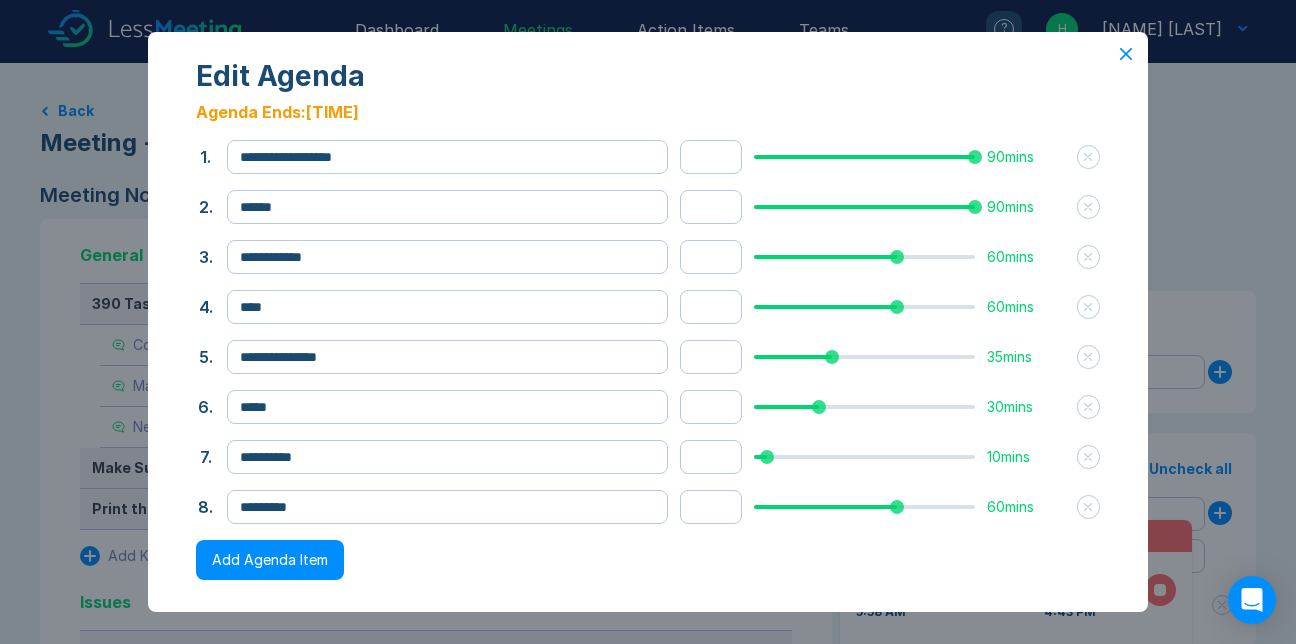scroll, scrollTop: 189, scrollLeft: 0, axis: vertical 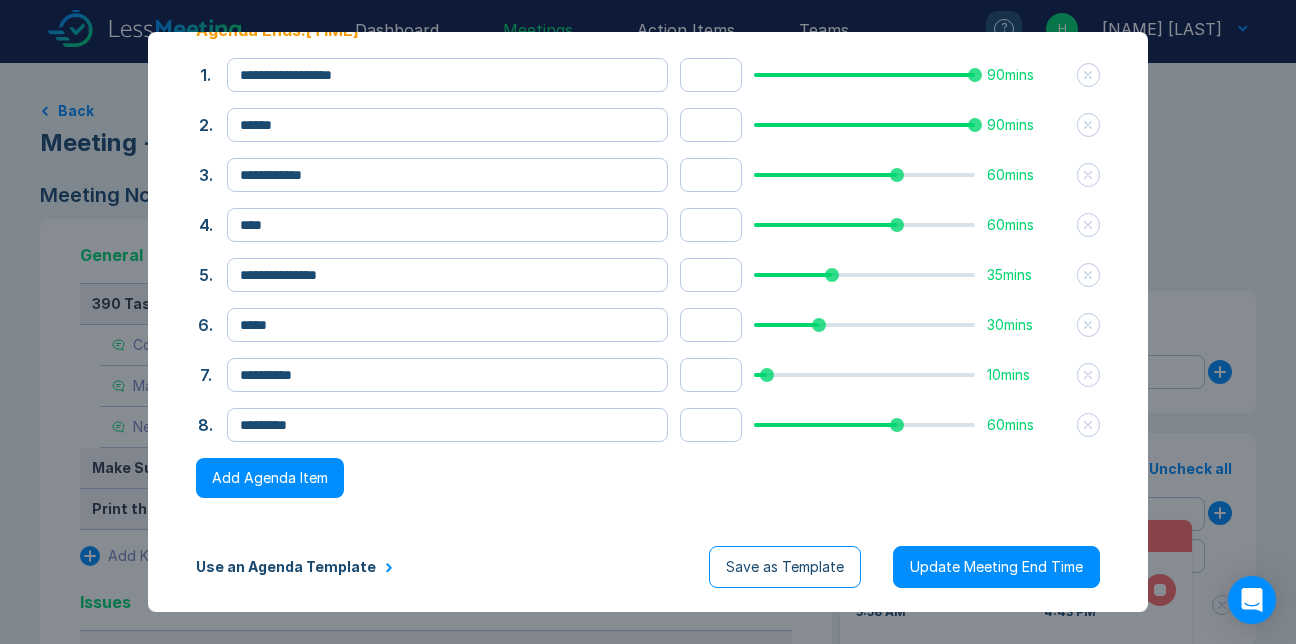 click on "Update Meeting End Time" at bounding box center (996, 567) 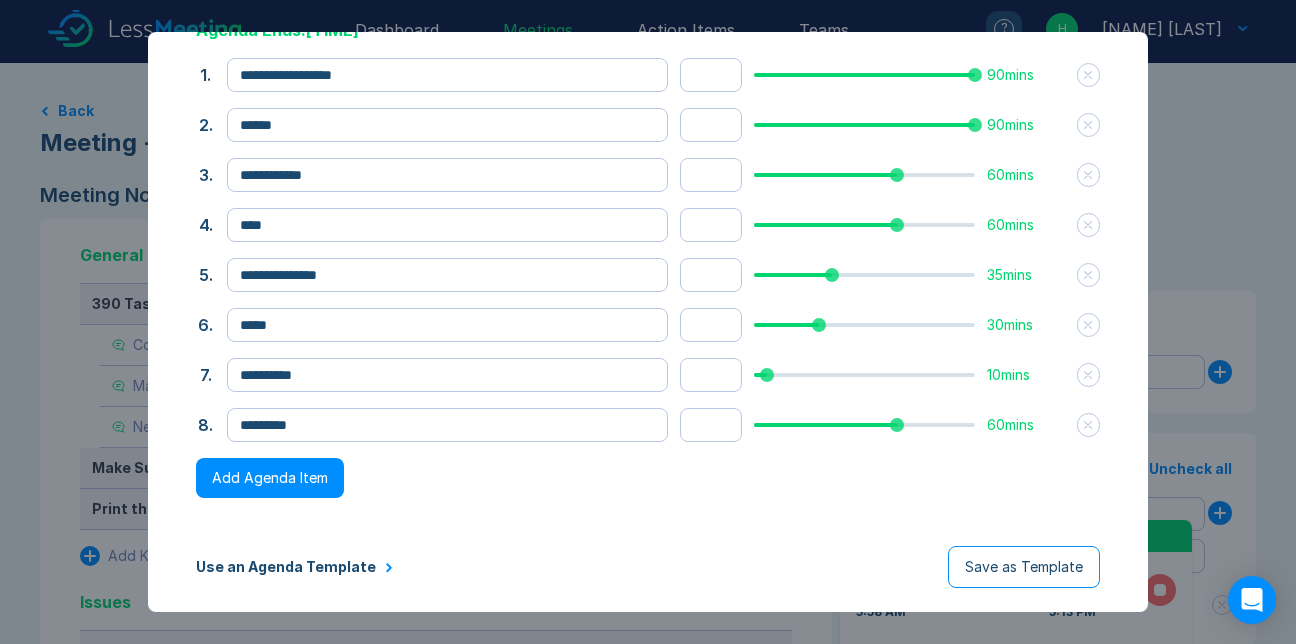 click on "**********" at bounding box center (648, 287) 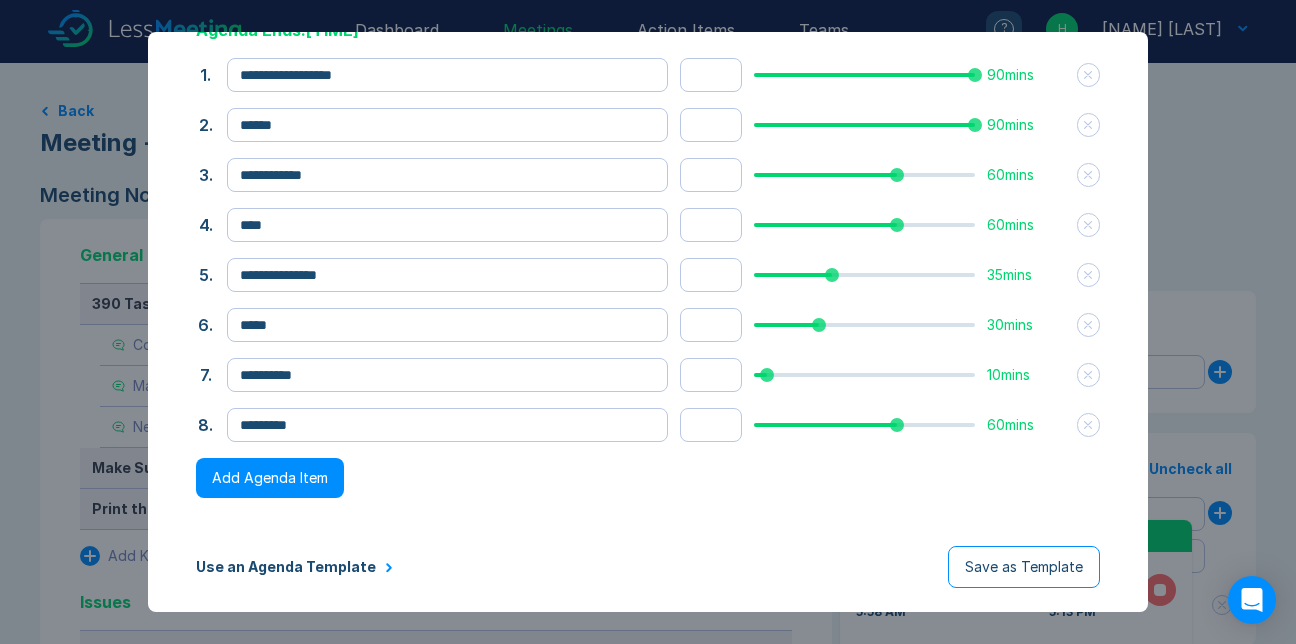 scroll, scrollTop: 0, scrollLeft: 0, axis: both 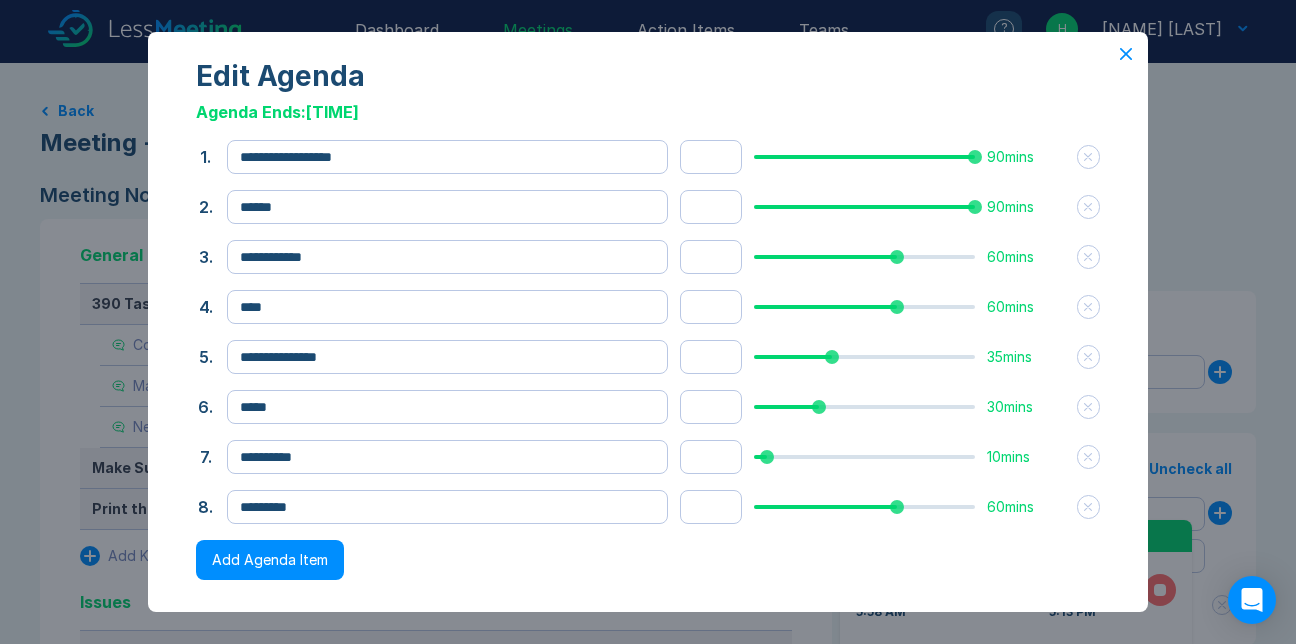 click 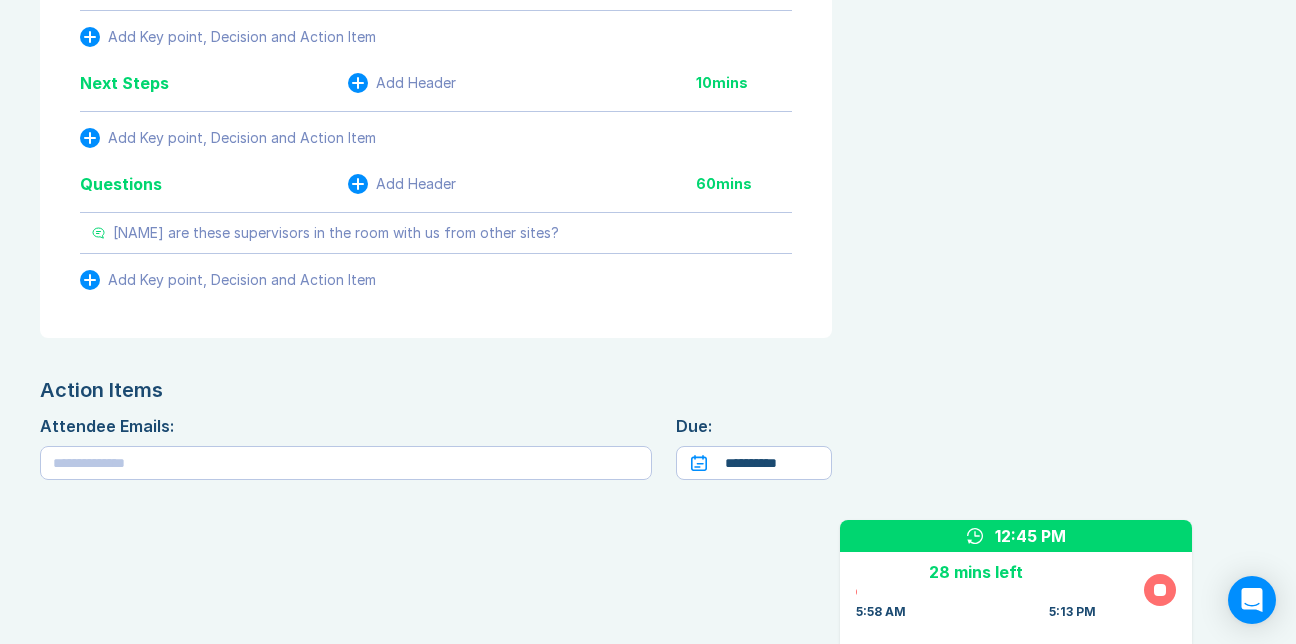 scroll, scrollTop: 3246, scrollLeft: 0, axis: vertical 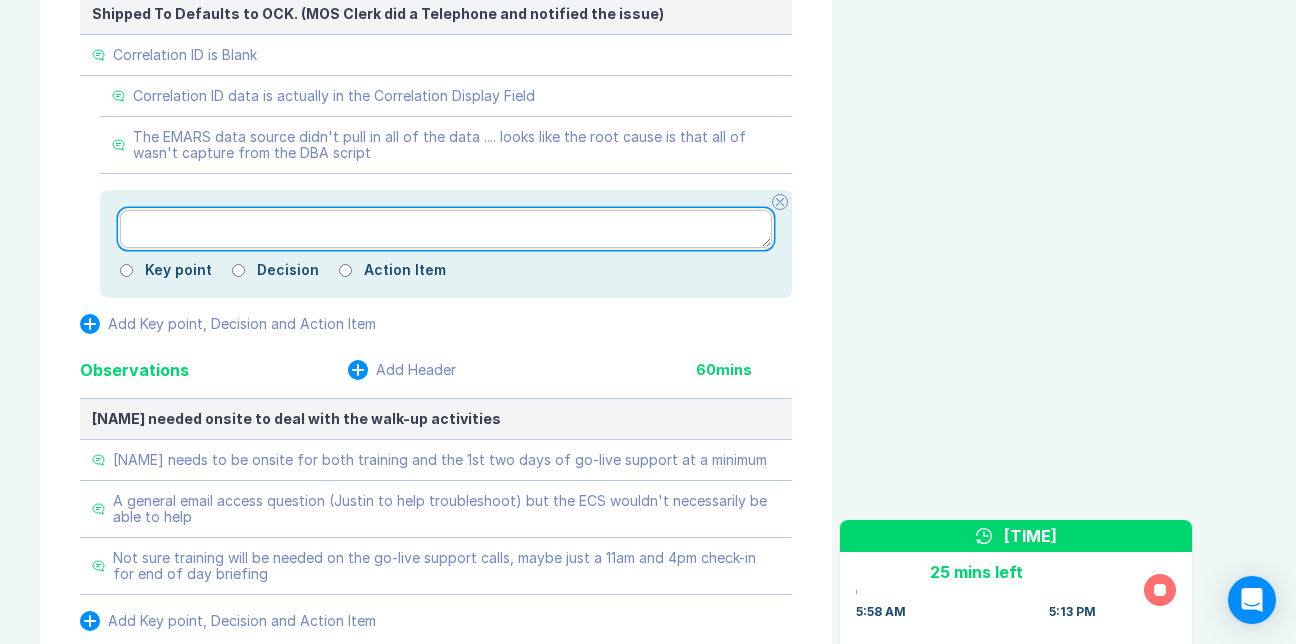 click at bounding box center [446, 229] 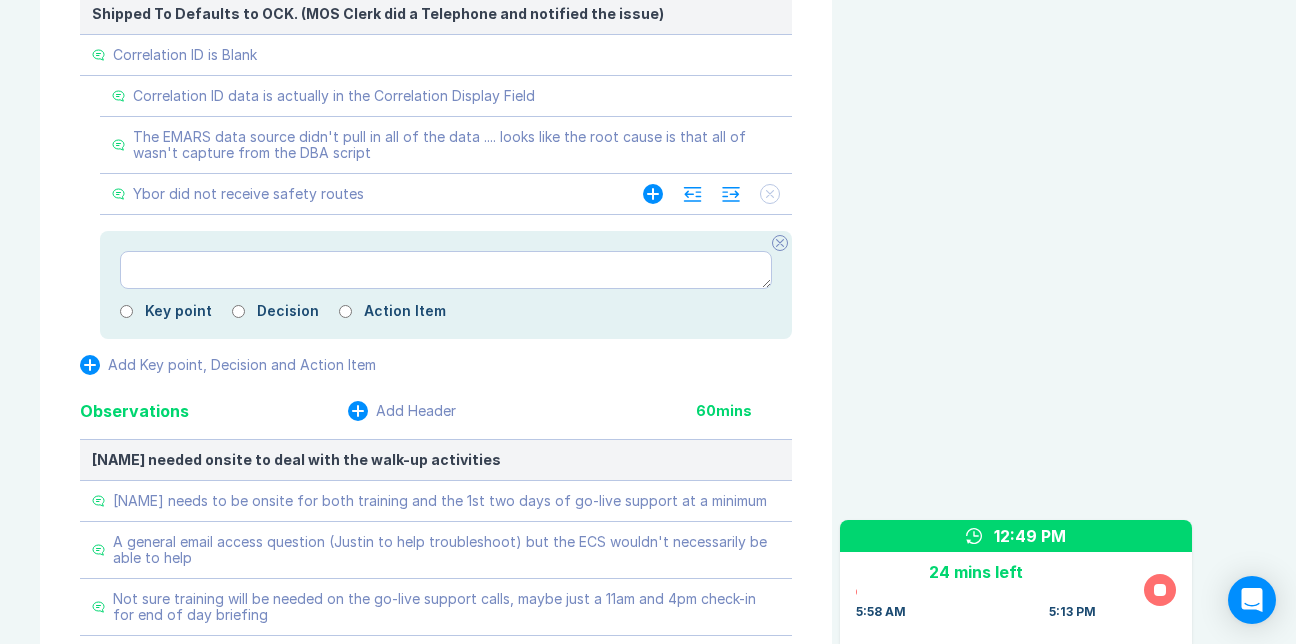 click at bounding box center (711, 194) 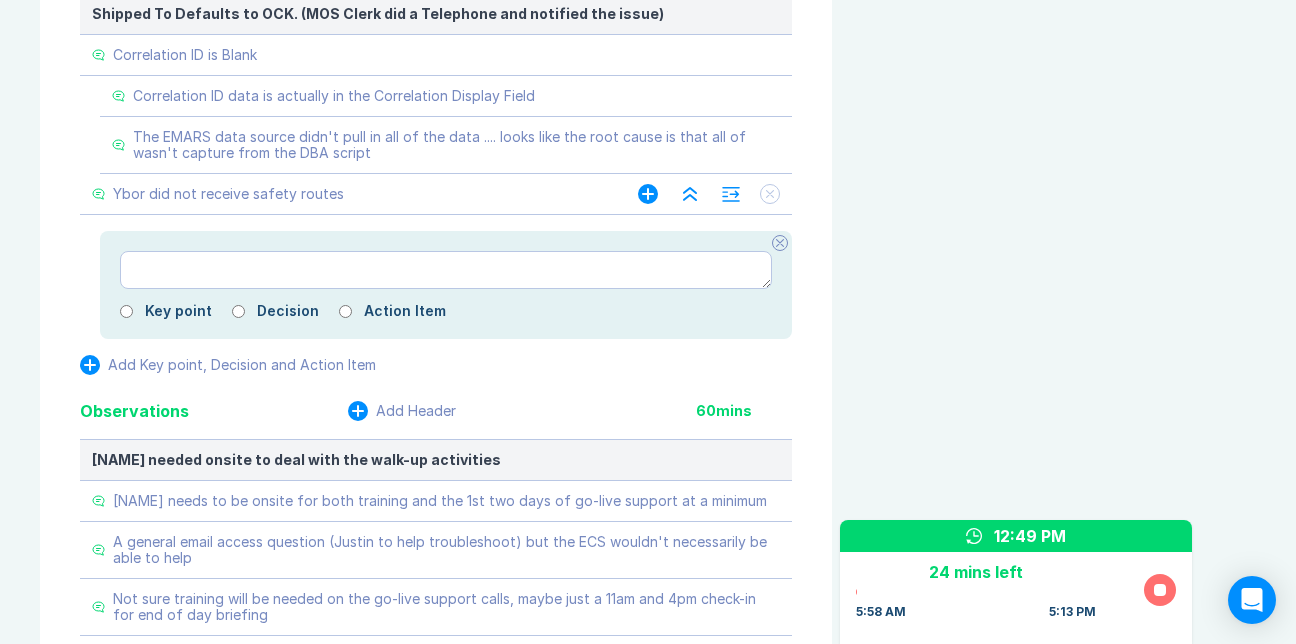 click 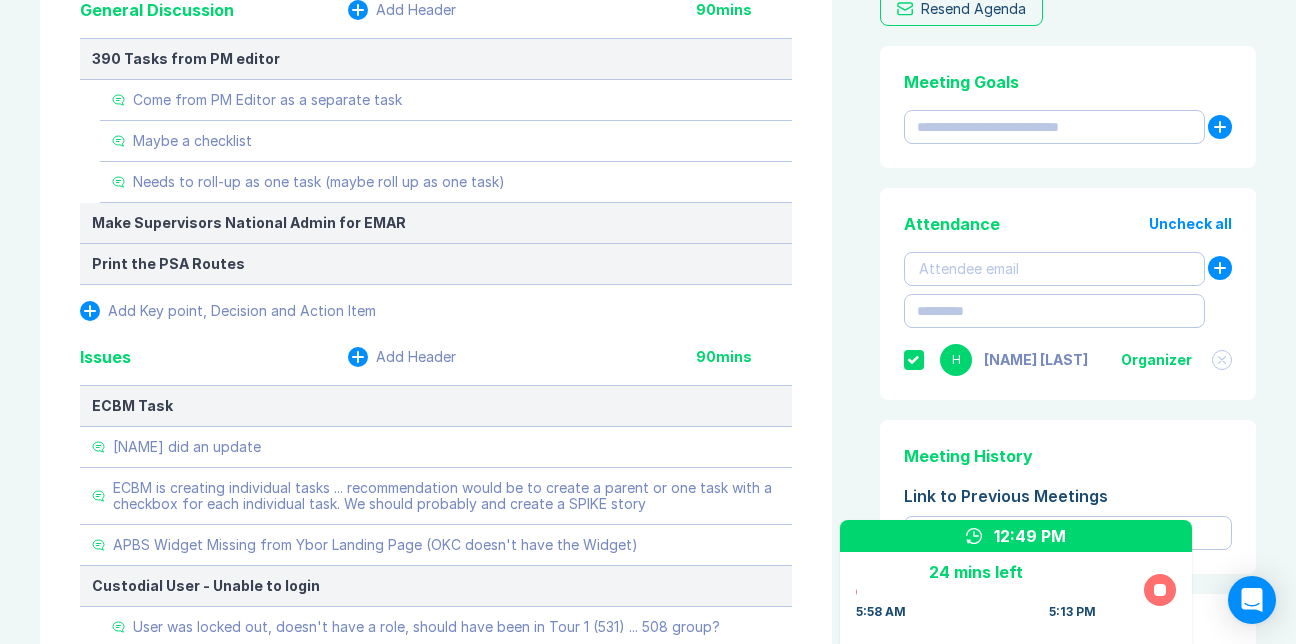 scroll, scrollTop: 253, scrollLeft: 0, axis: vertical 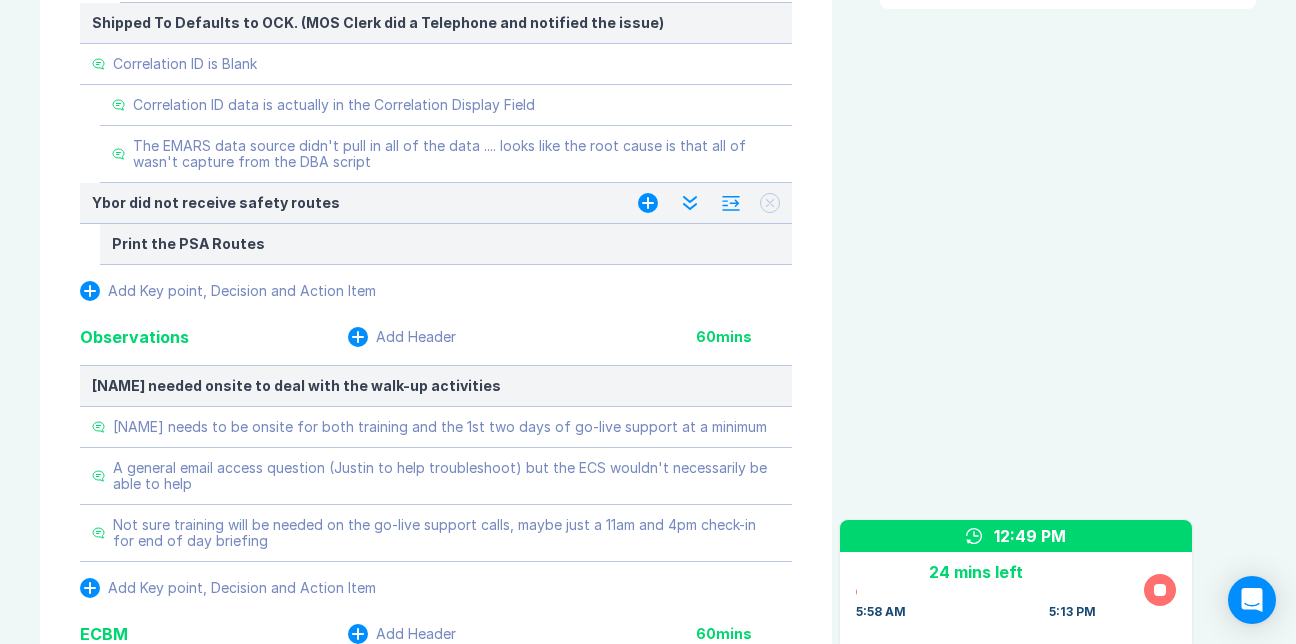 click on "Ybor did not receive safety routes" at bounding box center (345, 203) 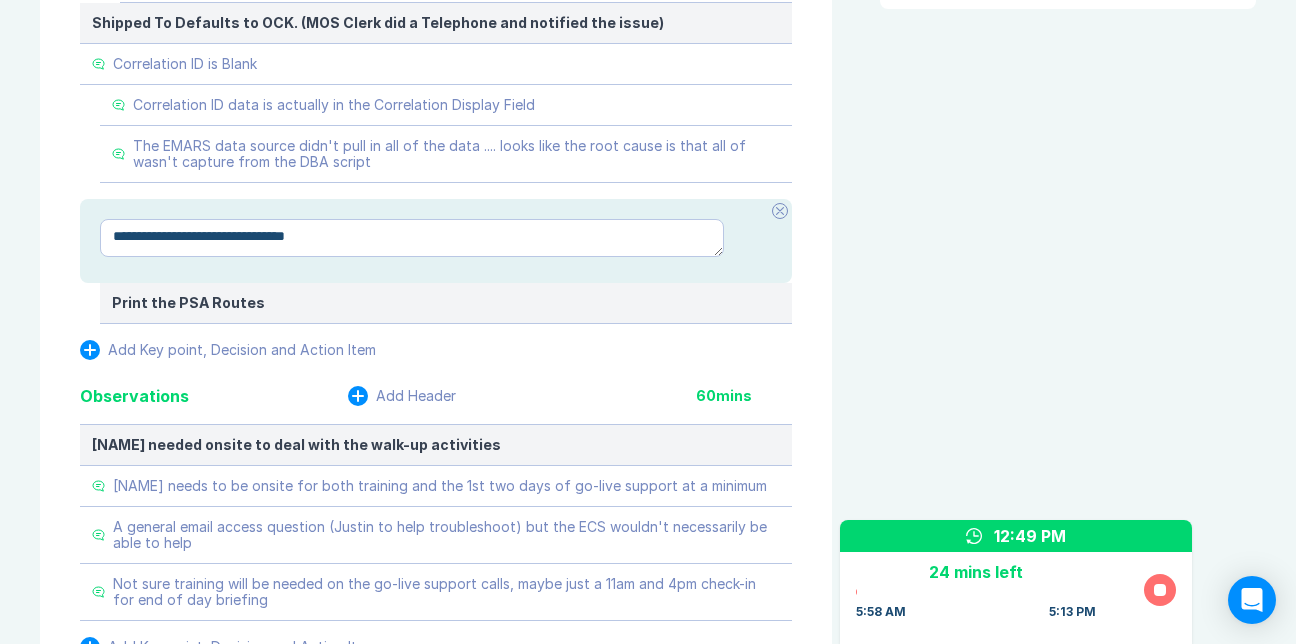 click on "**********" at bounding box center [412, 238] 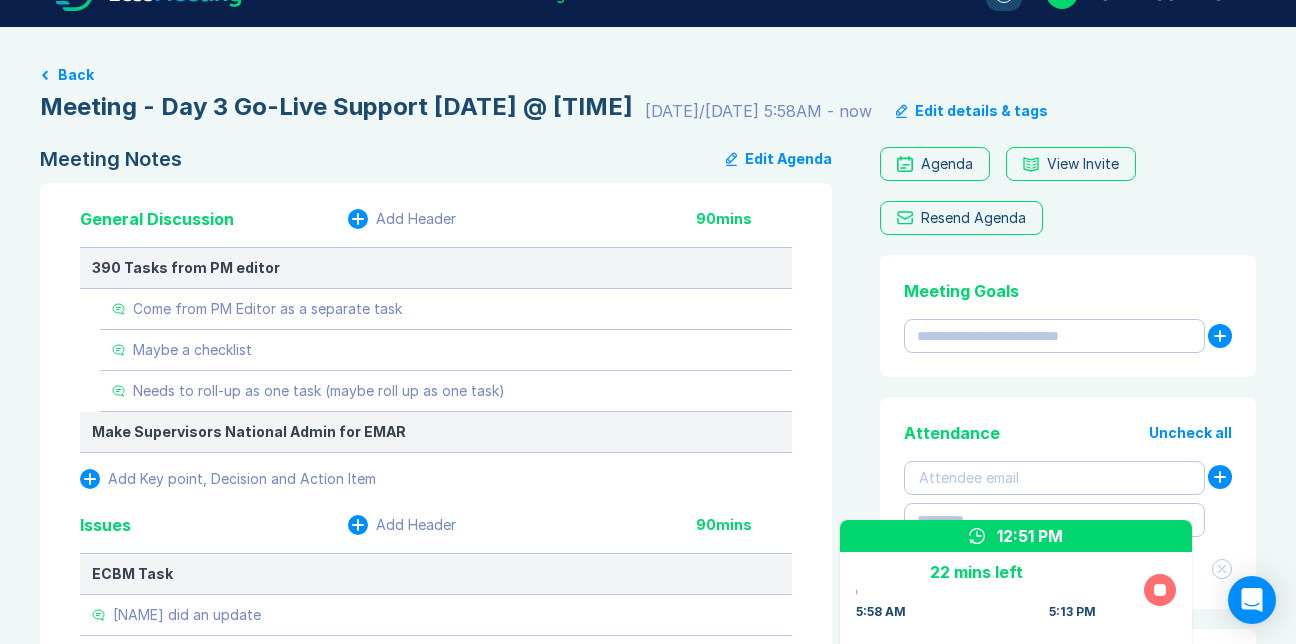 scroll, scrollTop: 58, scrollLeft: 0, axis: vertical 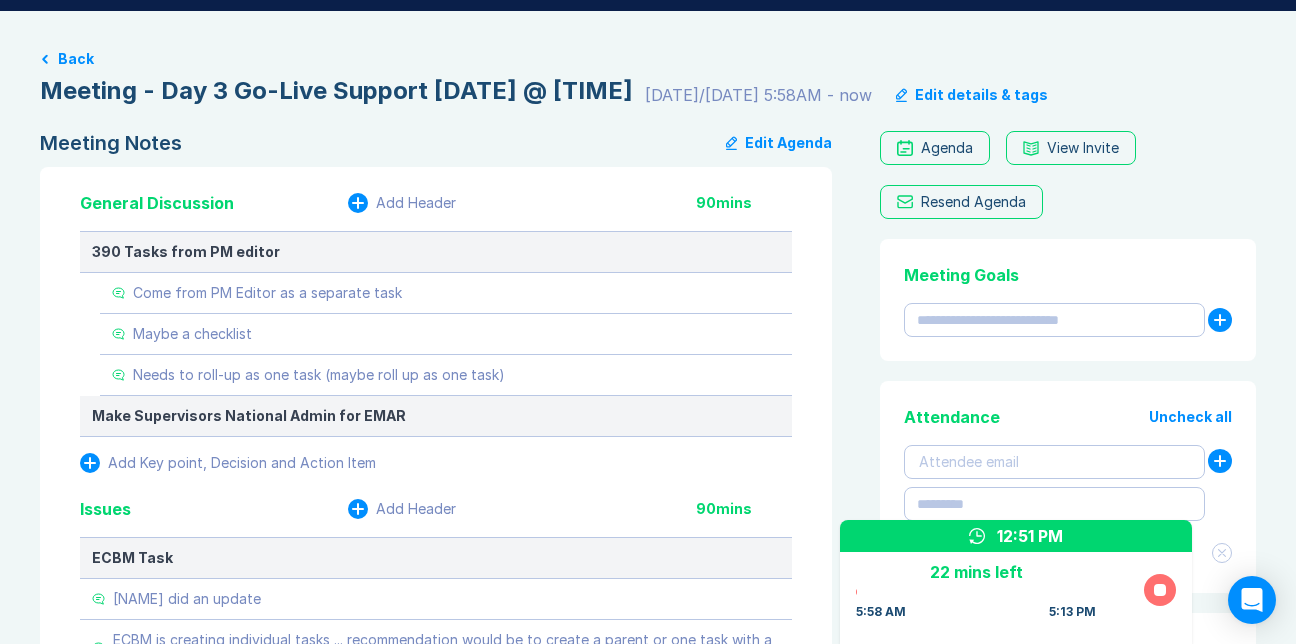 click on "Edit Agenda" at bounding box center (779, 143) 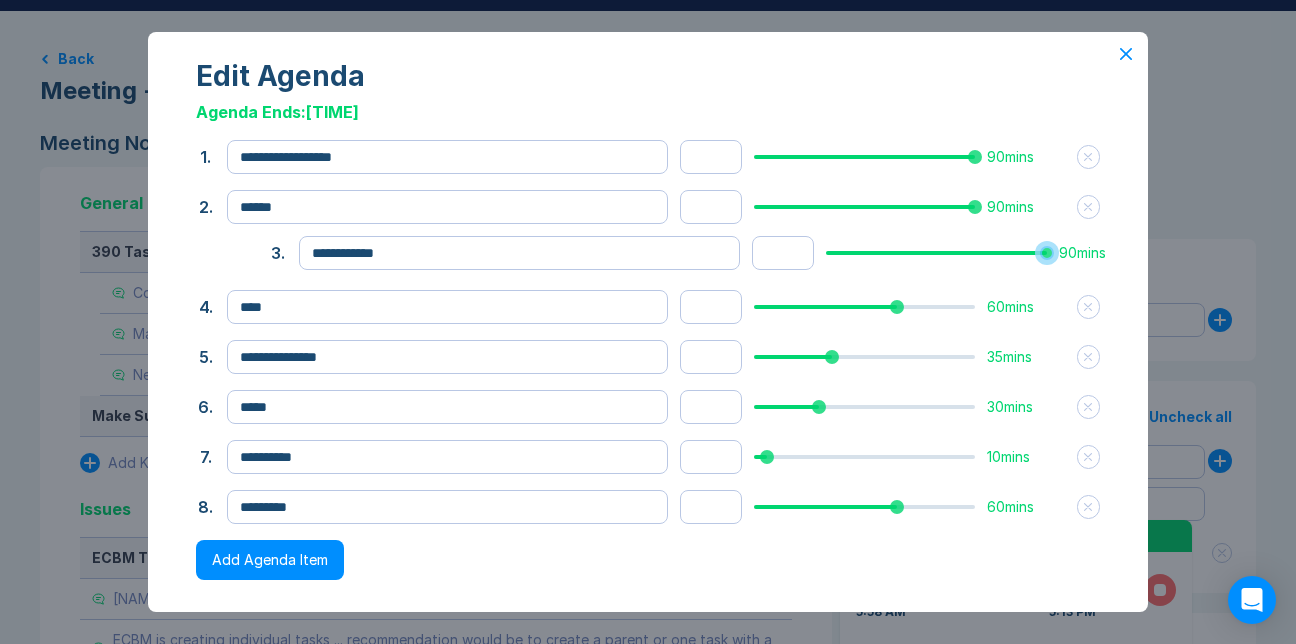 drag, startPoint x: 868, startPoint y: 291, endPoint x: 940, endPoint y: 286, distance: 72.1734 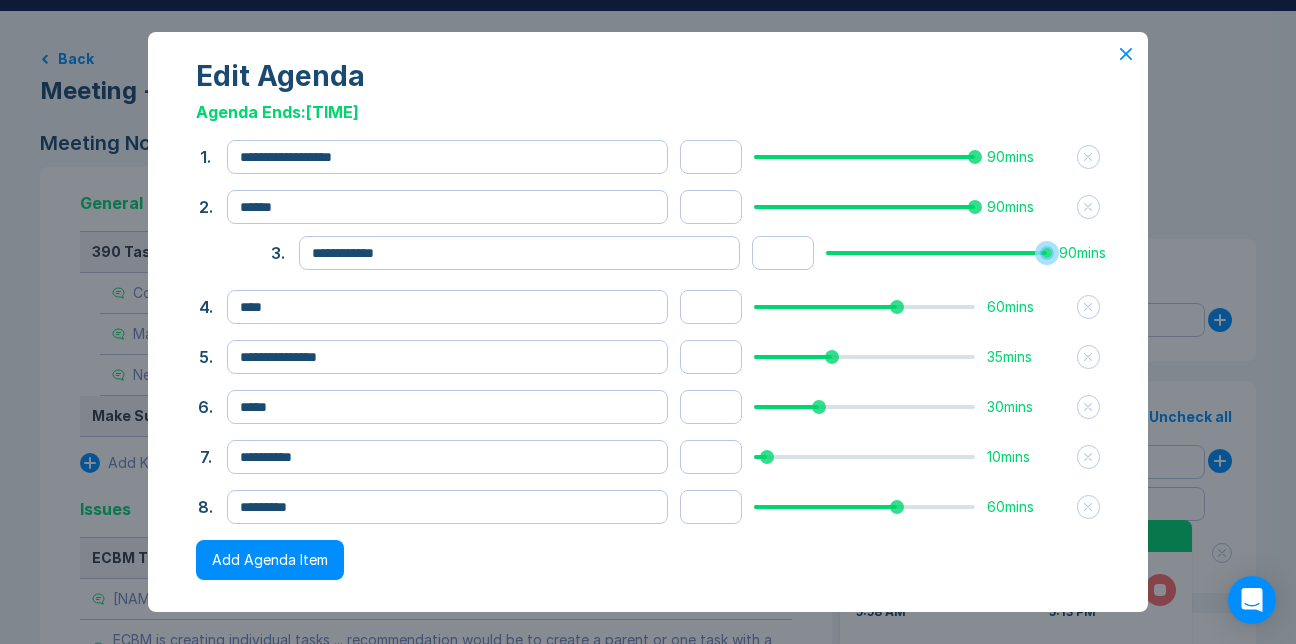 click at bounding box center [936, 253] 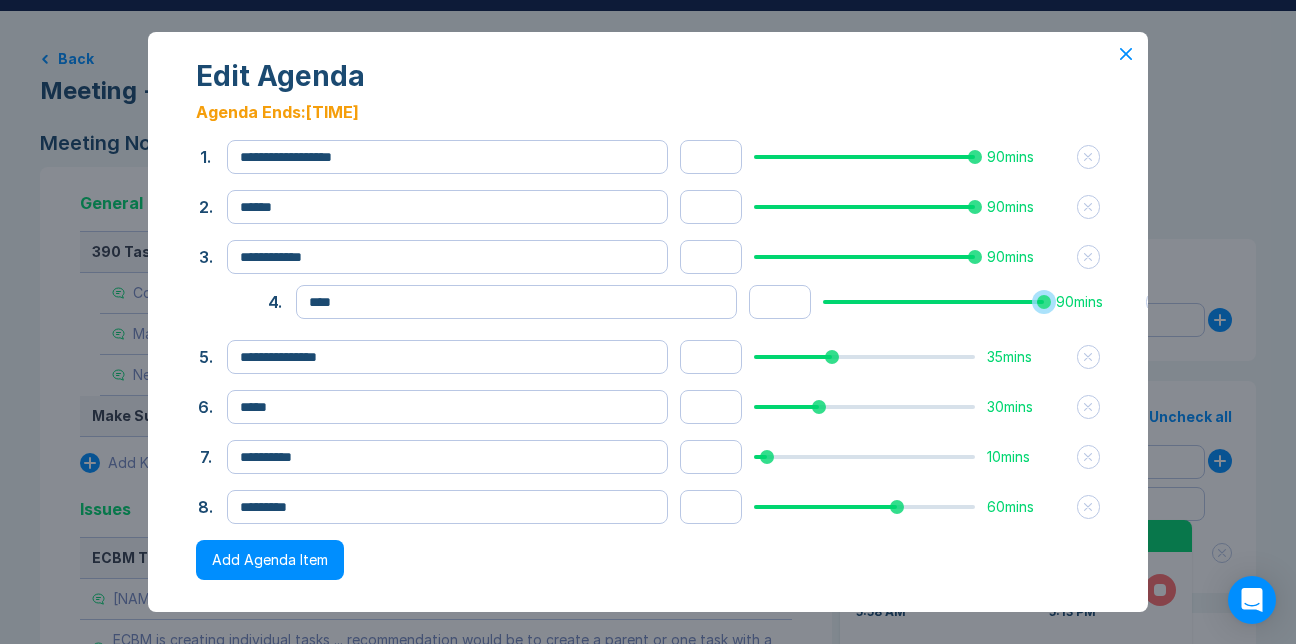 drag, startPoint x: 859, startPoint y: 346, endPoint x: 926, endPoint y: 341, distance: 67.18631 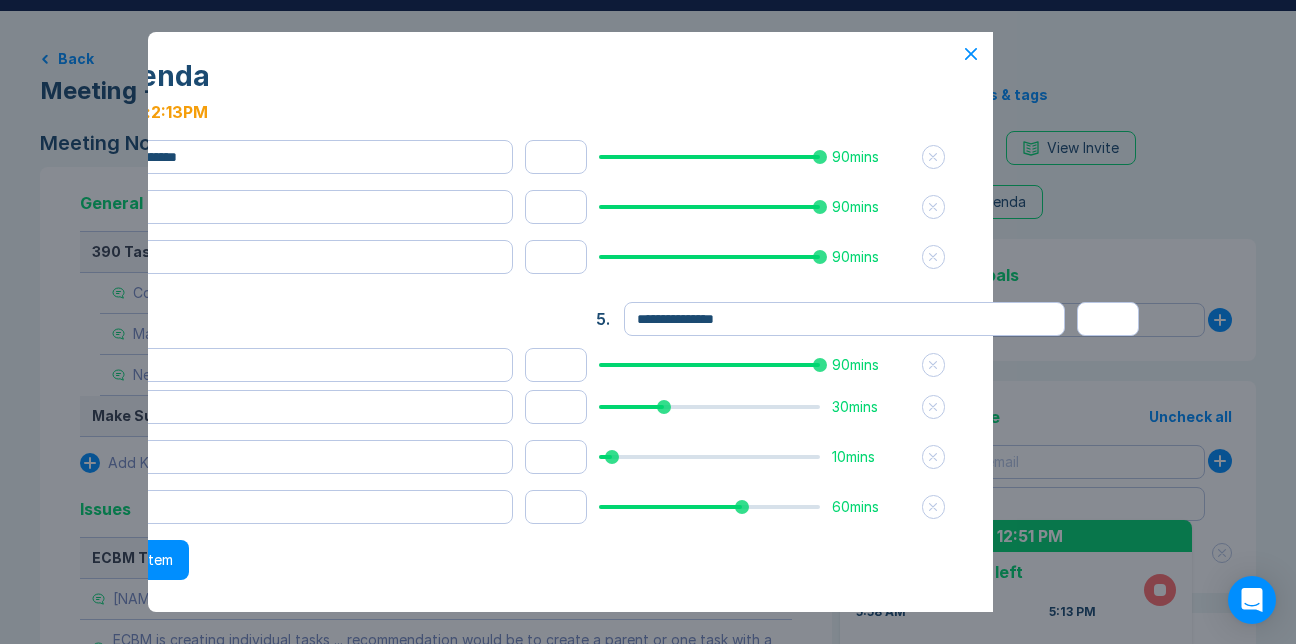 scroll, scrollTop: 0, scrollLeft: 428, axis: horizontal 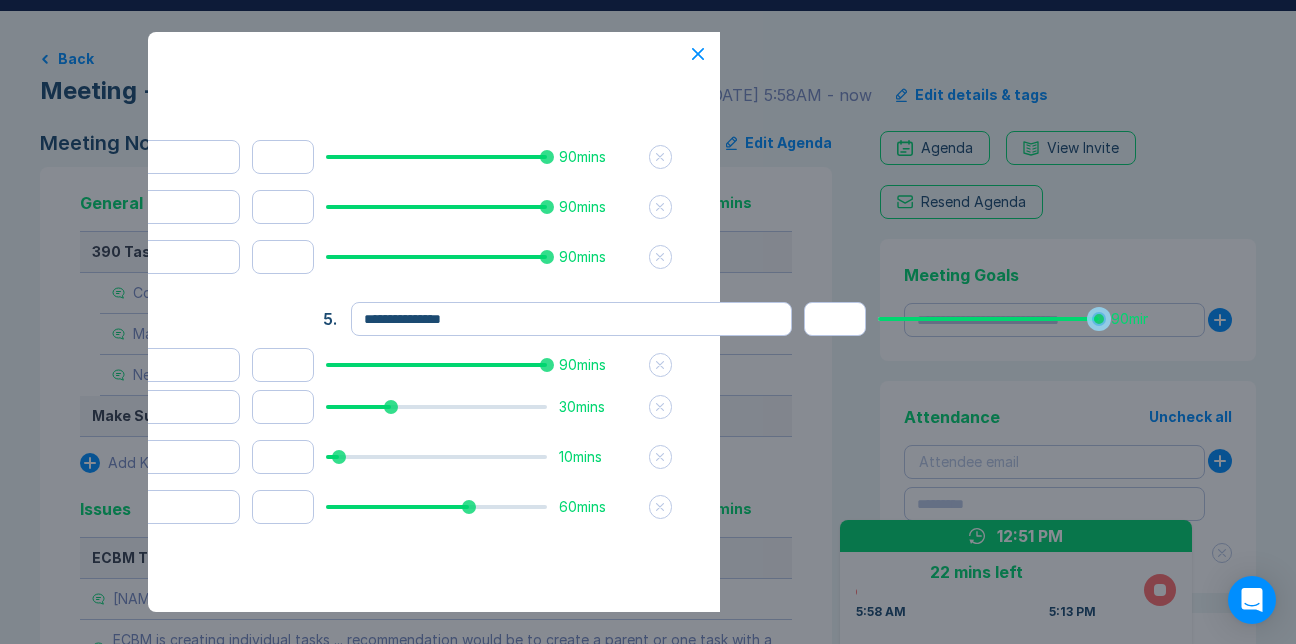 drag, startPoint x: 803, startPoint y: 402, endPoint x: 1088, endPoint y: 364, distance: 287.5222 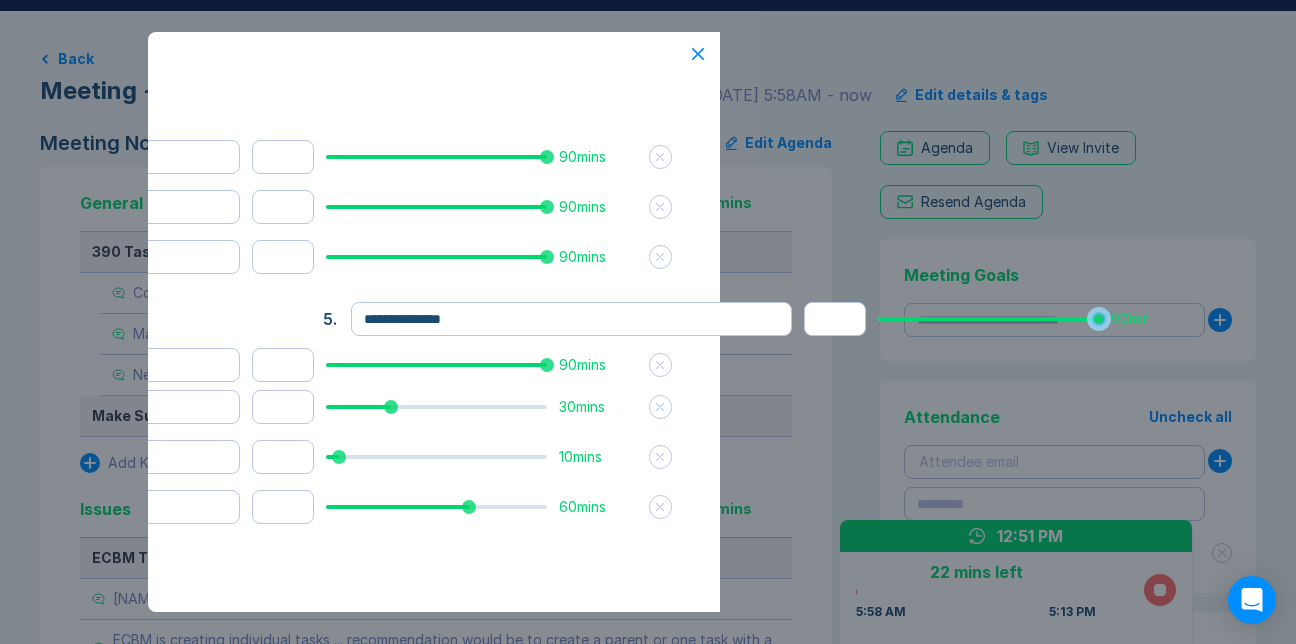 click at bounding box center [988, 319] 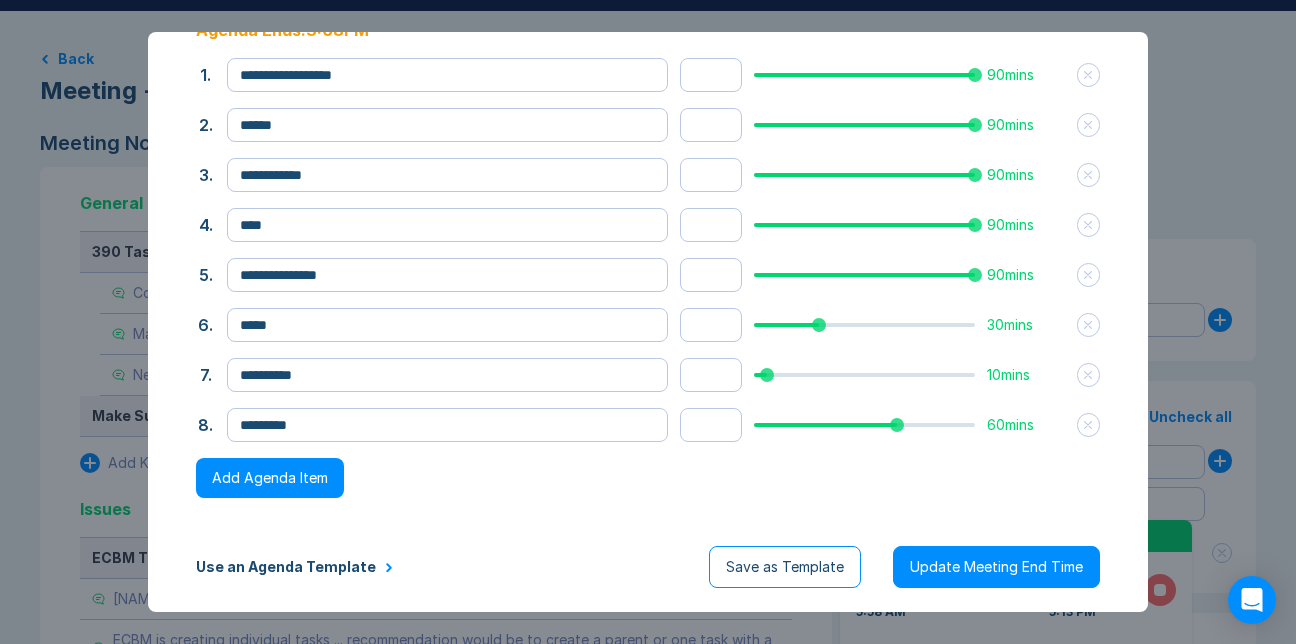 scroll, scrollTop: 128, scrollLeft: 0, axis: vertical 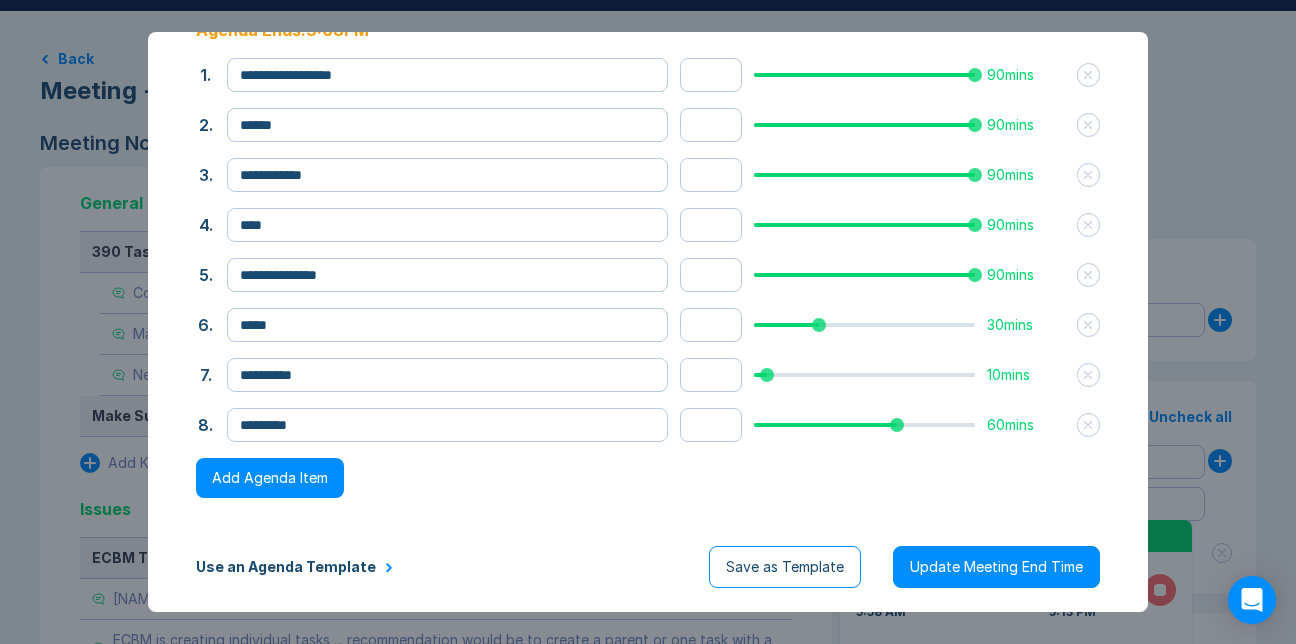 click on "**********" at bounding box center [648, 287] 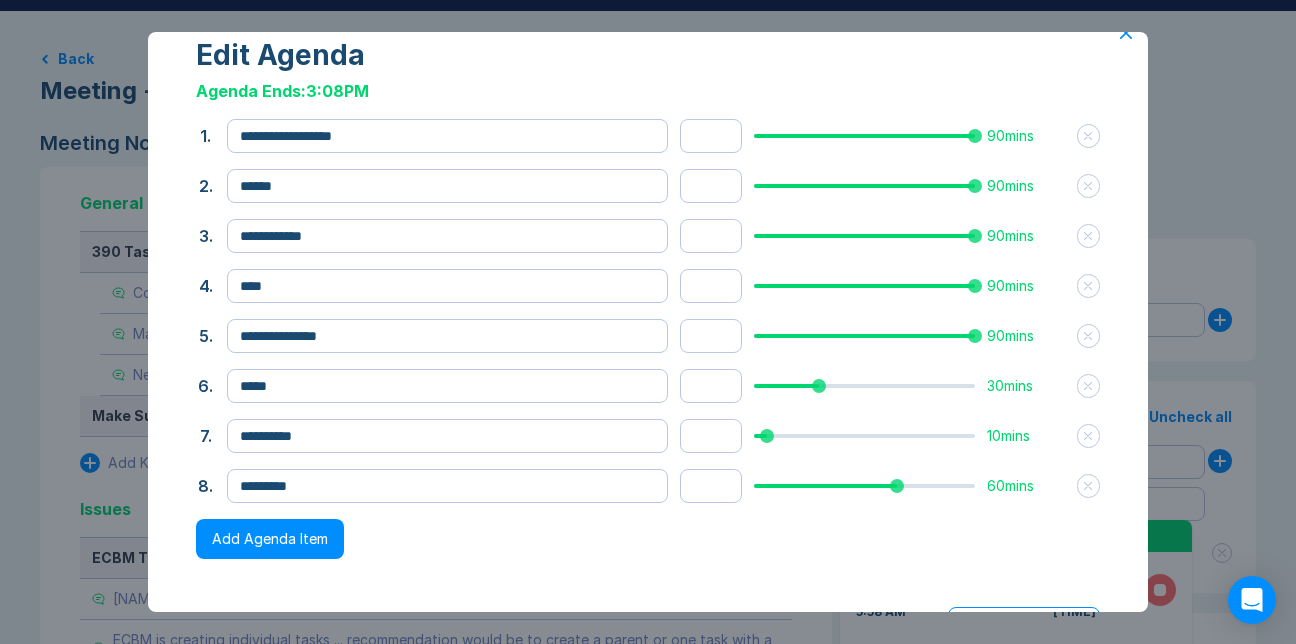scroll, scrollTop: 0, scrollLeft: 0, axis: both 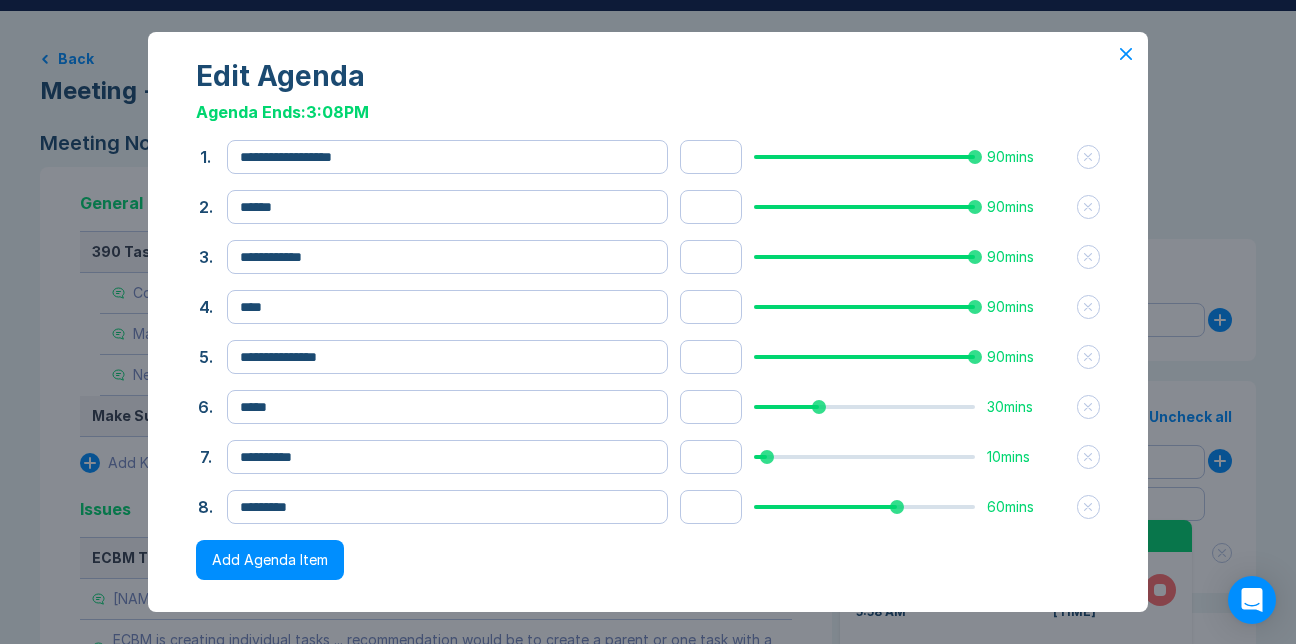 click 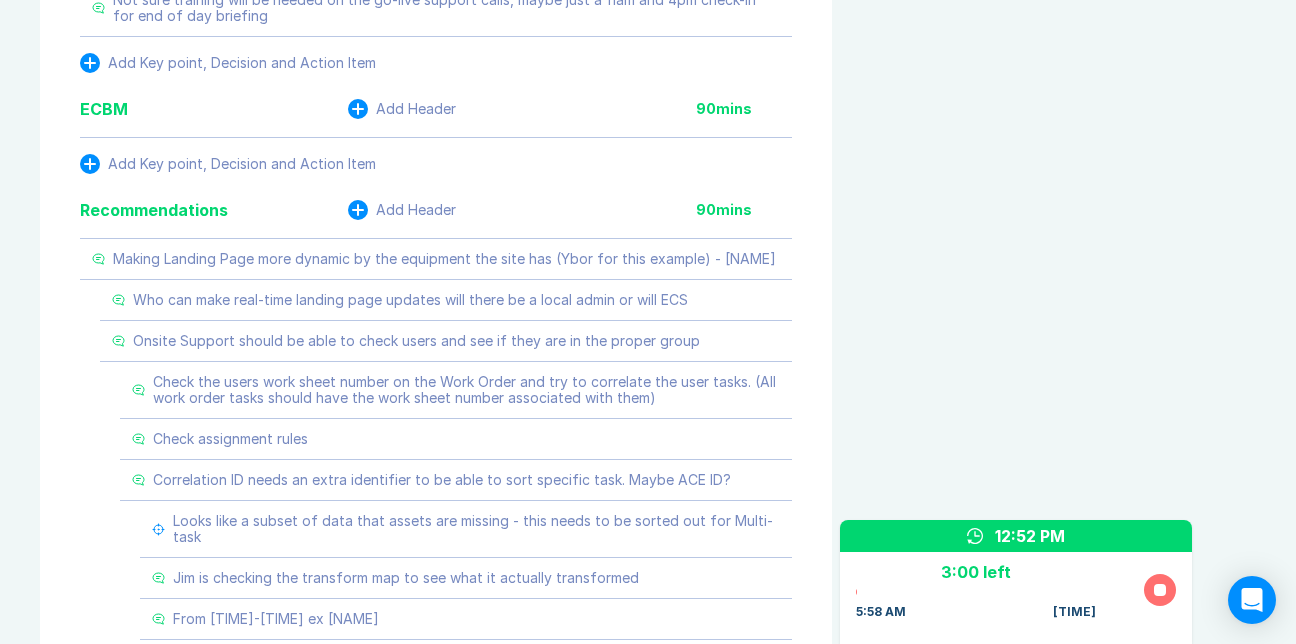 scroll, scrollTop: 1634, scrollLeft: 0, axis: vertical 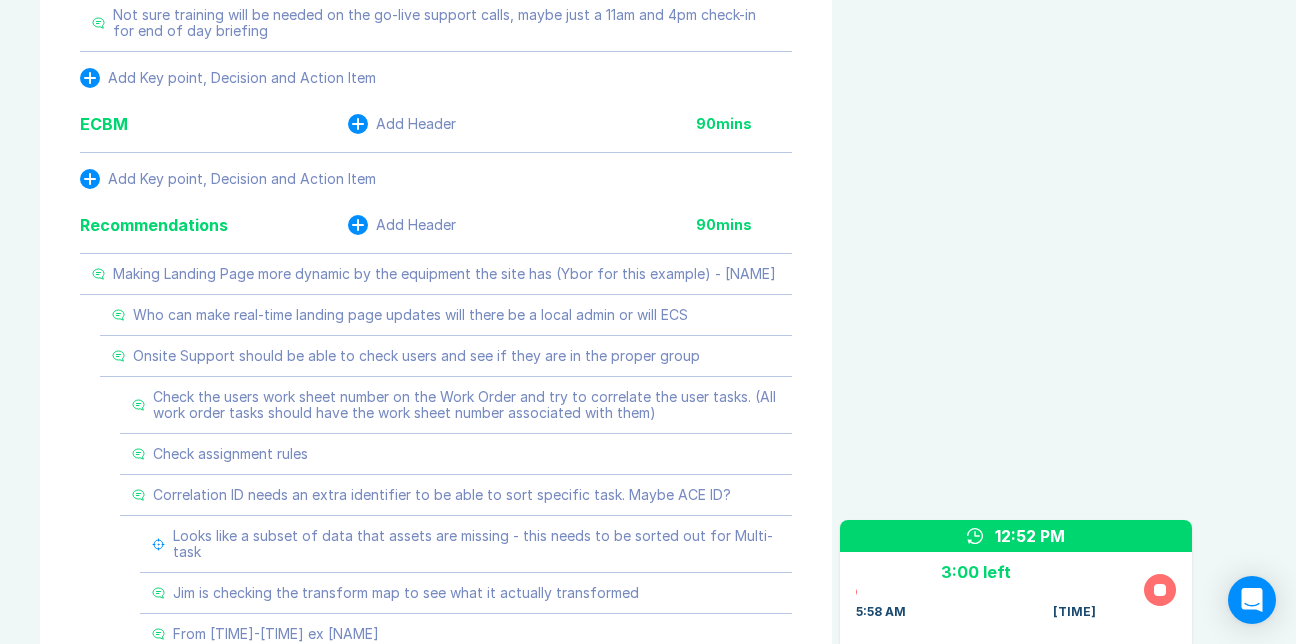 click on "[NAME] needs to be onsite for both training and the 1st two days of go-live support at a minimum" at bounding box center [355, -91] 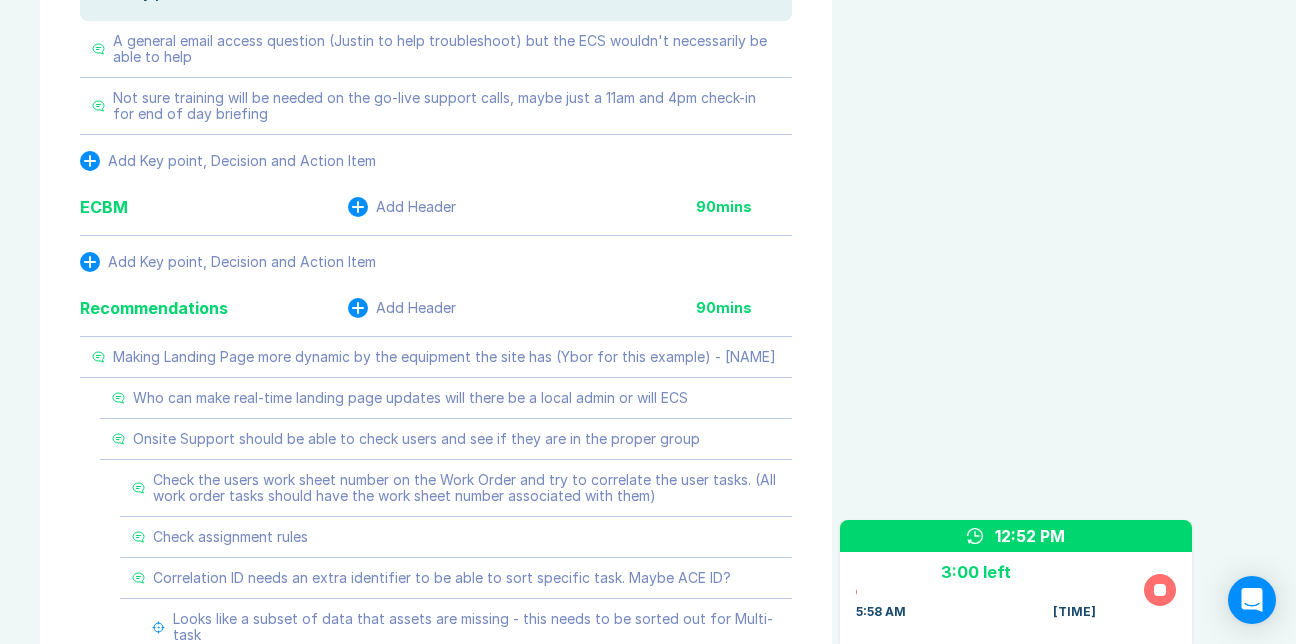 click on "**********" at bounding box center [412, -56] 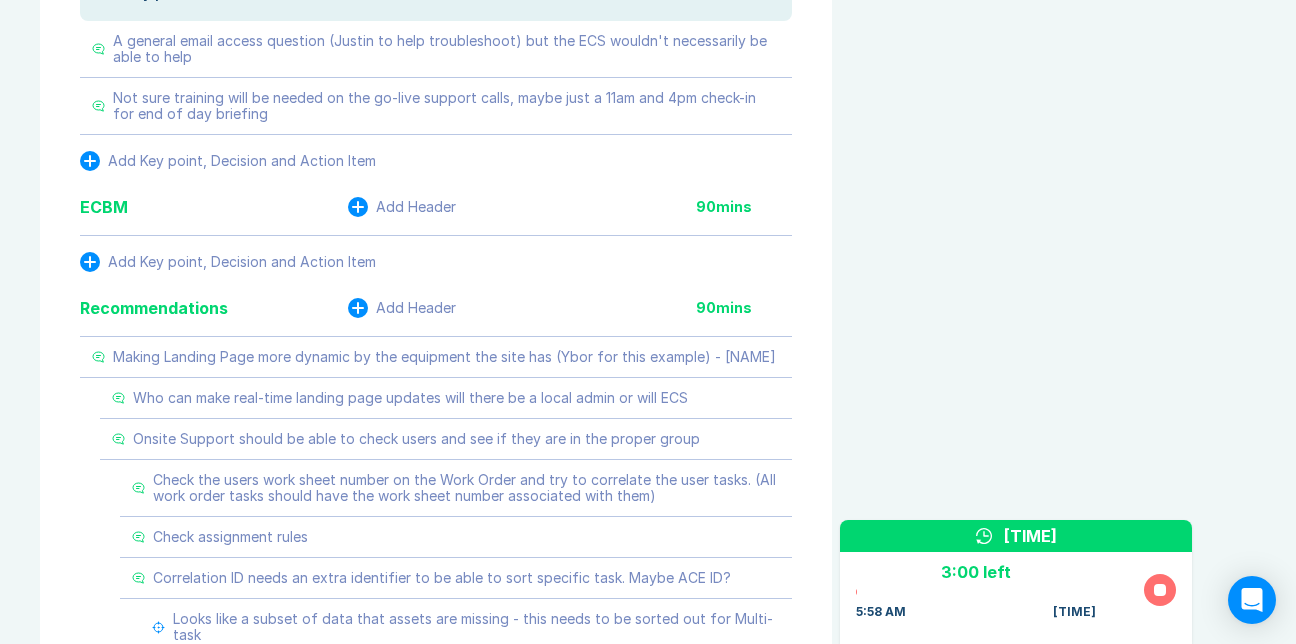 click on "**********" at bounding box center [436, -41] 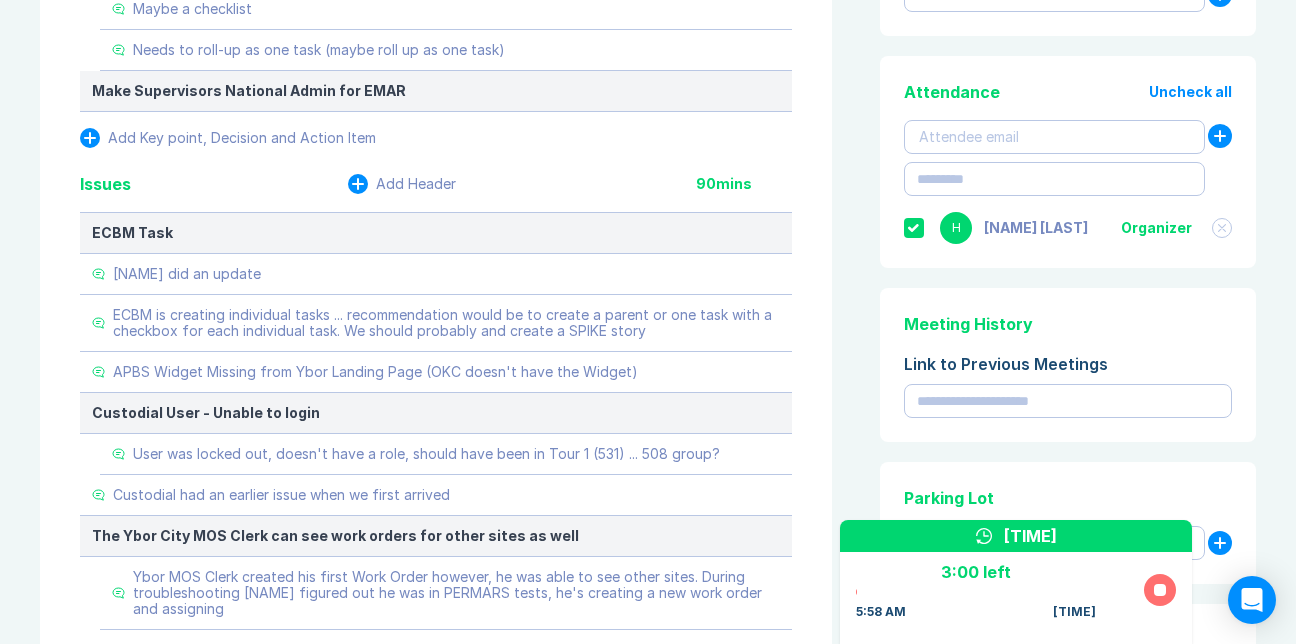 scroll, scrollTop: 0, scrollLeft: 0, axis: both 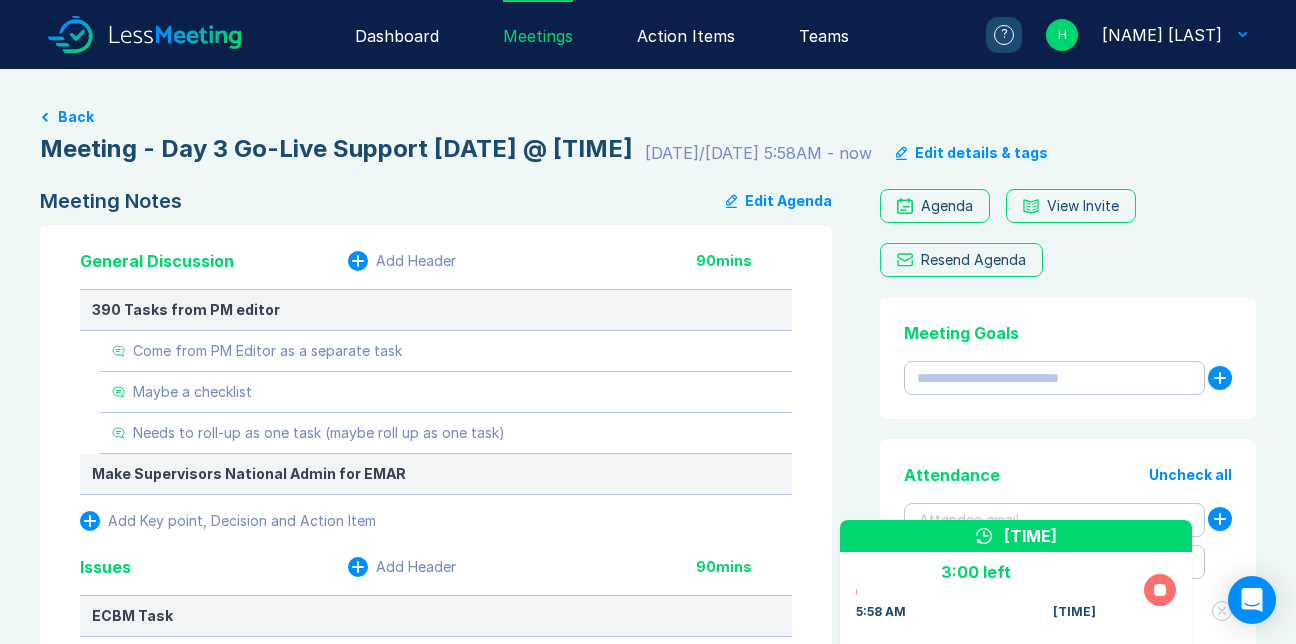 click on "Edit Agenda" at bounding box center (779, 201) 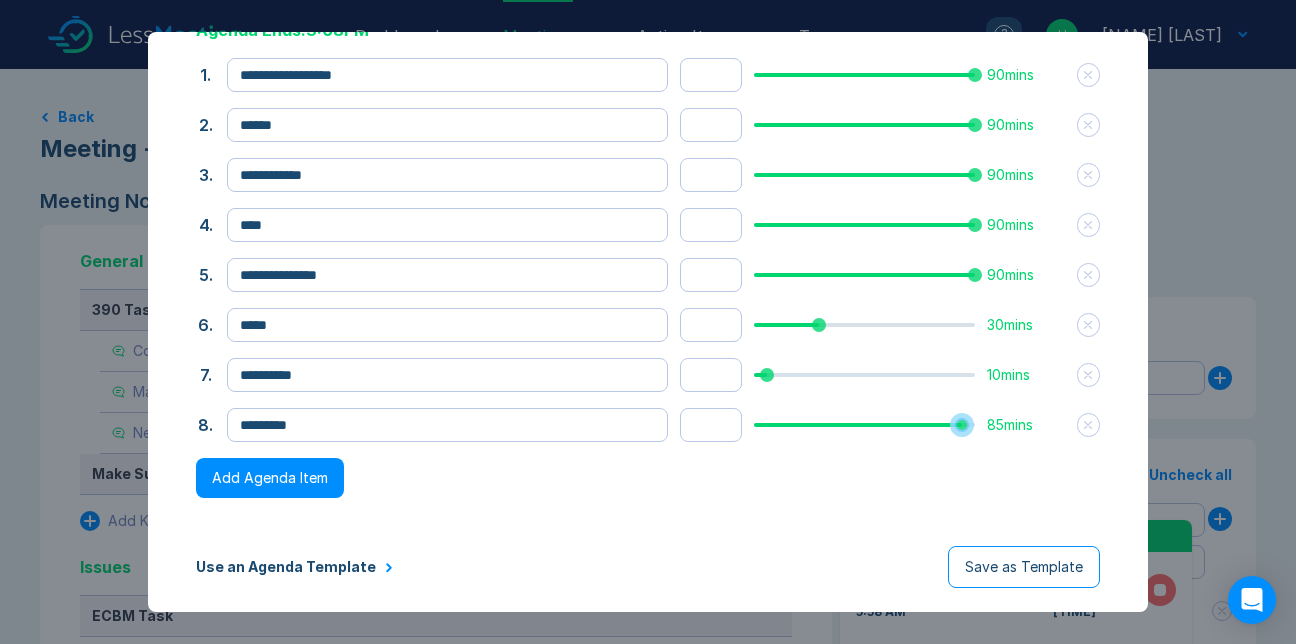 scroll, scrollTop: 189, scrollLeft: 0, axis: vertical 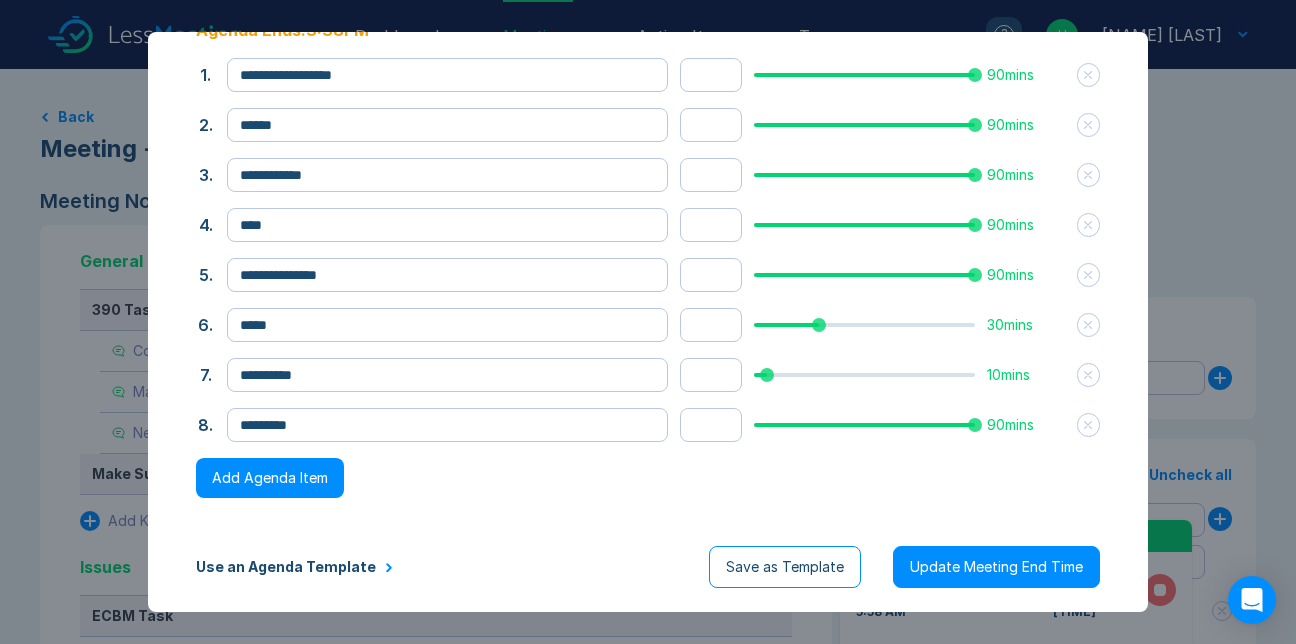 click on "Update Meeting End Time" at bounding box center [996, 567] 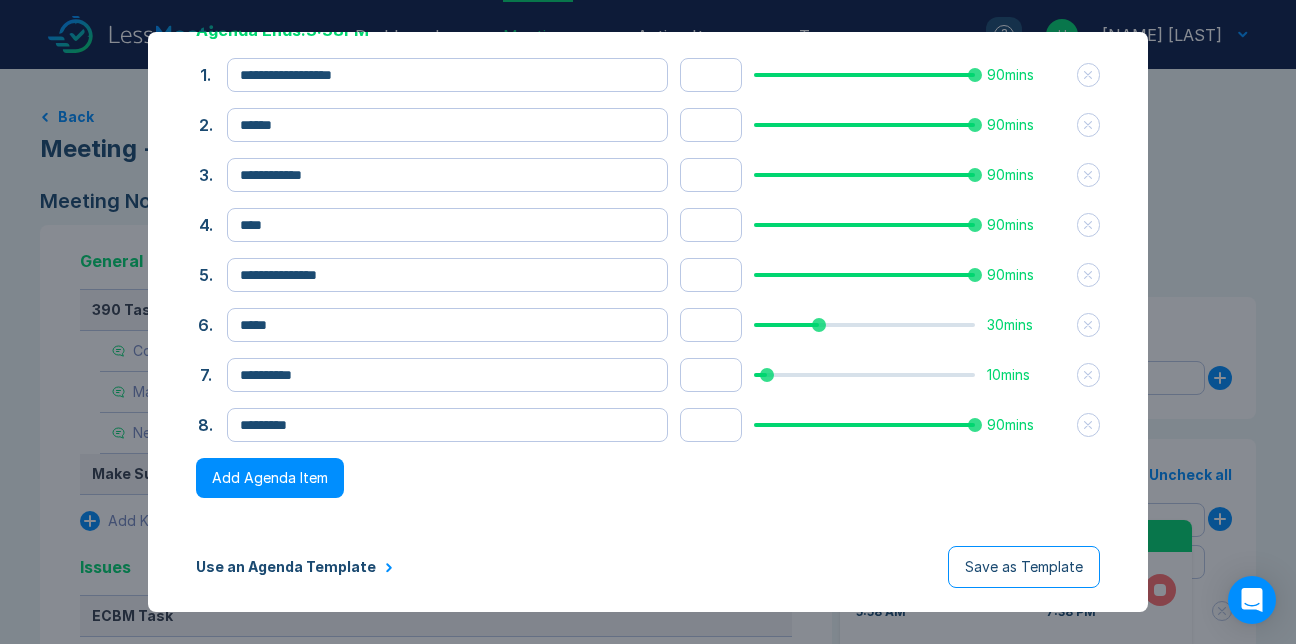 scroll, scrollTop: 0, scrollLeft: 0, axis: both 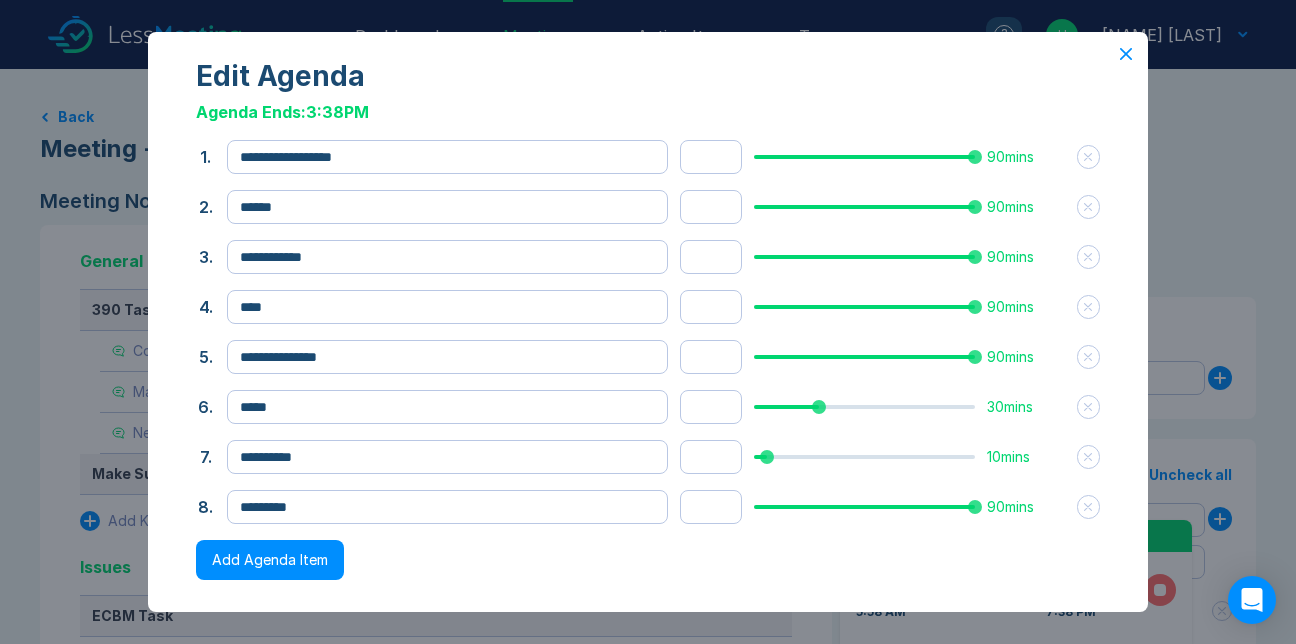 click on "**********" at bounding box center (648, 363) 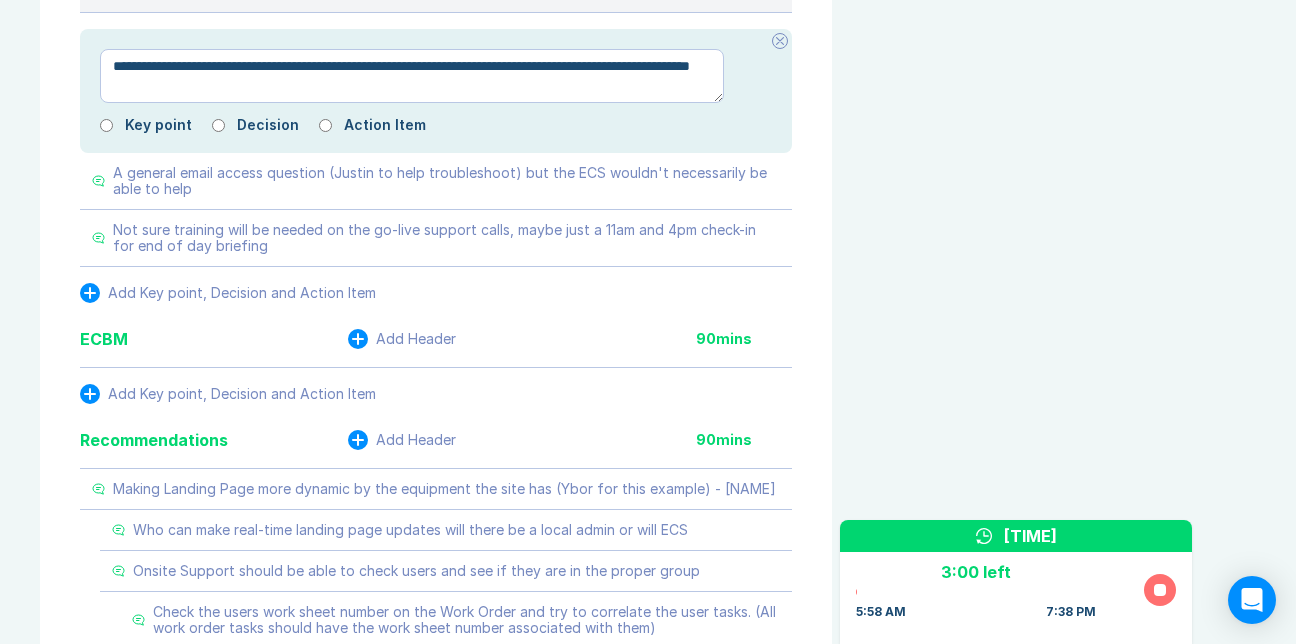 scroll, scrollTop: 1506, scrollLeft: 0, axis: vertical 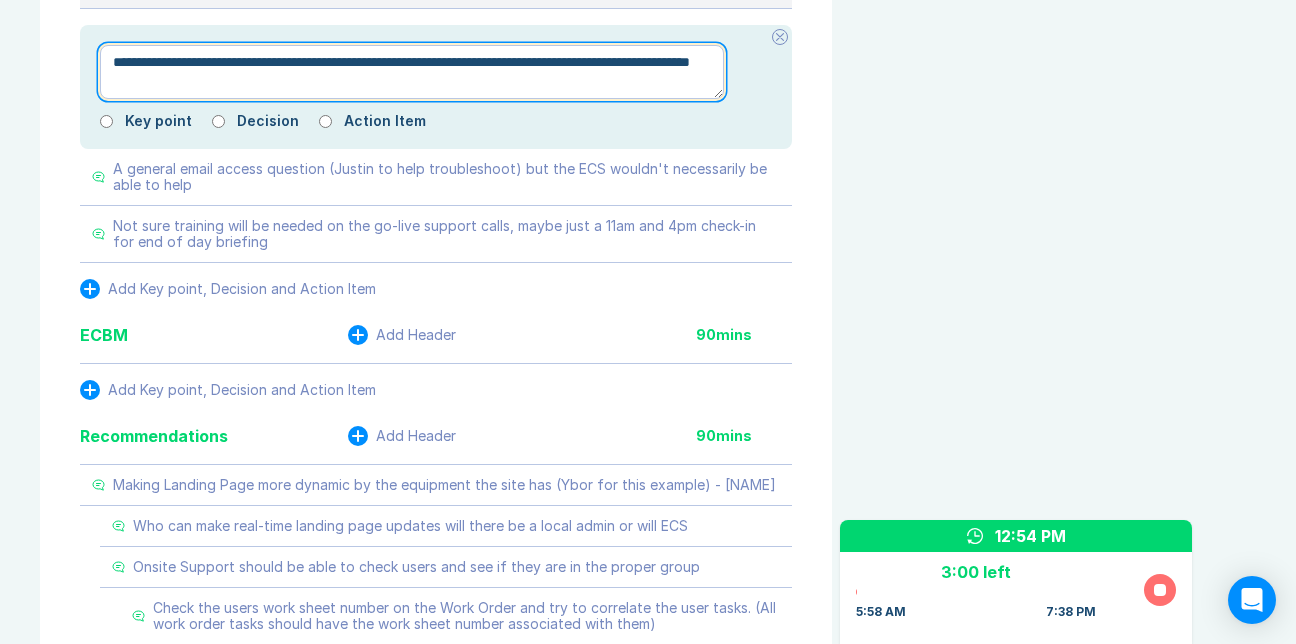 click on "**********" at bounding box center [412, 72] 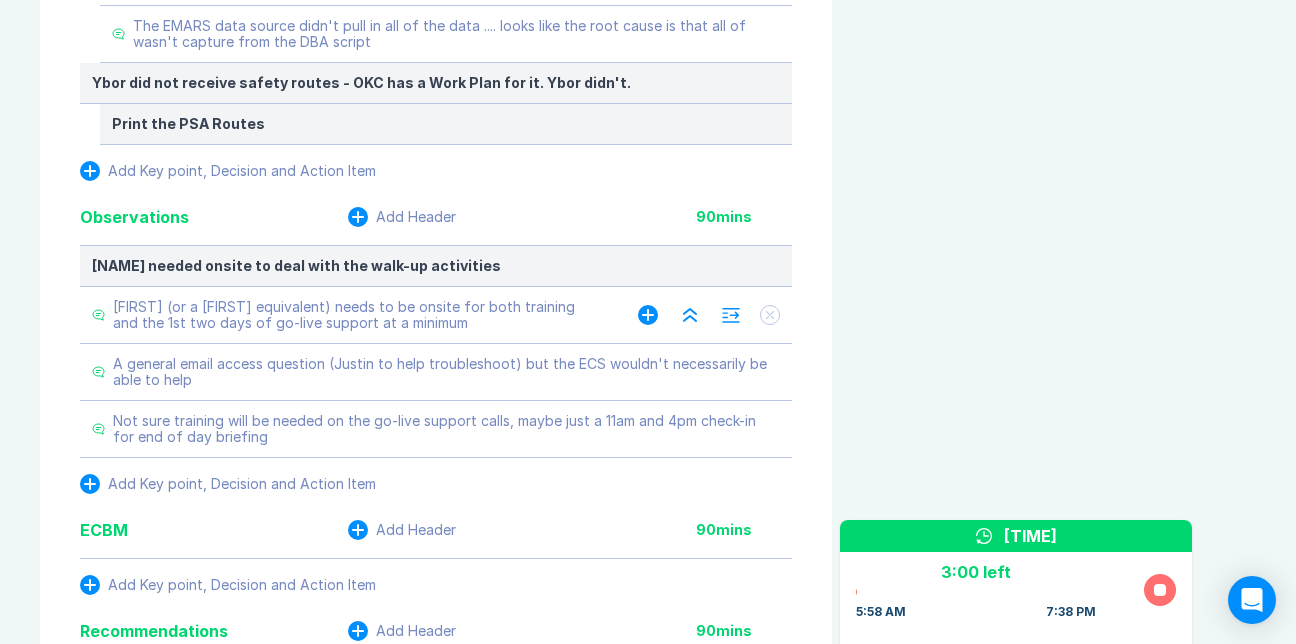 scroll, scrollTop: 1229, scrollLeft: 0, axis: vertical 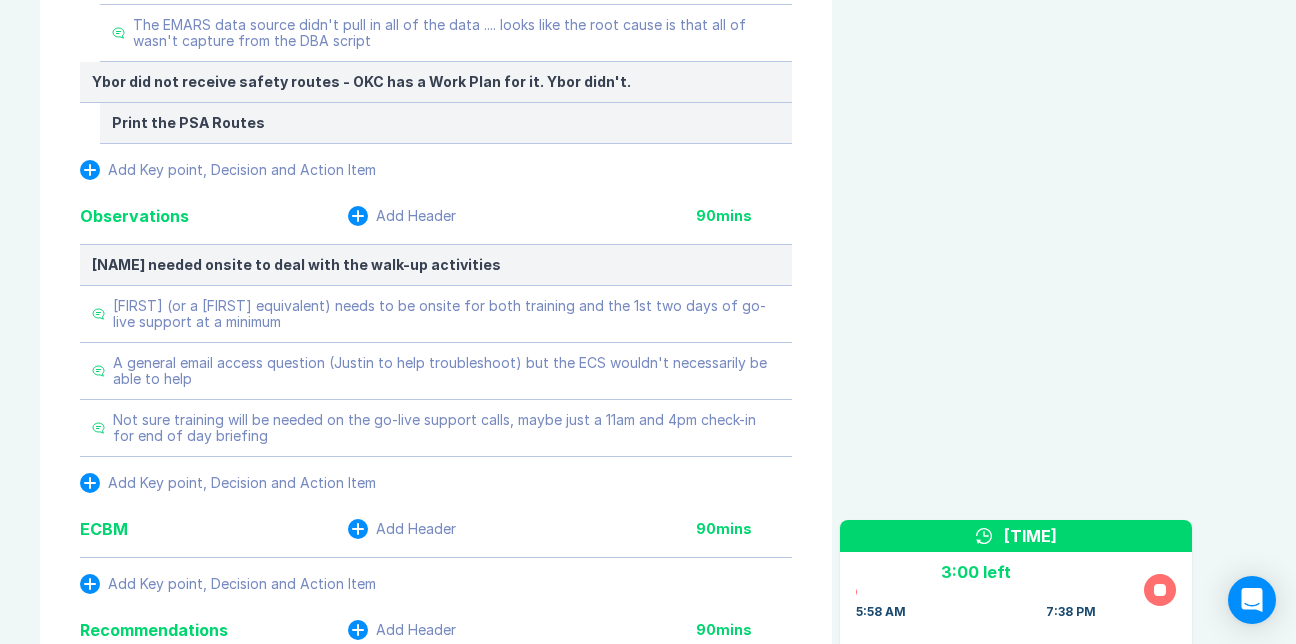 click at bounding box center (90, 170) 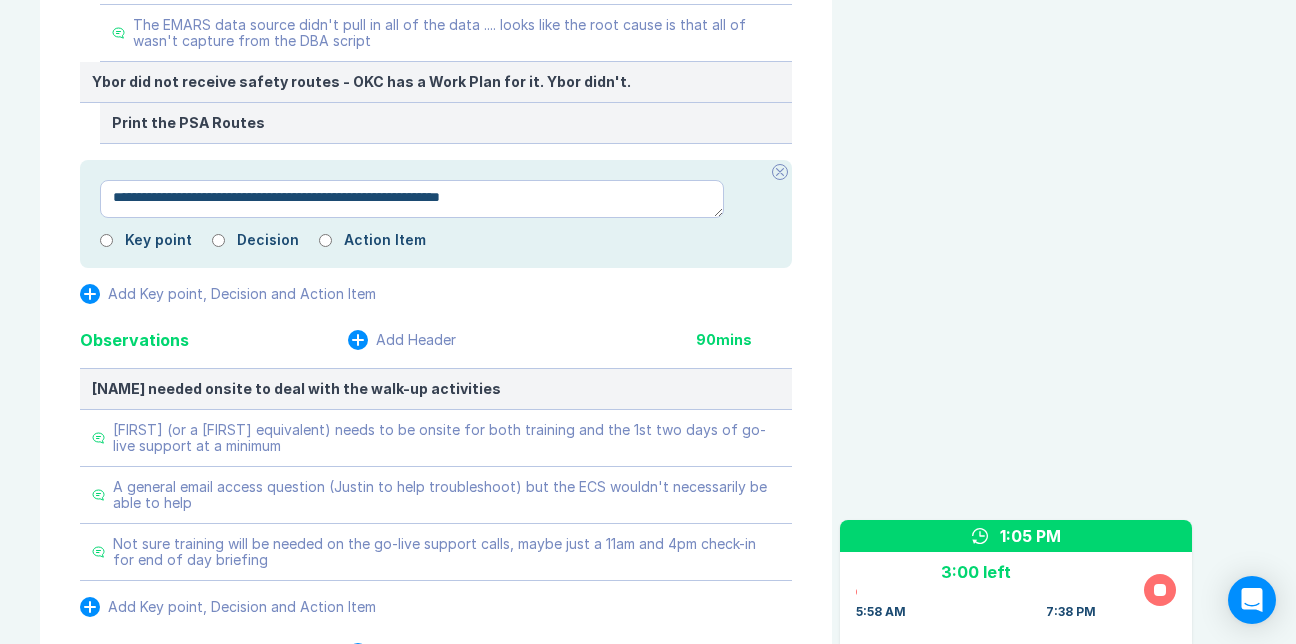 click on "**********" at bounding box center [412, 199] 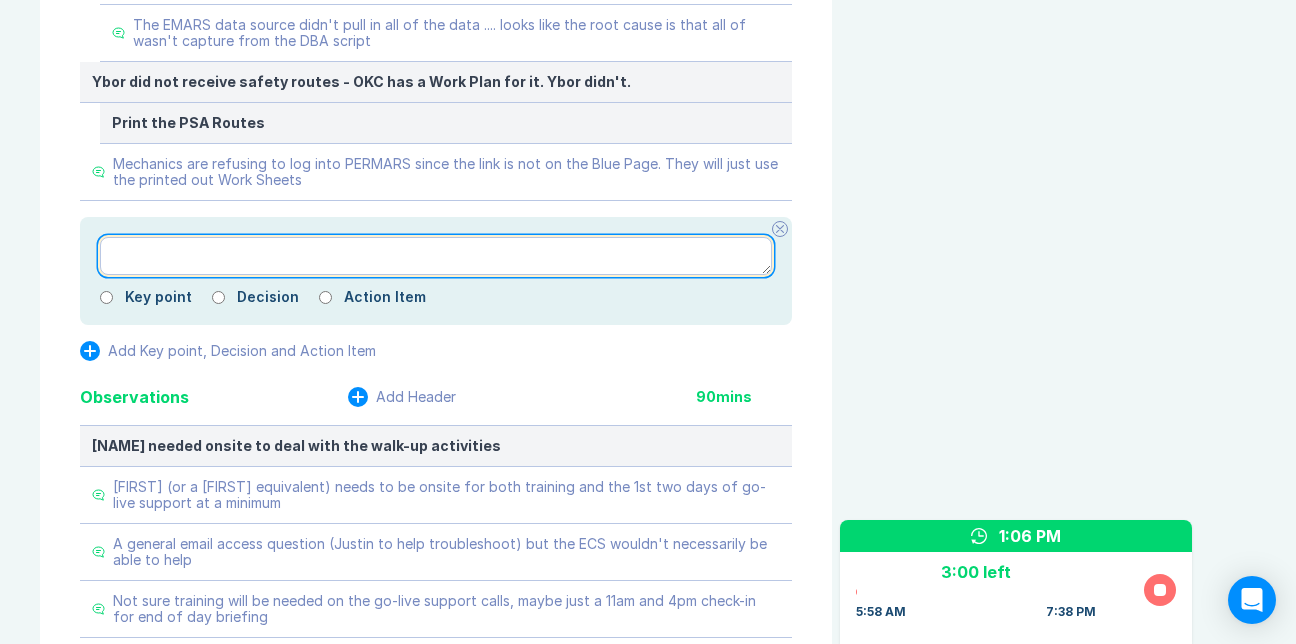 click at bounding box center (436, 256) 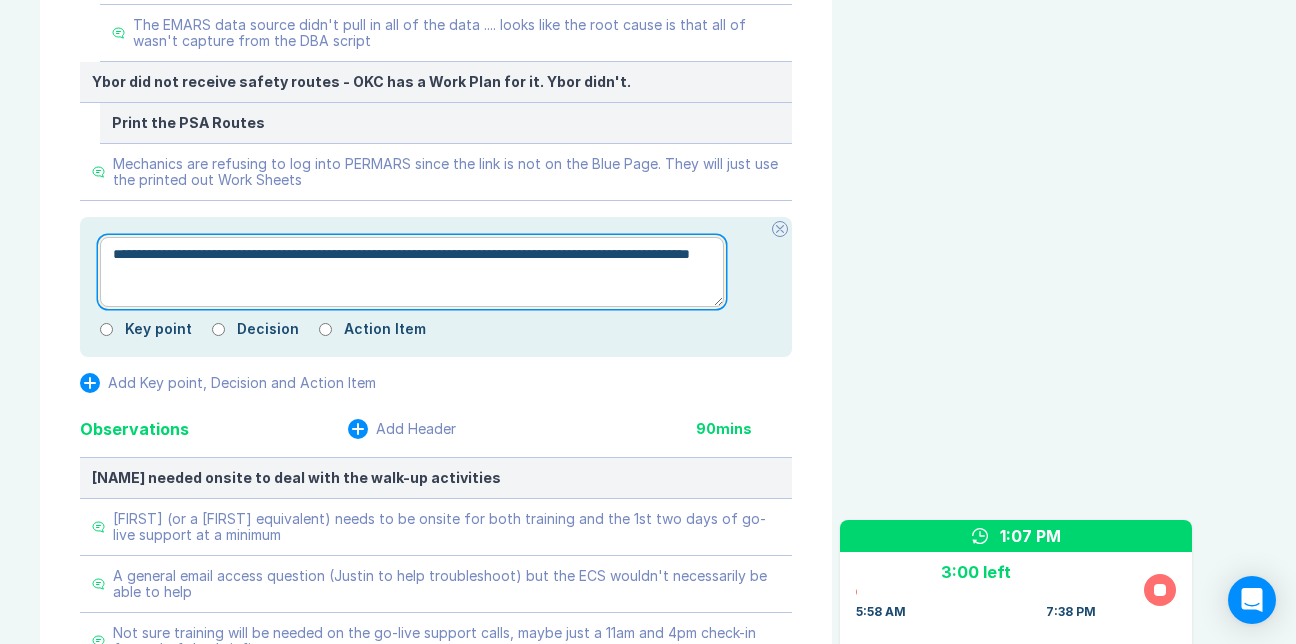 click on "**********" at bounding box center (412, 272) 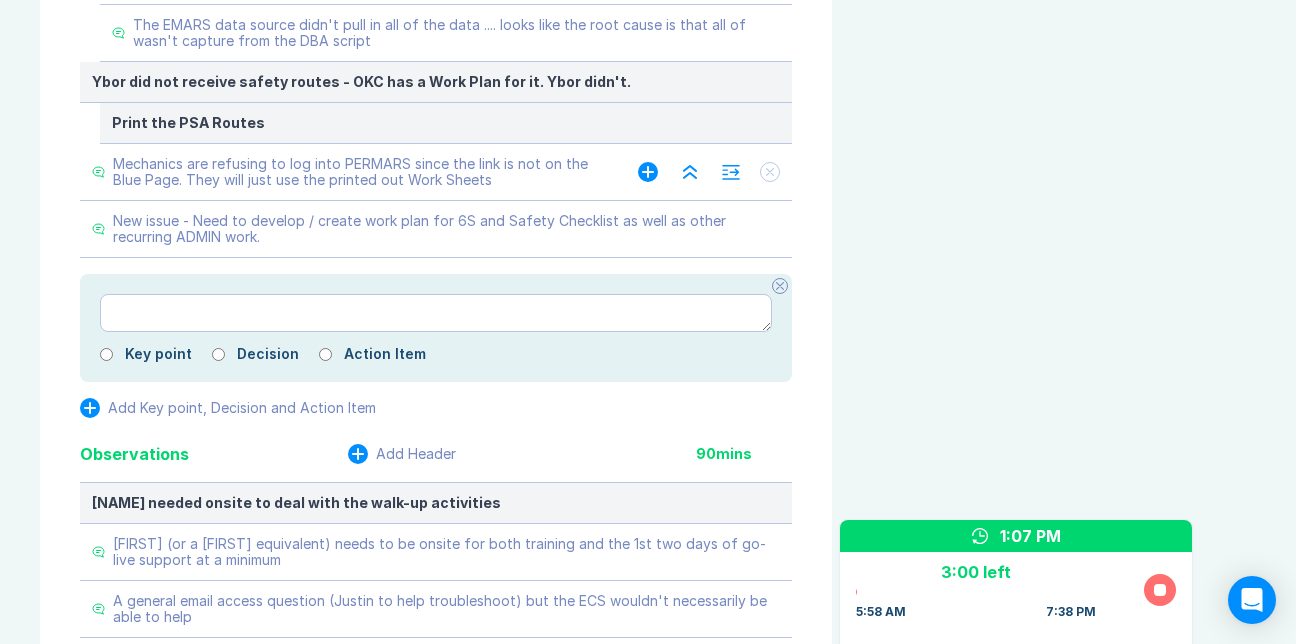 click 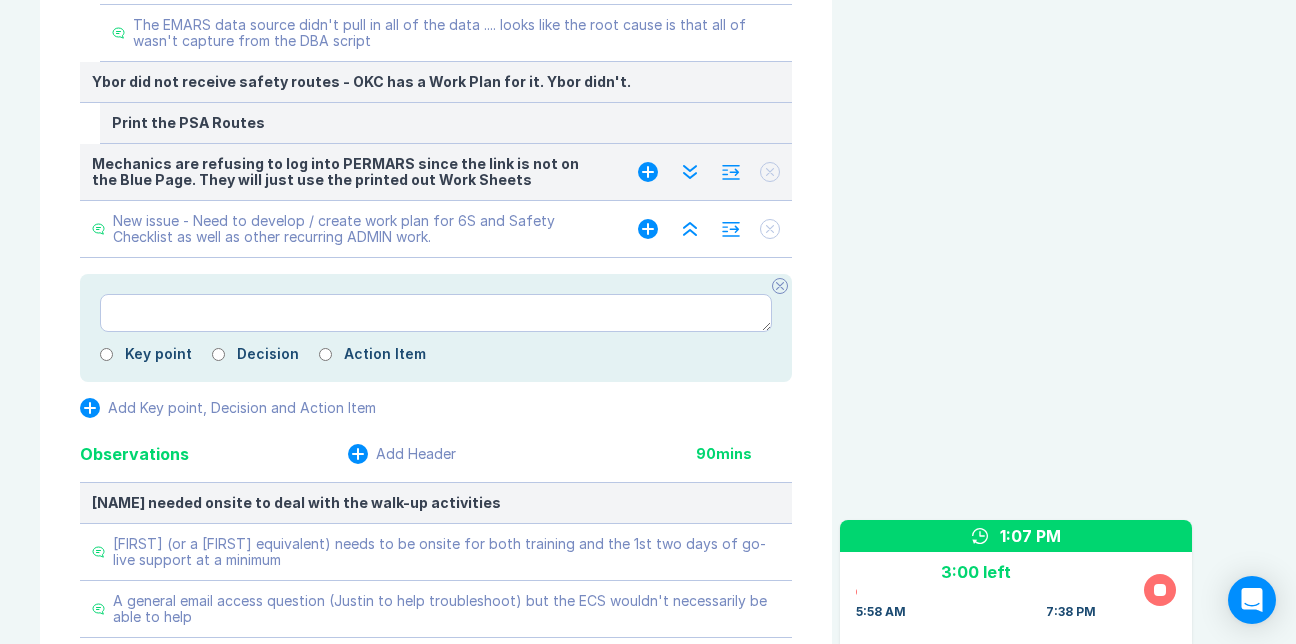 click 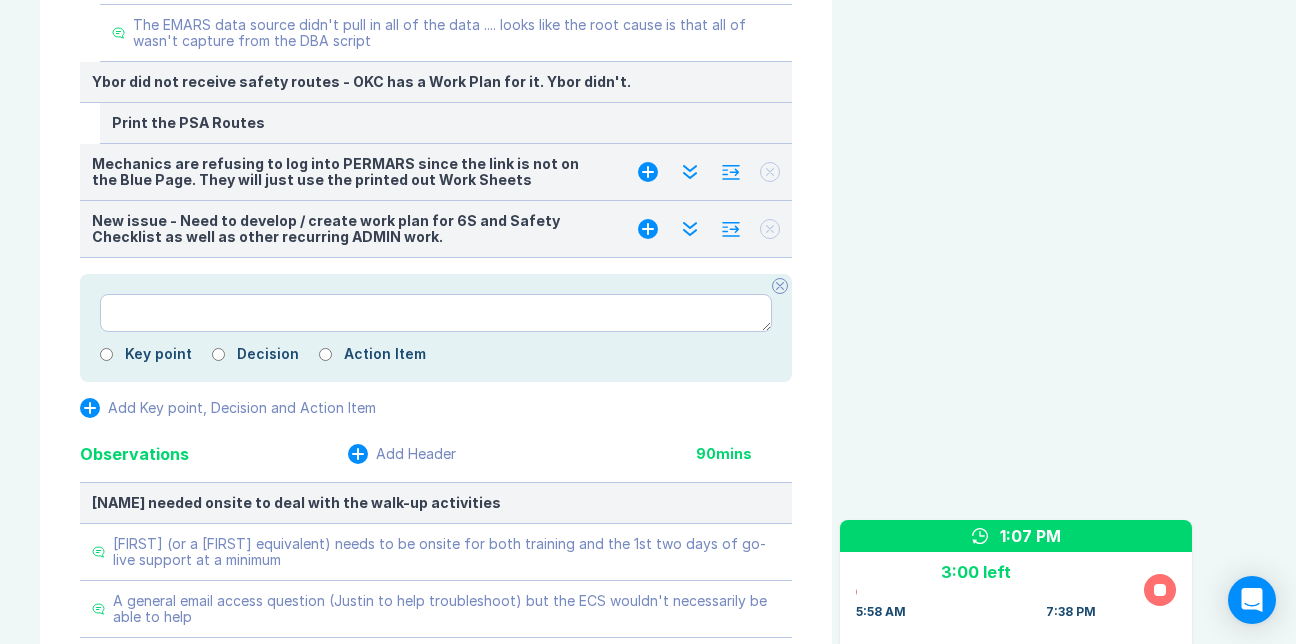 click on "Agenda View Invite Resend Agenda Meeting Goals
To pick up a draggable item, press the space bar.
While dragging, use the arrow keys to move the item.
Press space again to drop the item in its new position, or press escape to cancel.
Attendance Uncheck all Attendee email H Hank Hynson Organizer Meeting History Link to Previous Meetings Parking Lot Documents & Images  Upload File(s) 4MB max per file Drag file(s) to upload" at bounding box center (1064, 543) 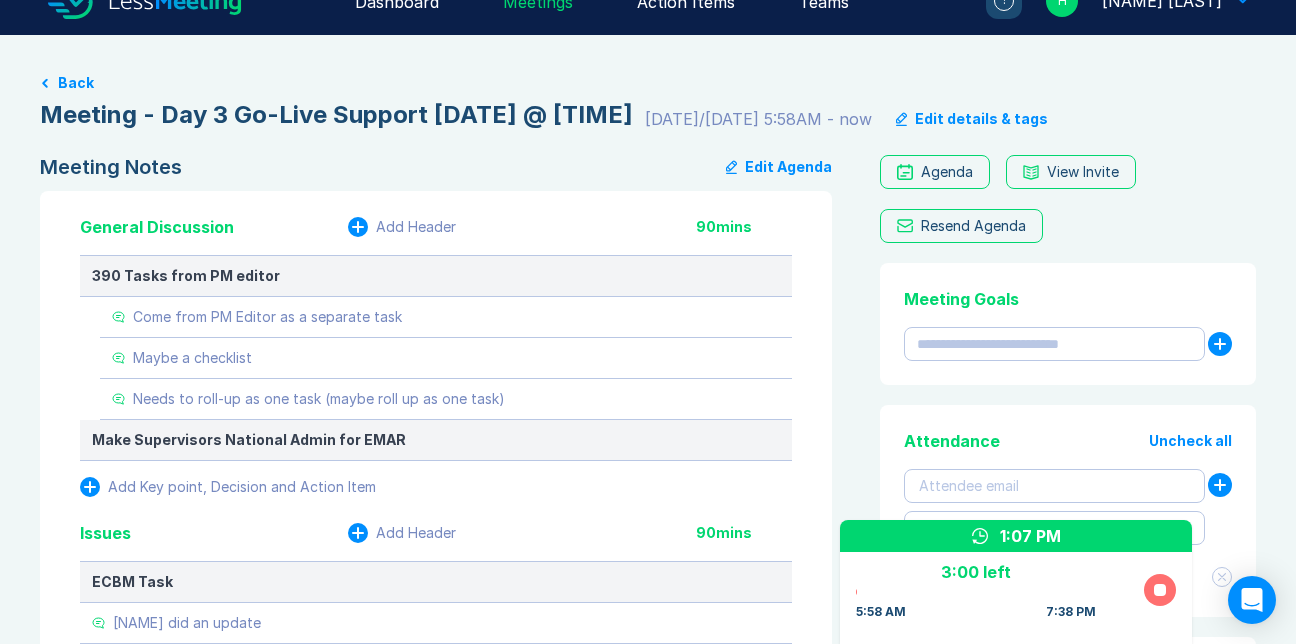 scroll, scrollTop: 33, scrollLeft: 0, axis: vertical 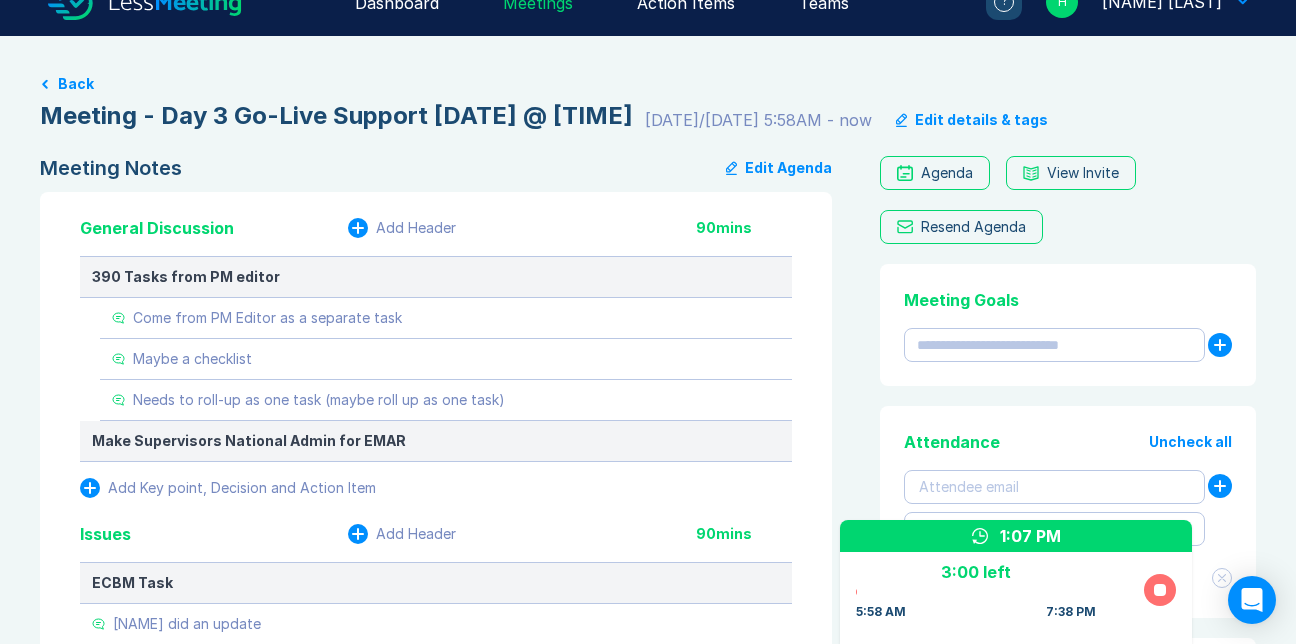 click on "Edit Agenda" at bounding box center [779, 168] 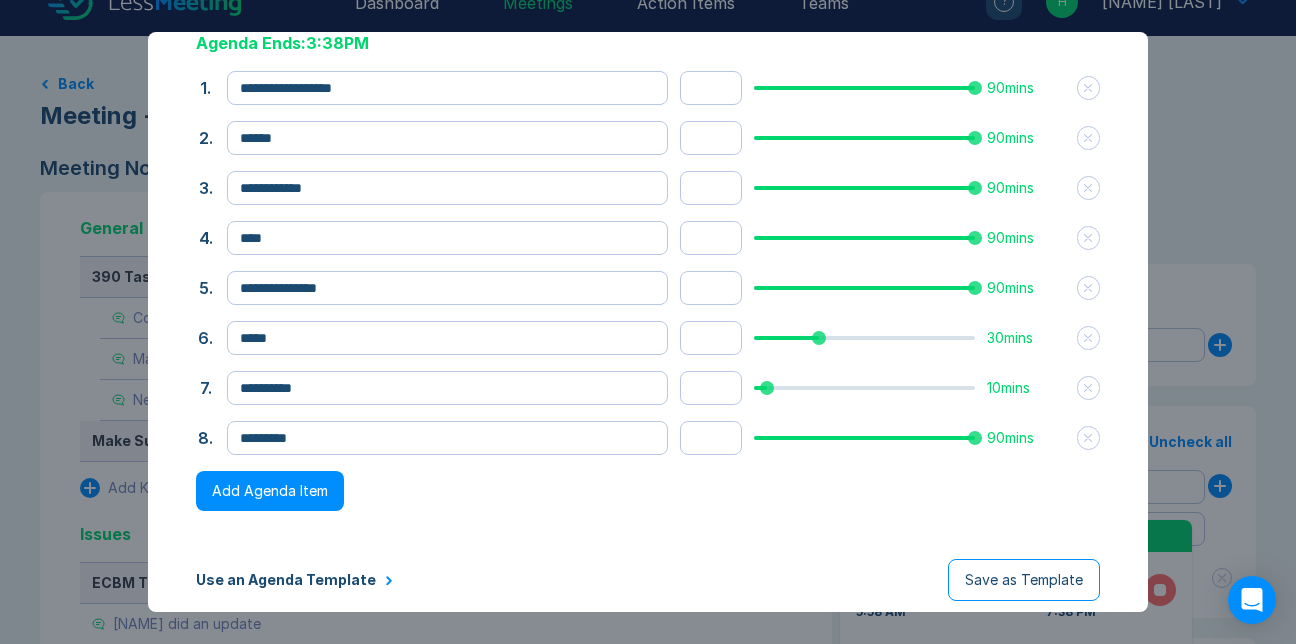 scroll, scrollTop: 154, scrollLeft: 0, axis: vertical 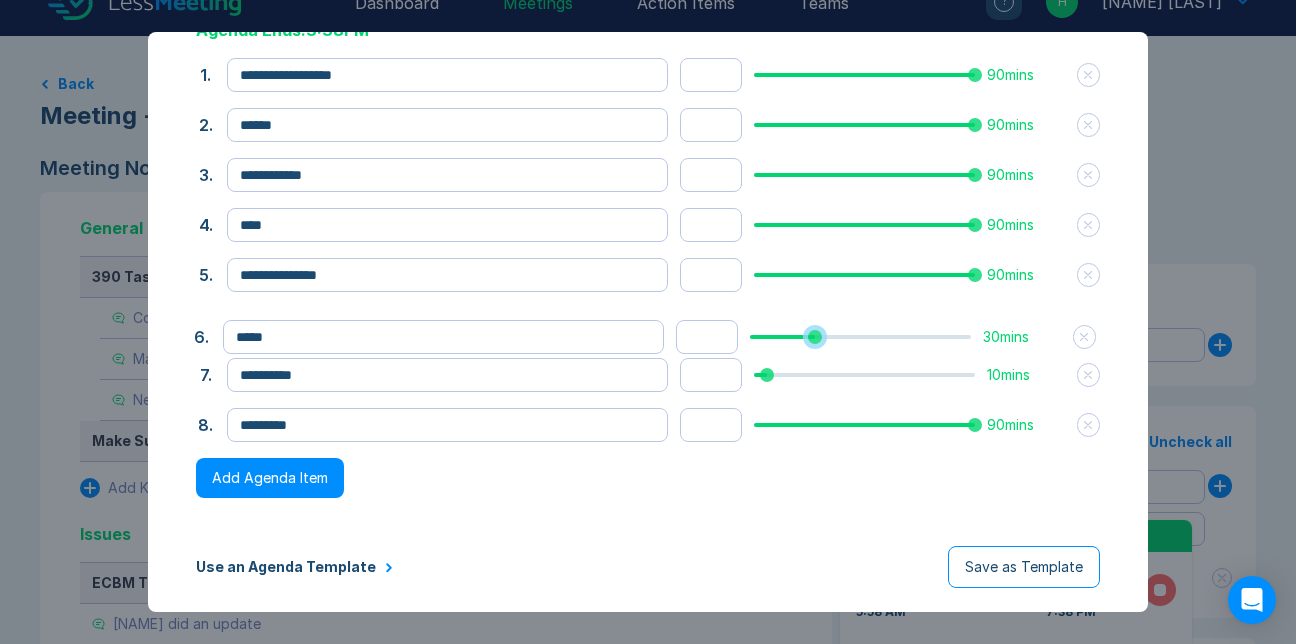 drag, startPoint x: 789, startPoint y: 307, endPoint x: 784, endPoint y: 317, distance: 11.18034 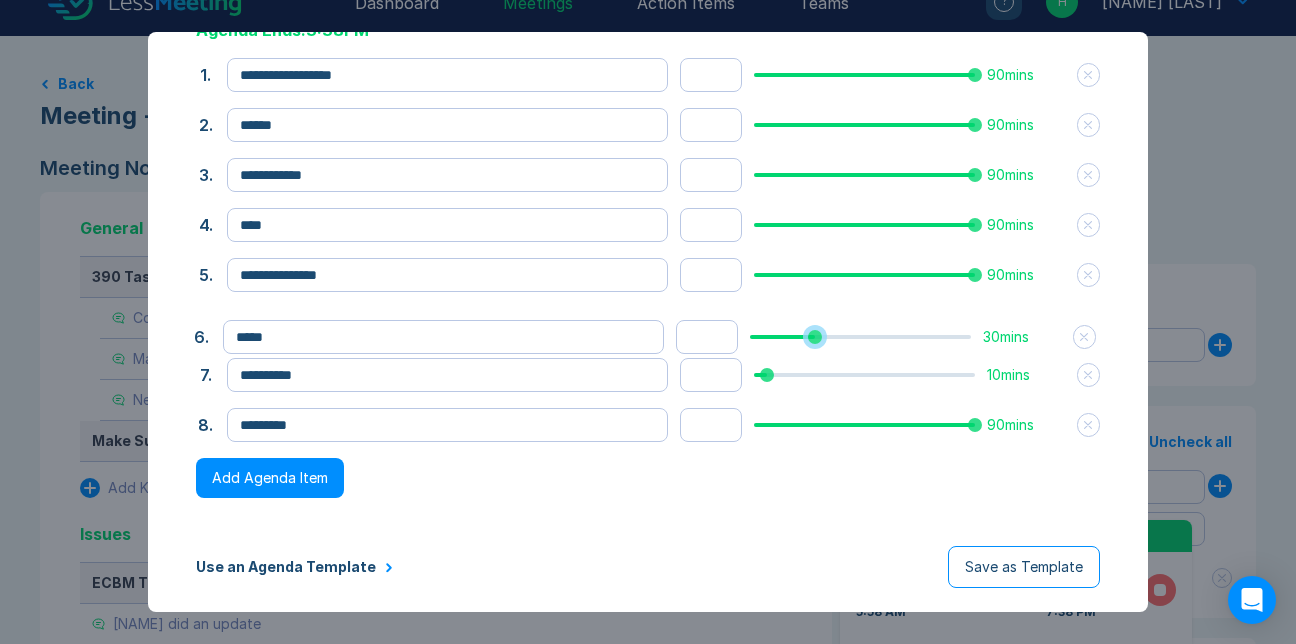 click at bounding box center [815, 337] 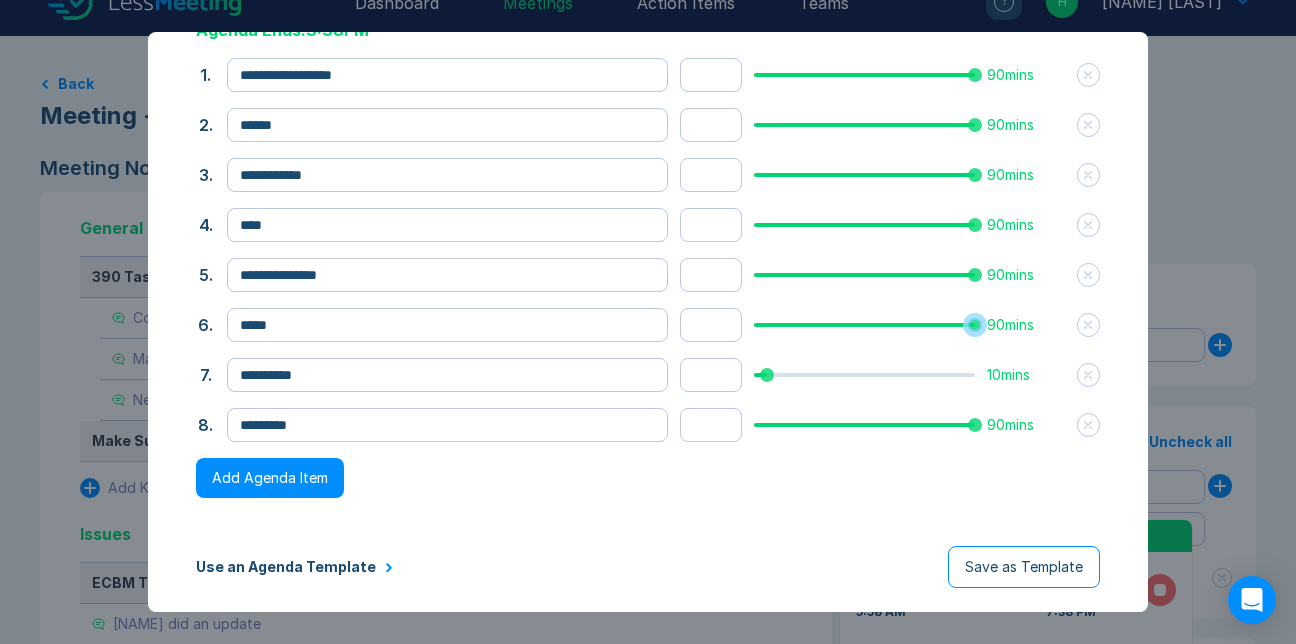 click at bounding box center (864, 325) 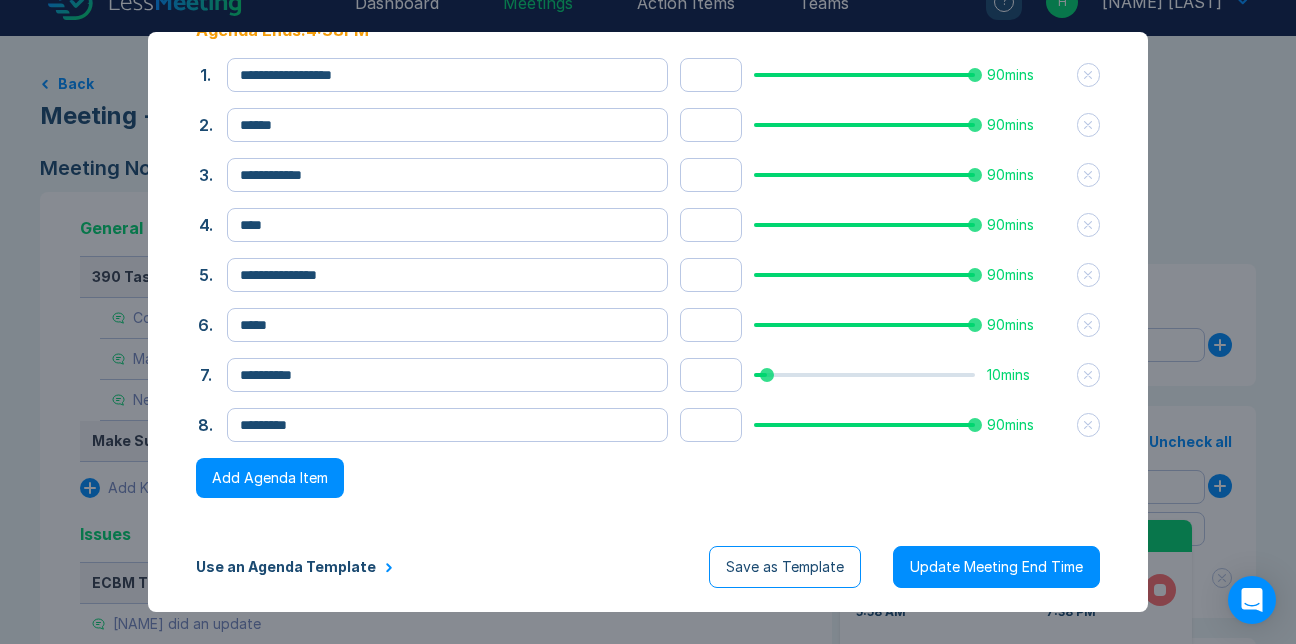 click on "Update Meeting End Time" at bounding box center [996, 567] 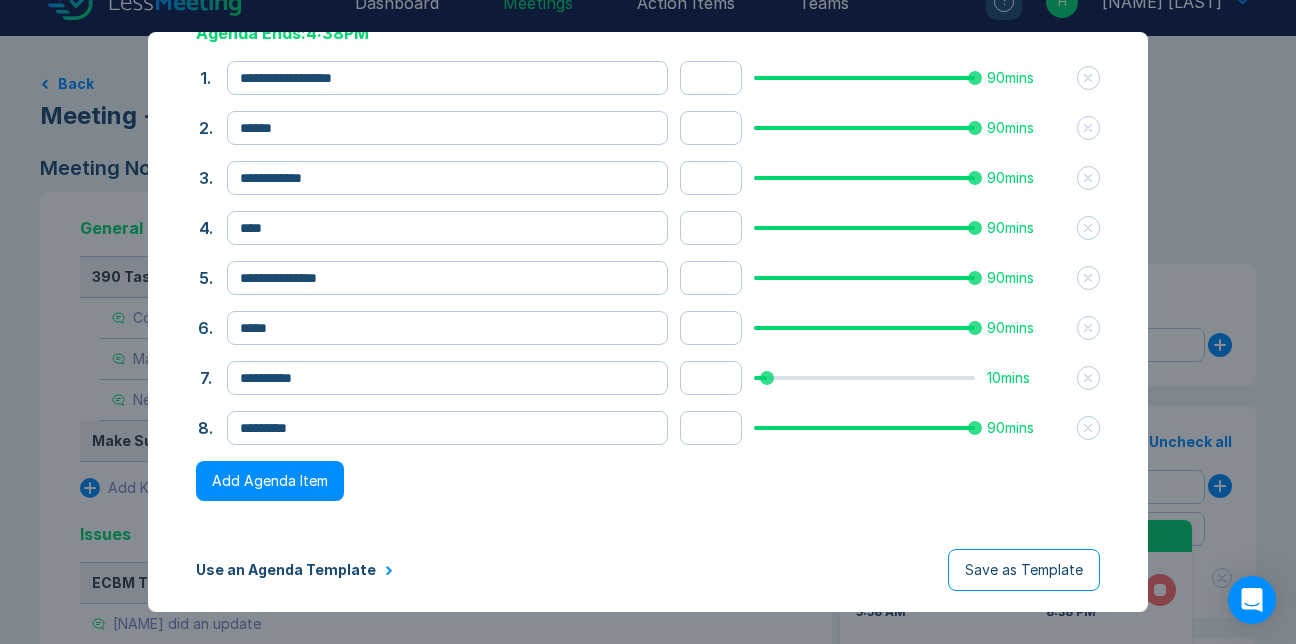 scroll, scrollTop: 0, scrollLeft: 0, axis: both 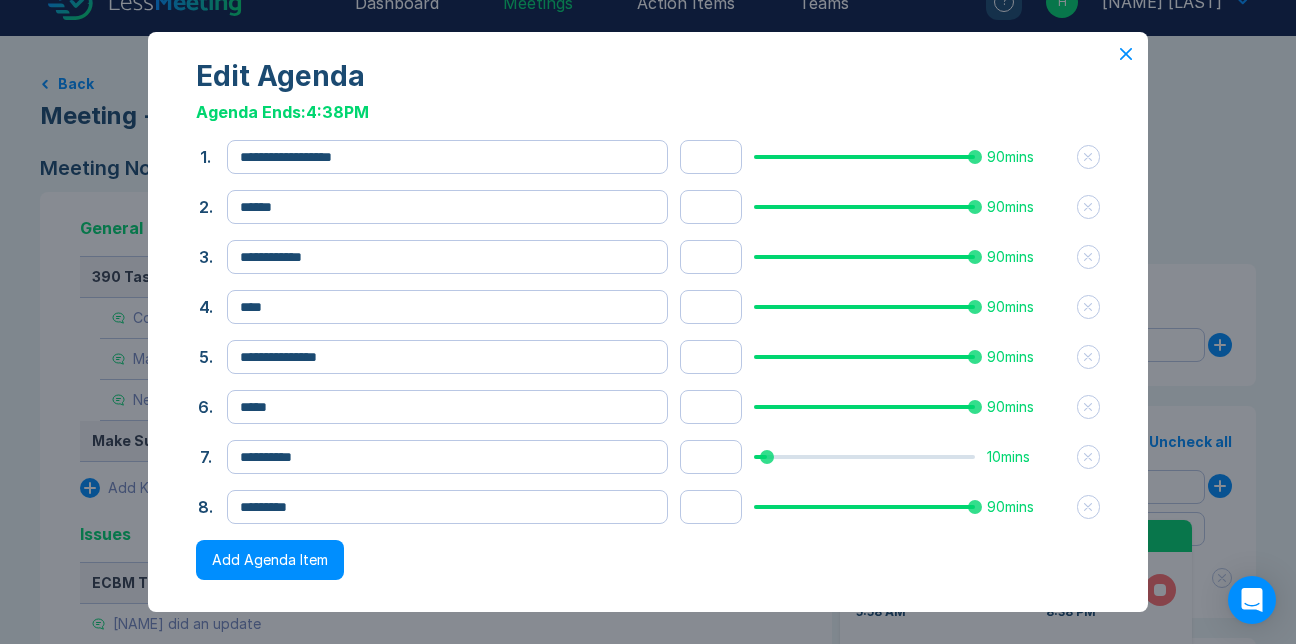 click on "**********" at bounding box center [648, 369] 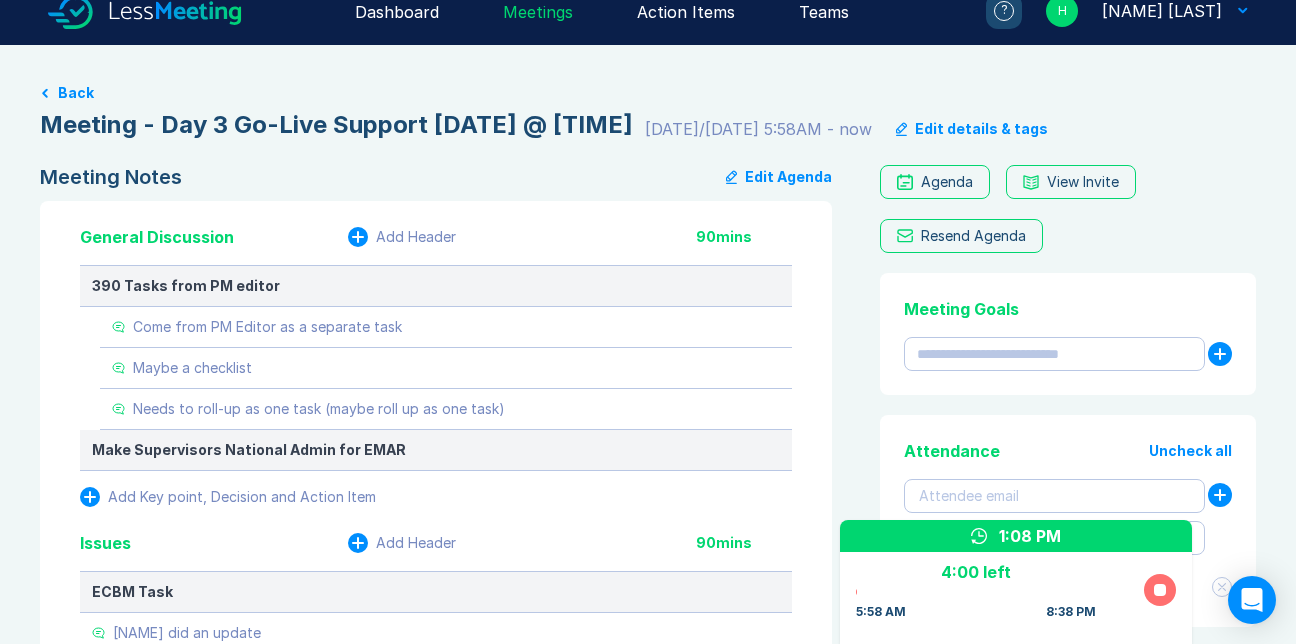 scroll, scrollTop: 23, scrollLeft: 0, axis: vertical 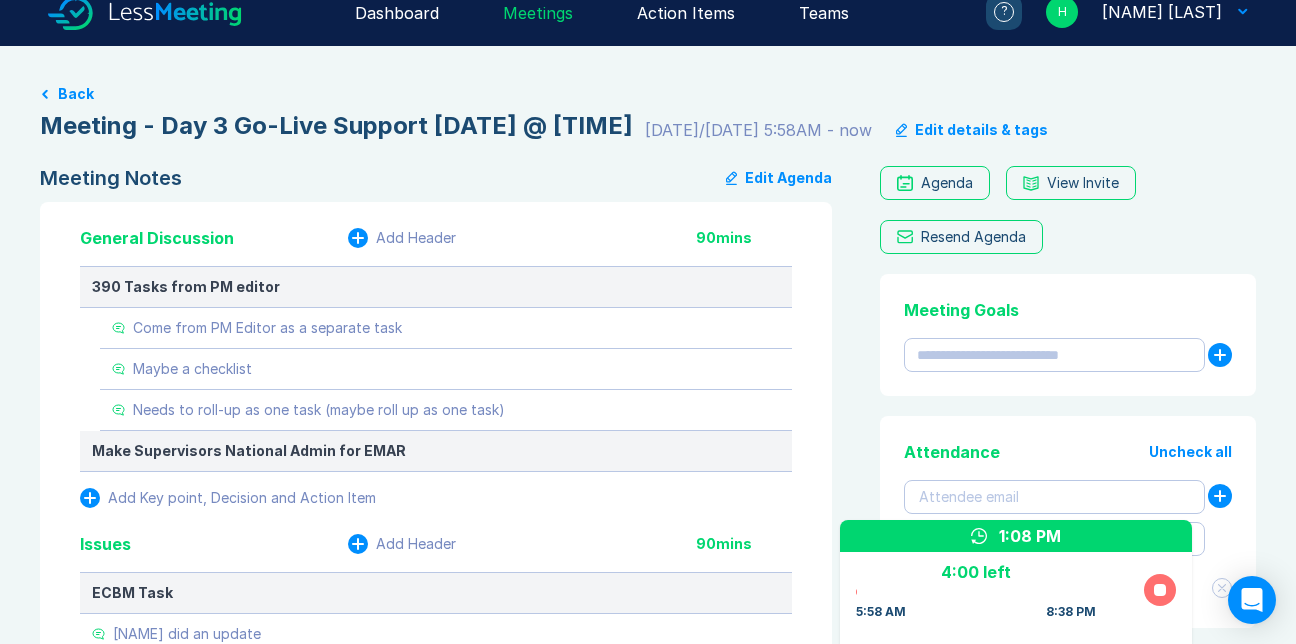 click on "Edit Agenda" at bounding box center (779, 178) 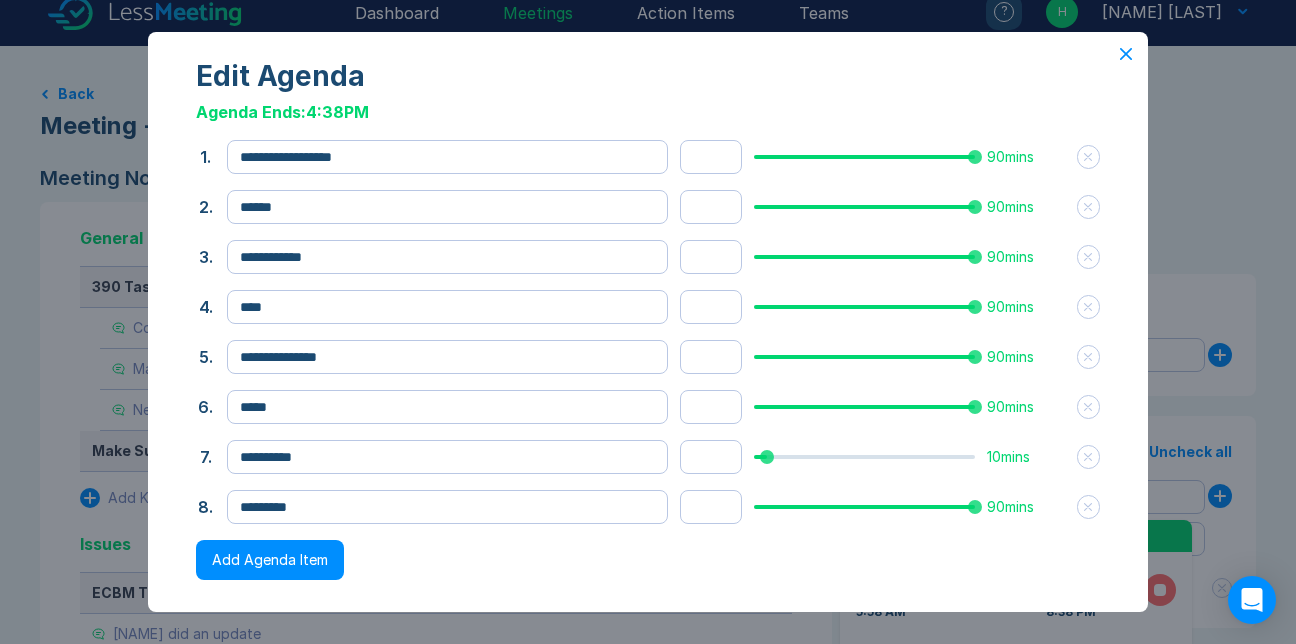 scroll, scrollTop: 0, scrollLeft: 0, axis: both 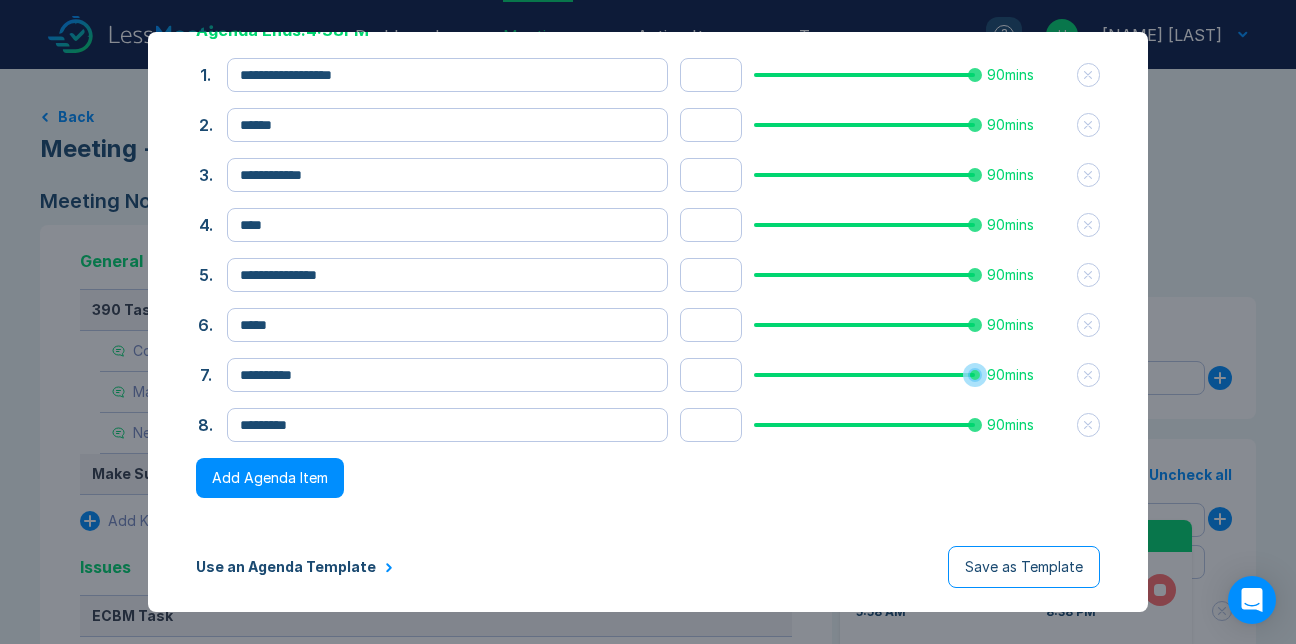 click at bounding box center (864, 375) 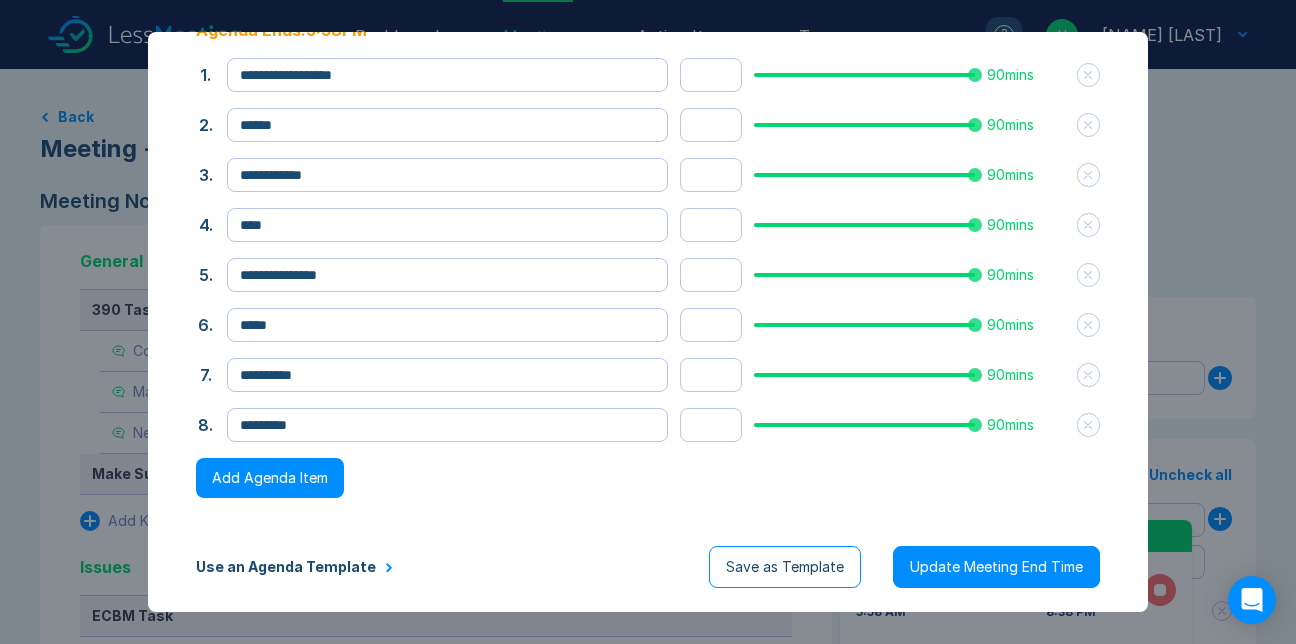 click on "Add Agenda Item" at bounding box center (270, 478) 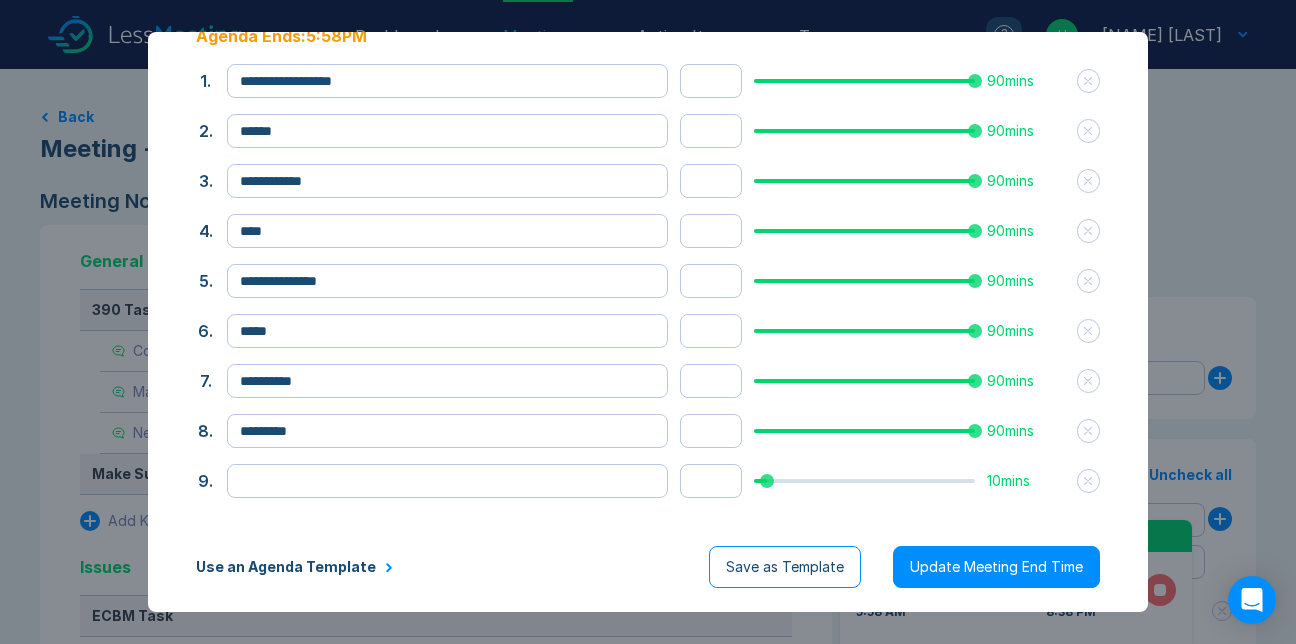 click on "Update Meeting End Time" at bounding box center [996, 567] 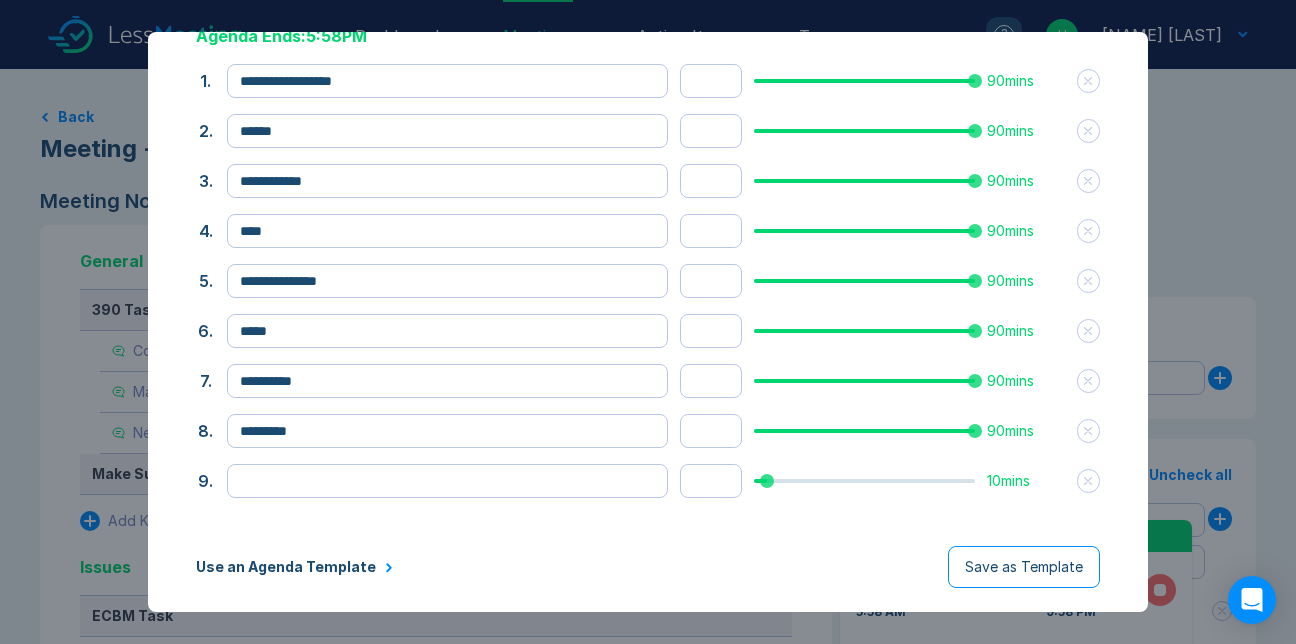 scroll, scrollTop: 0, scrollLeft: 0, axis: both 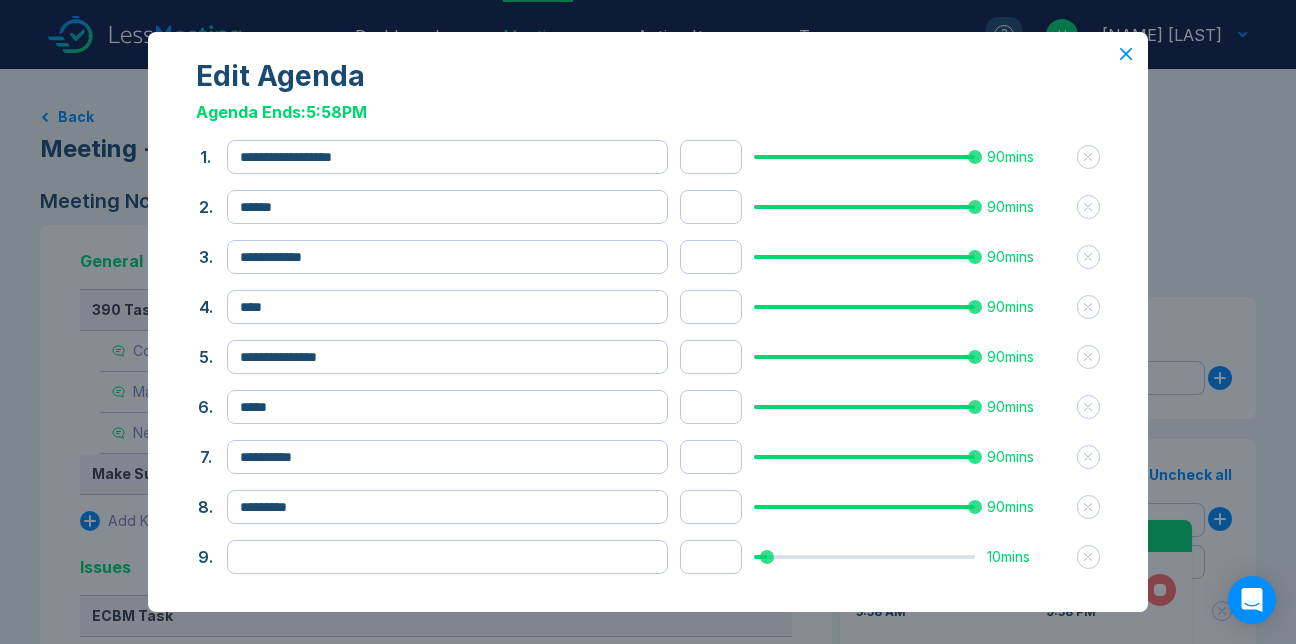 click 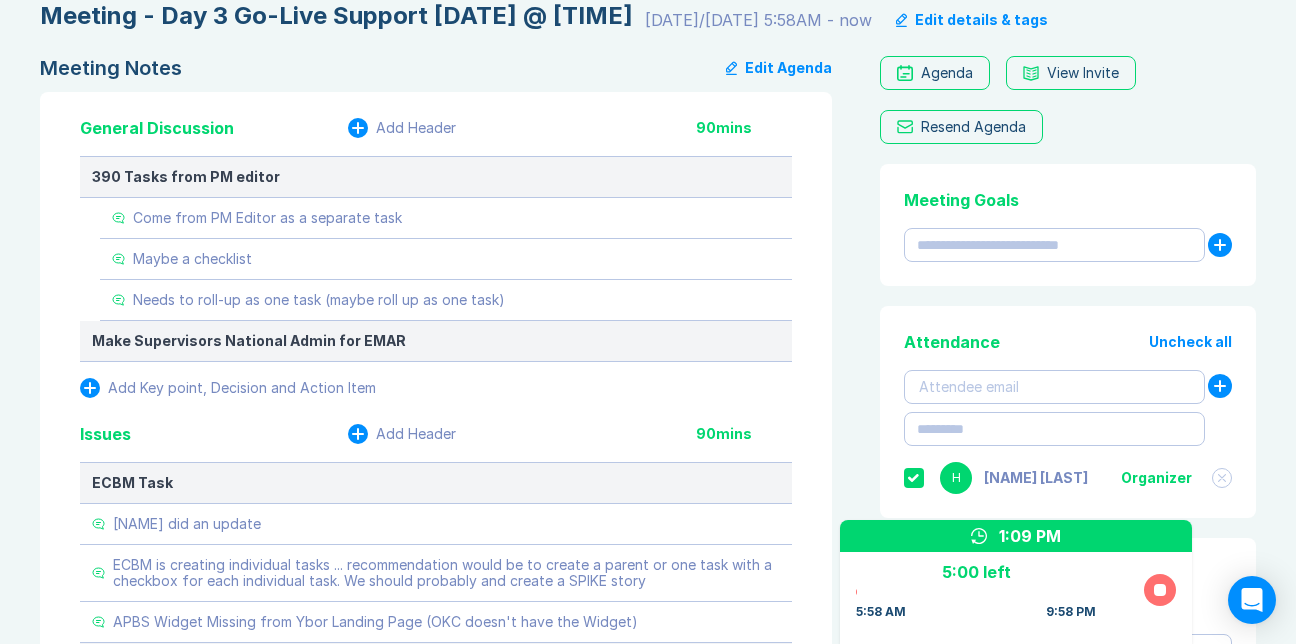 scroll, scrollTop: 0, scrollLeft: 0, axis: both 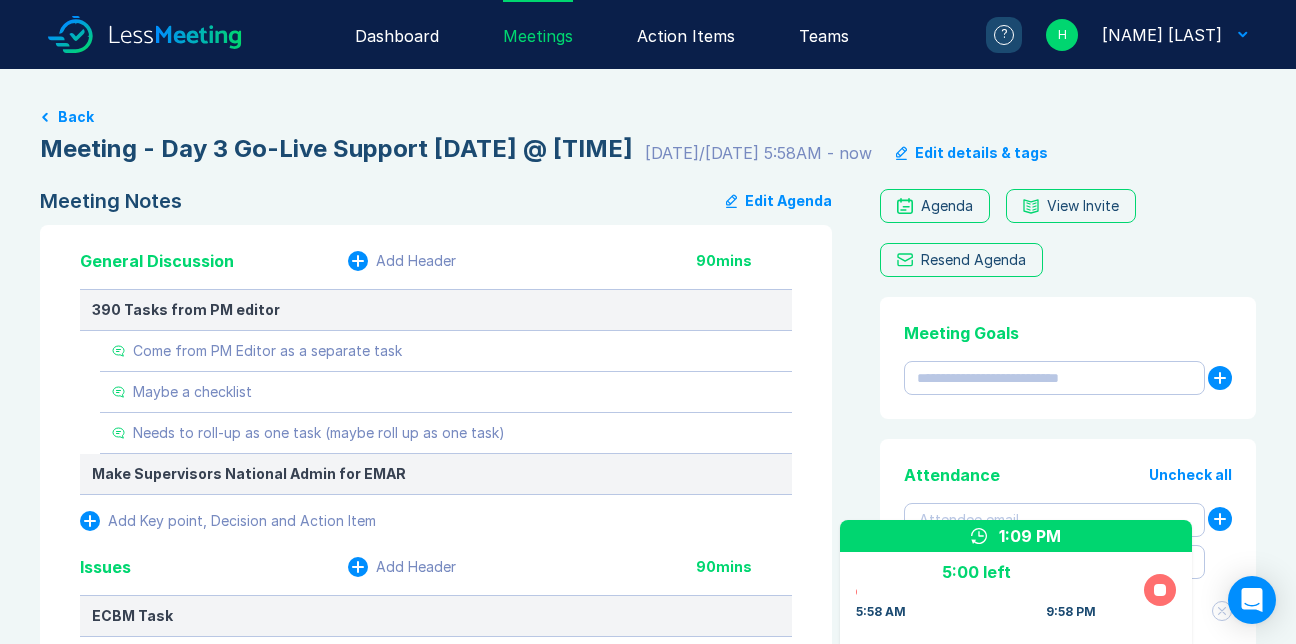 click on "Edit Agenda" at bounding box center [779, 201] 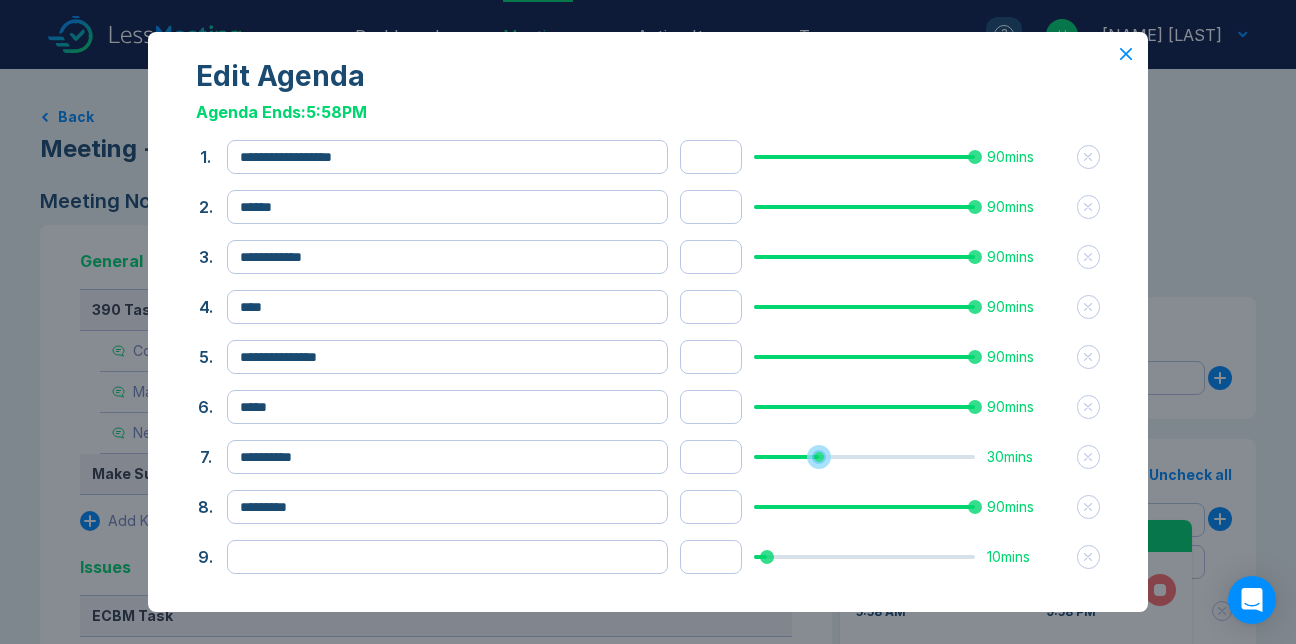 click at bounding box center [864, 457] 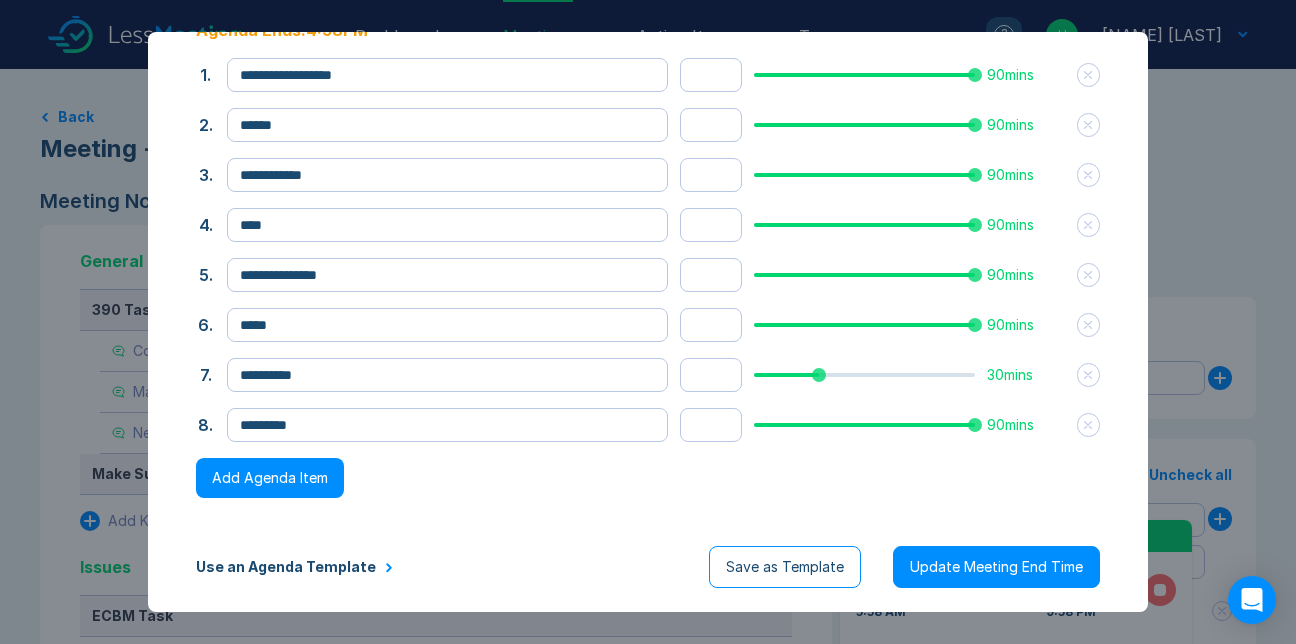 scroll, scrollTop: 183, scrollLeft: 0, axis: vertical 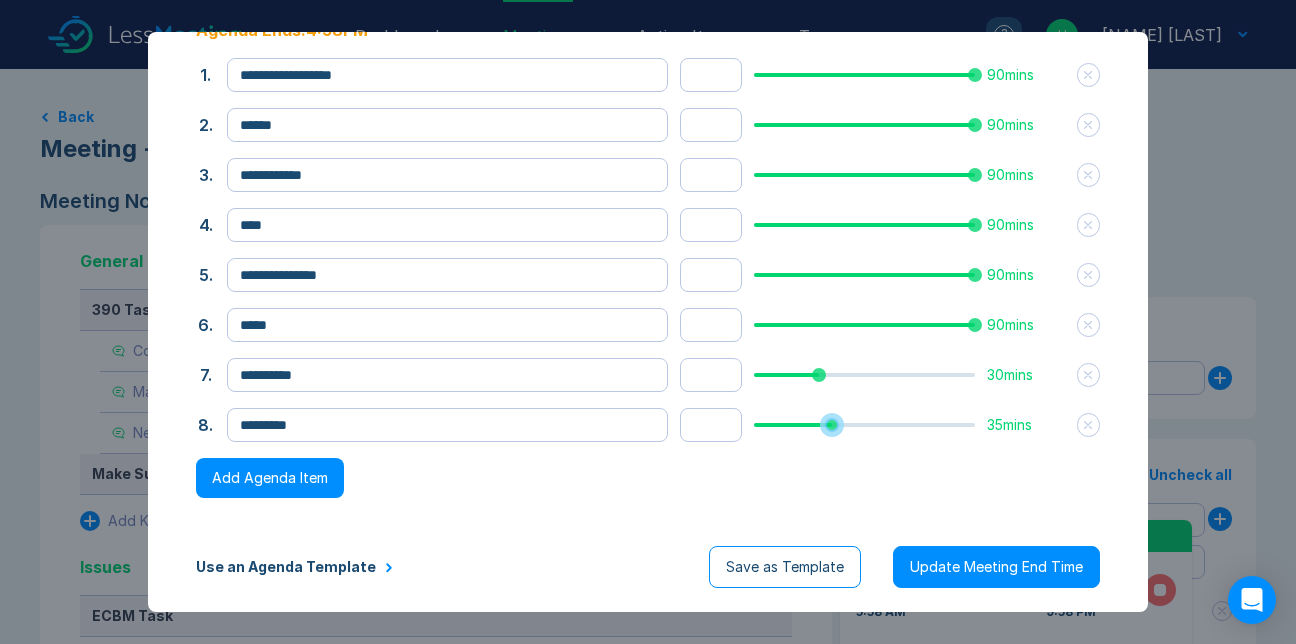 click at bounding box center (864, 425) 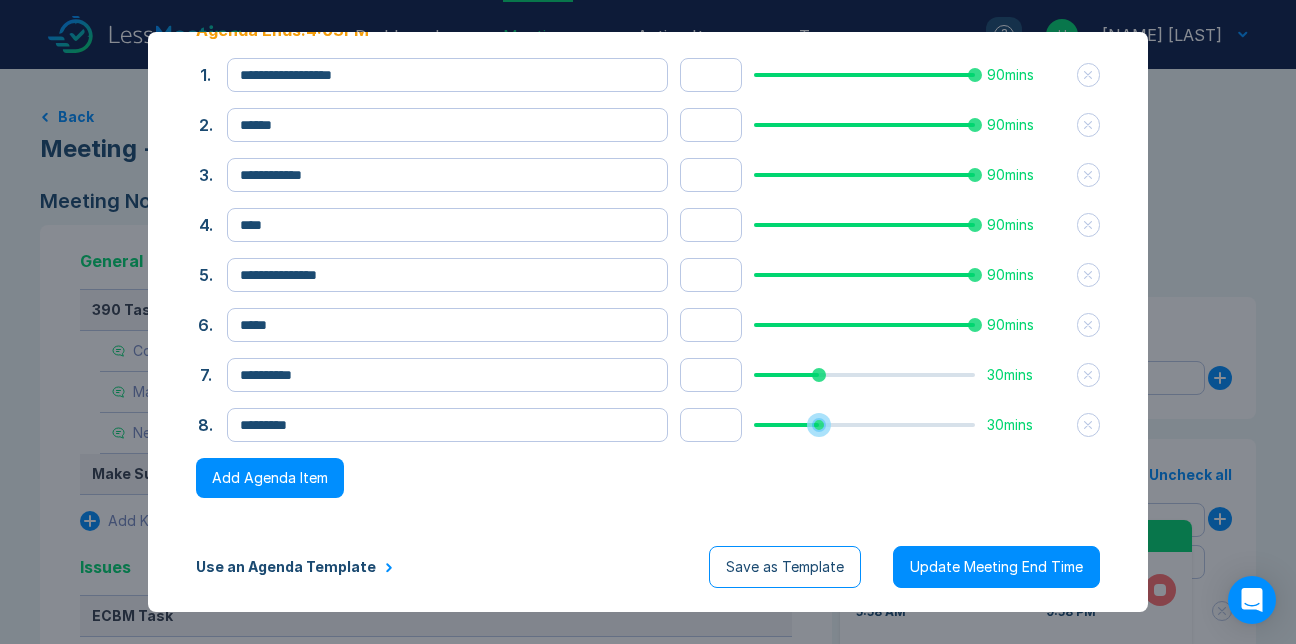 click at bounding box center [864, 425] 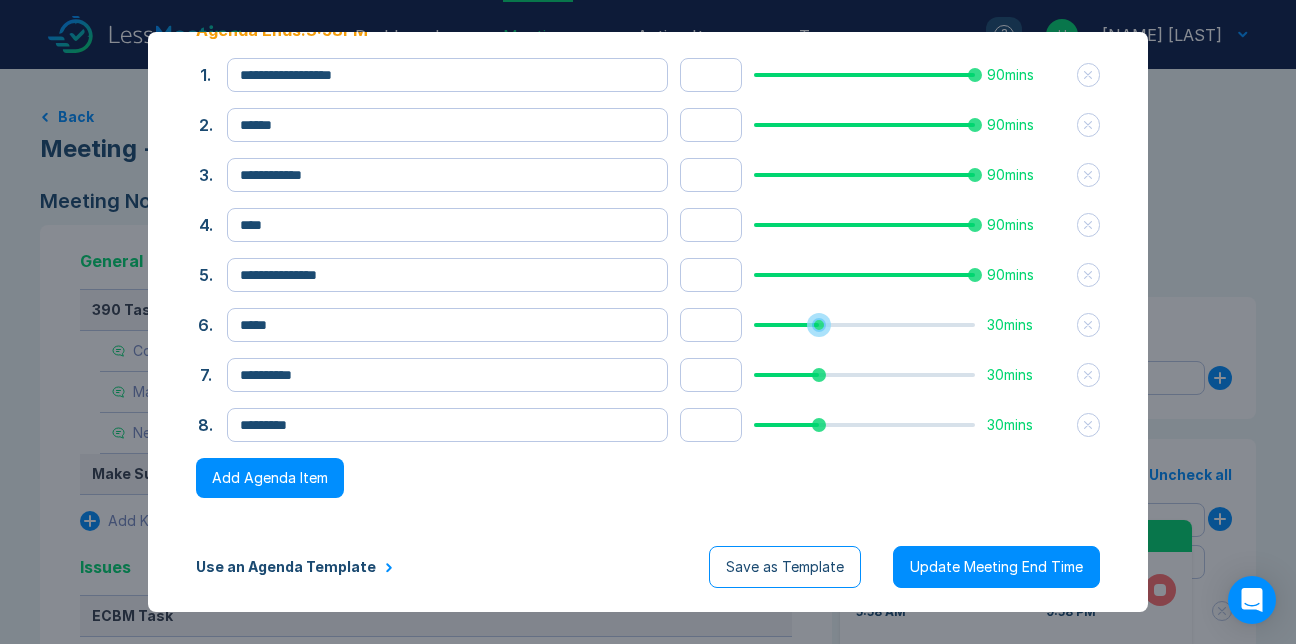 click at bounding box center [864, 325] 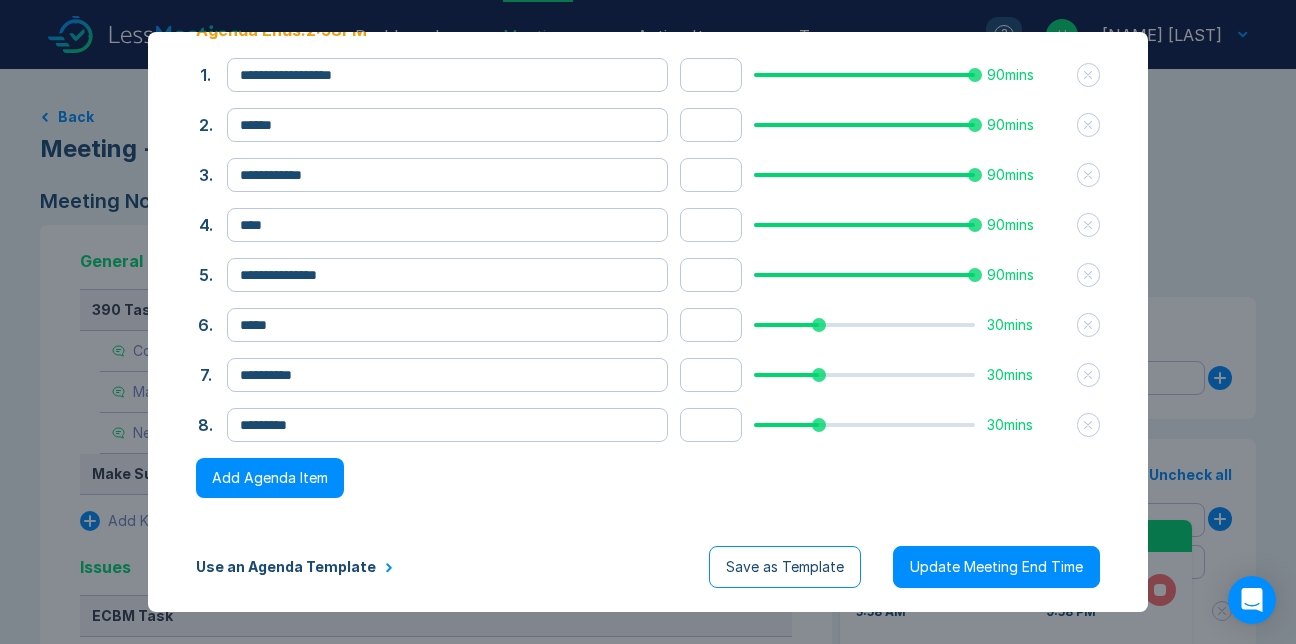 click on "Update Meeting End Time" at bounding box center [996, 567] 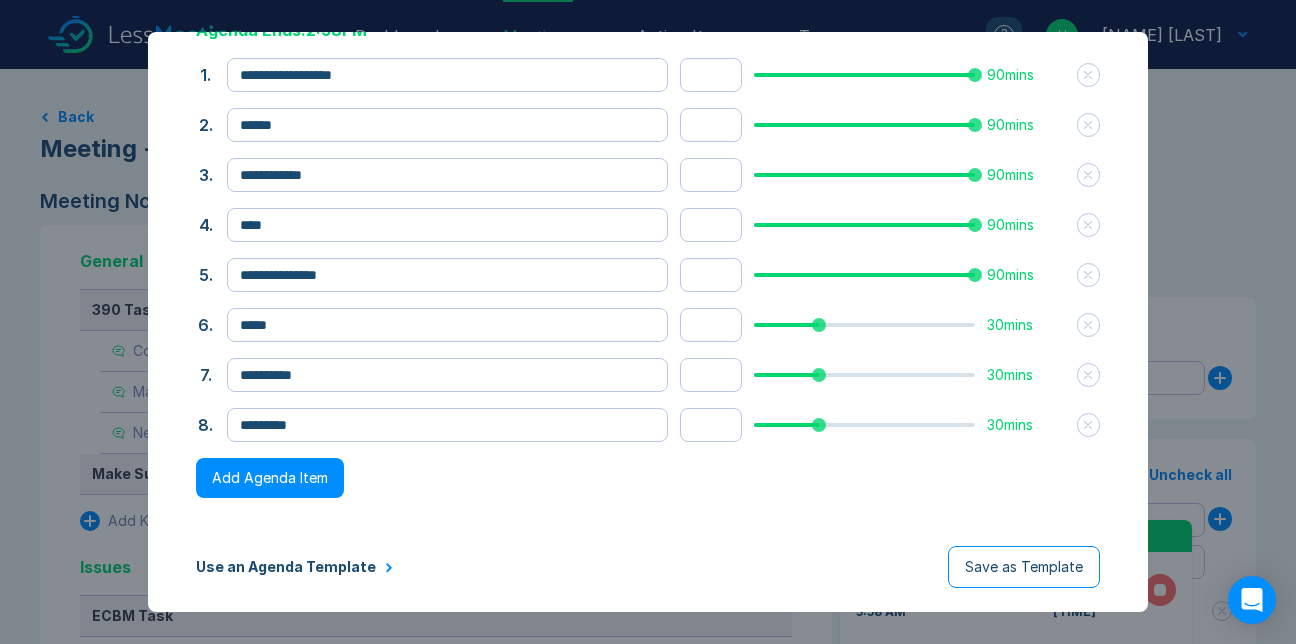 scroll, scrollTop: 0, scrollLeft: 0, axis: both 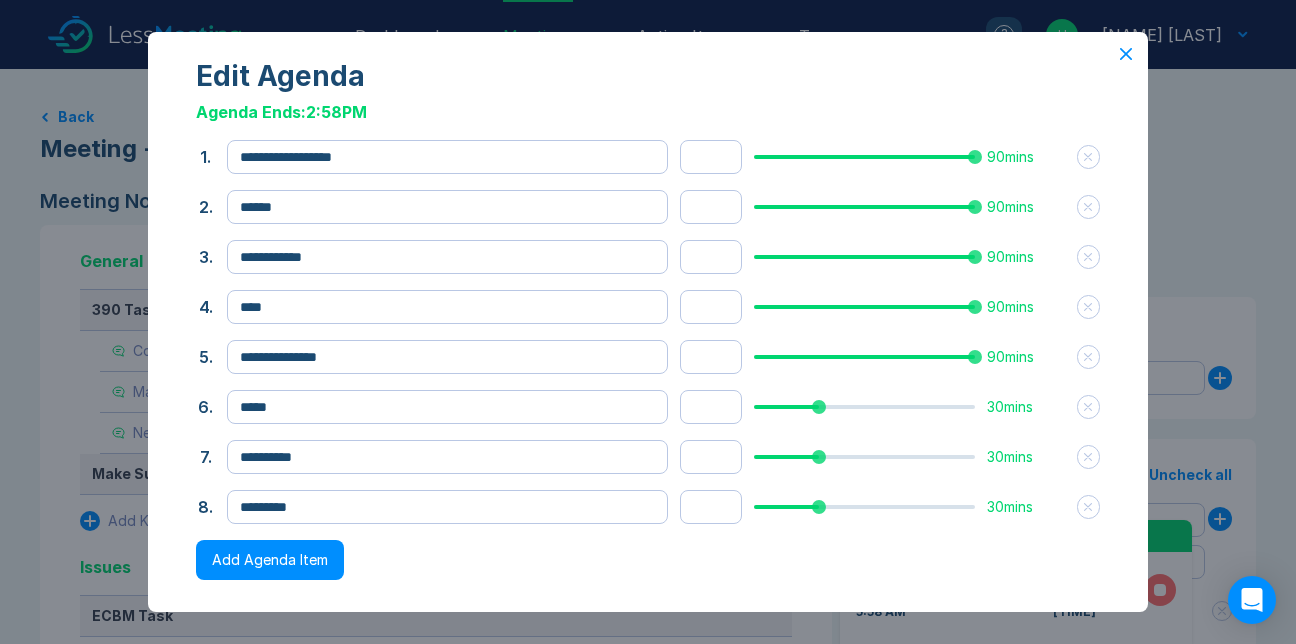 click 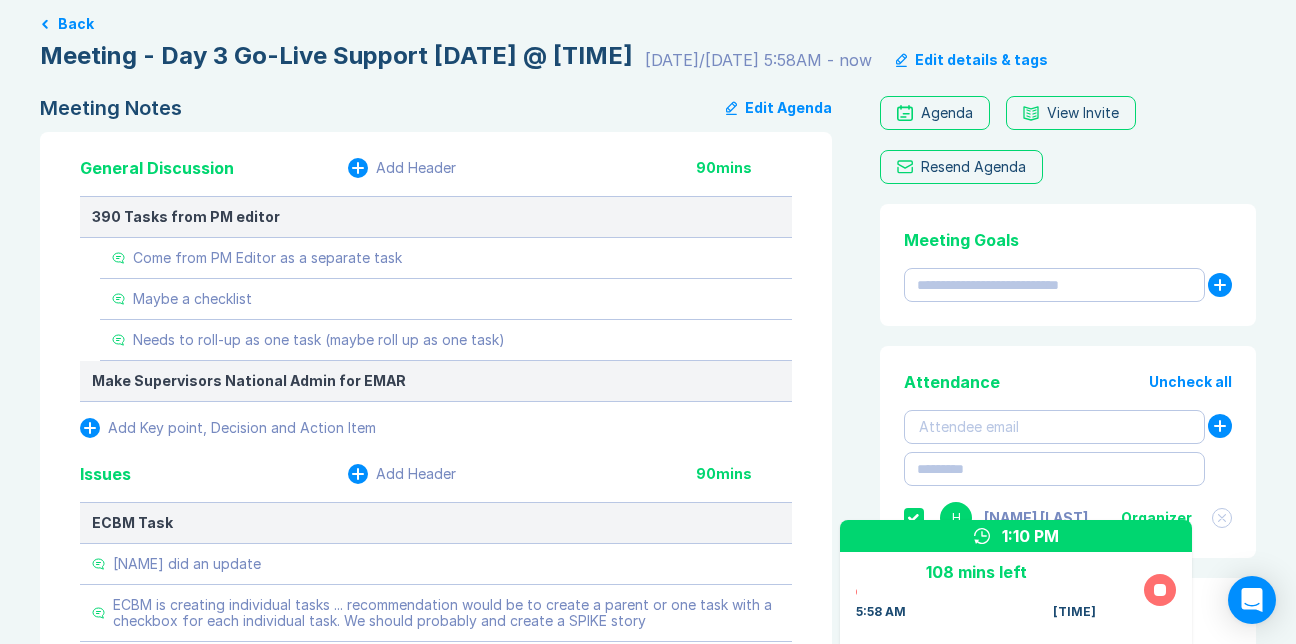 scroll, scrollTop: 94, scrollLeft: 0, axis: vertical 